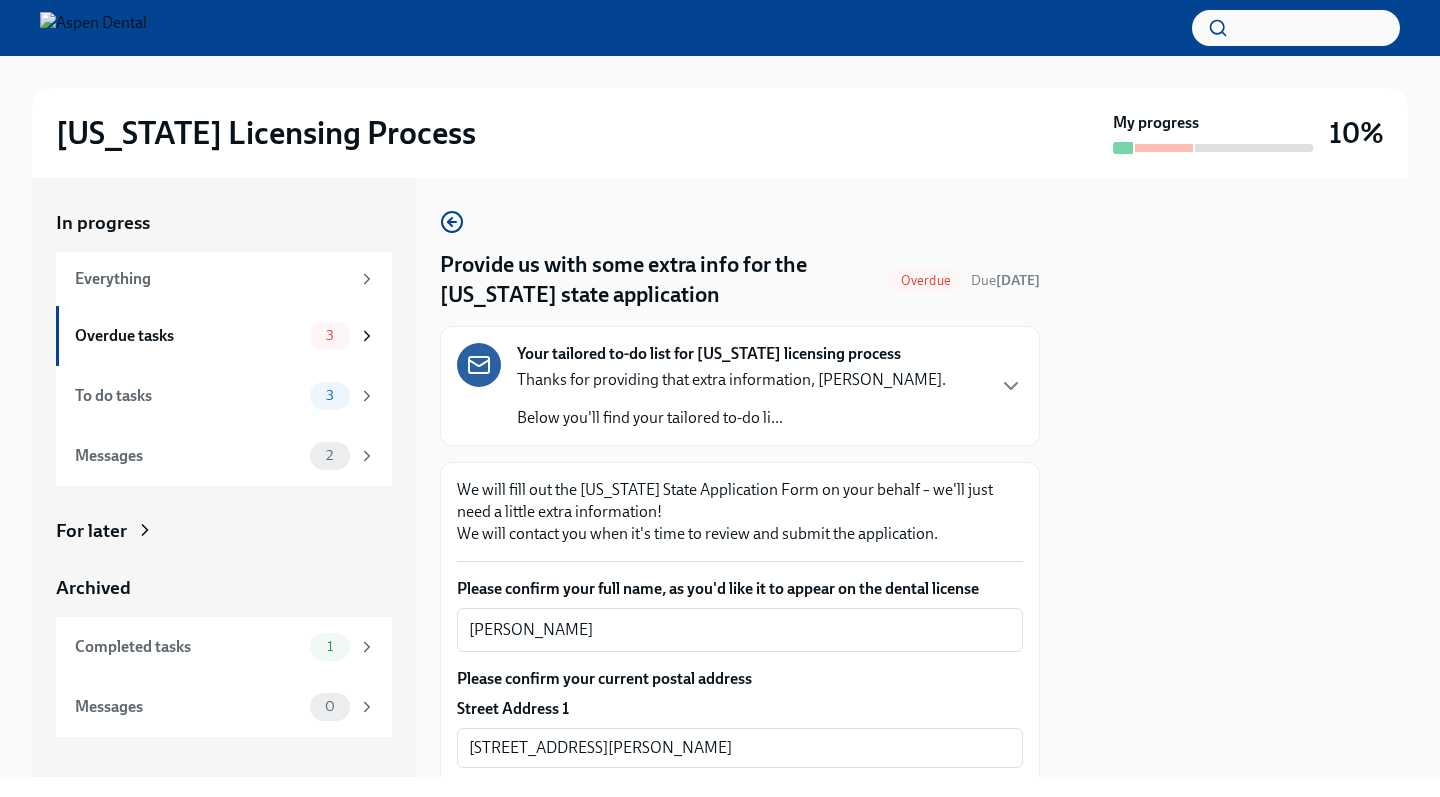scroll, scrollTop: 0, scrollLeft: 0, axis: both 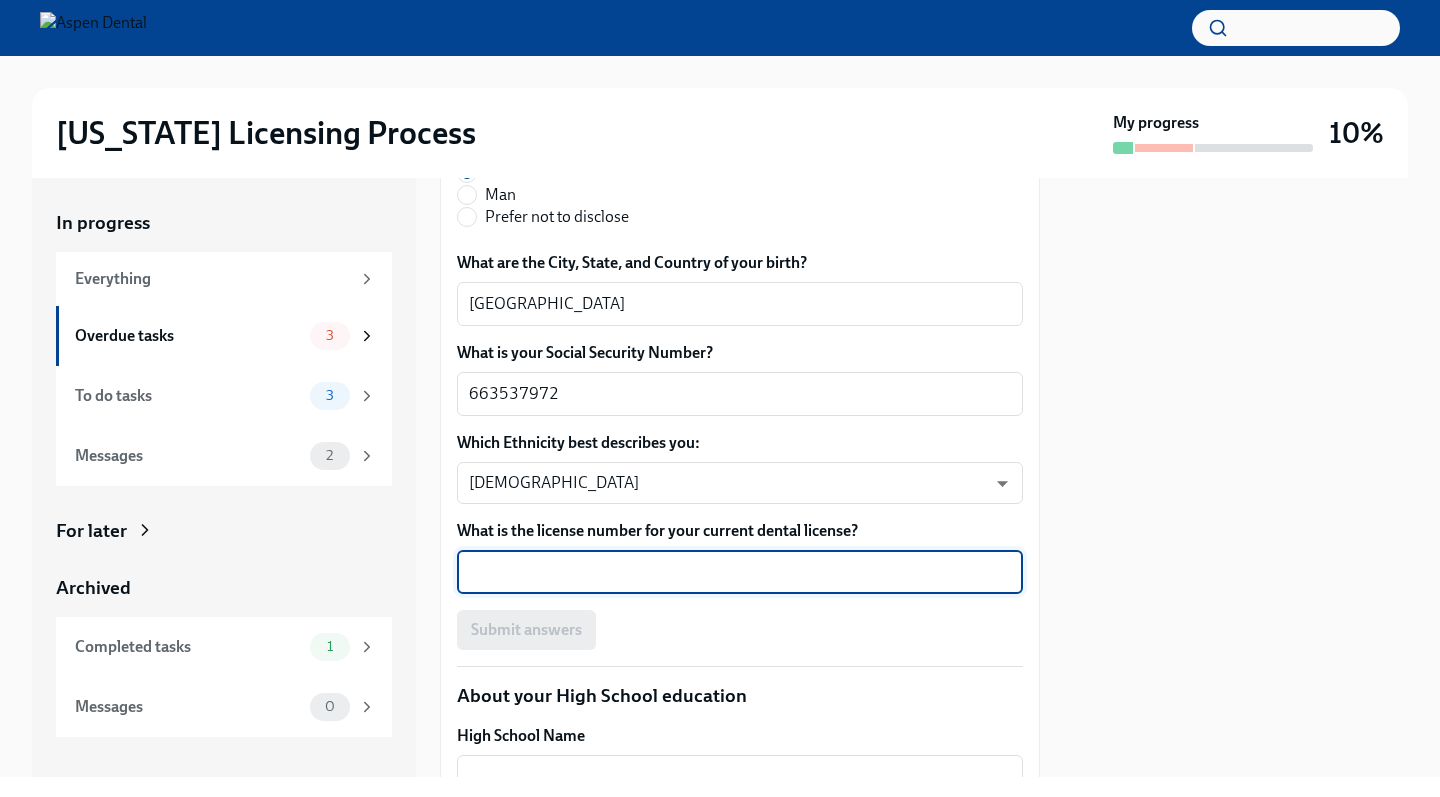 click on "What is the license number for your current dental license?" at bounding box center (740, 572) 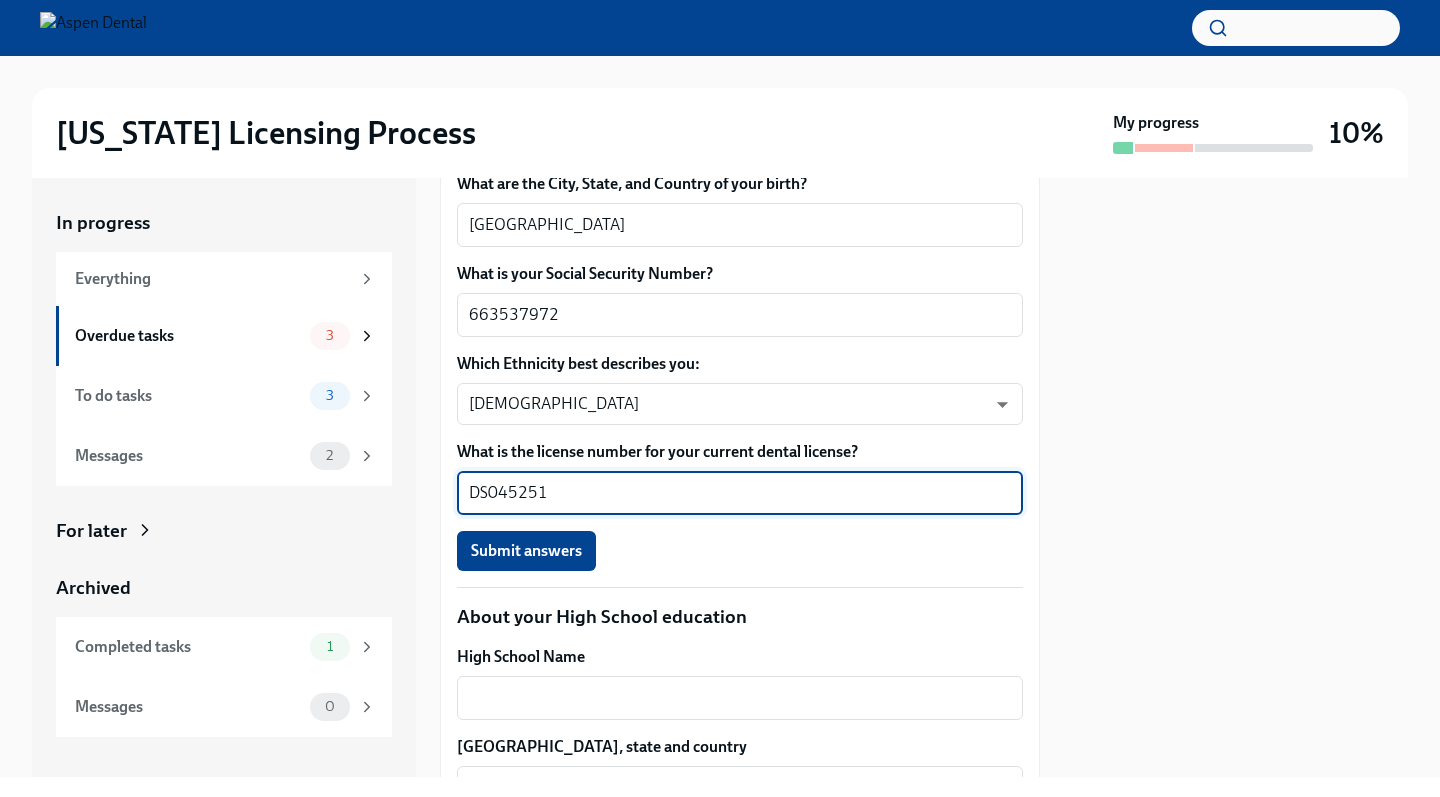 scroll, scrollTop: 1097, scrollLeft: 0, axis: vertical 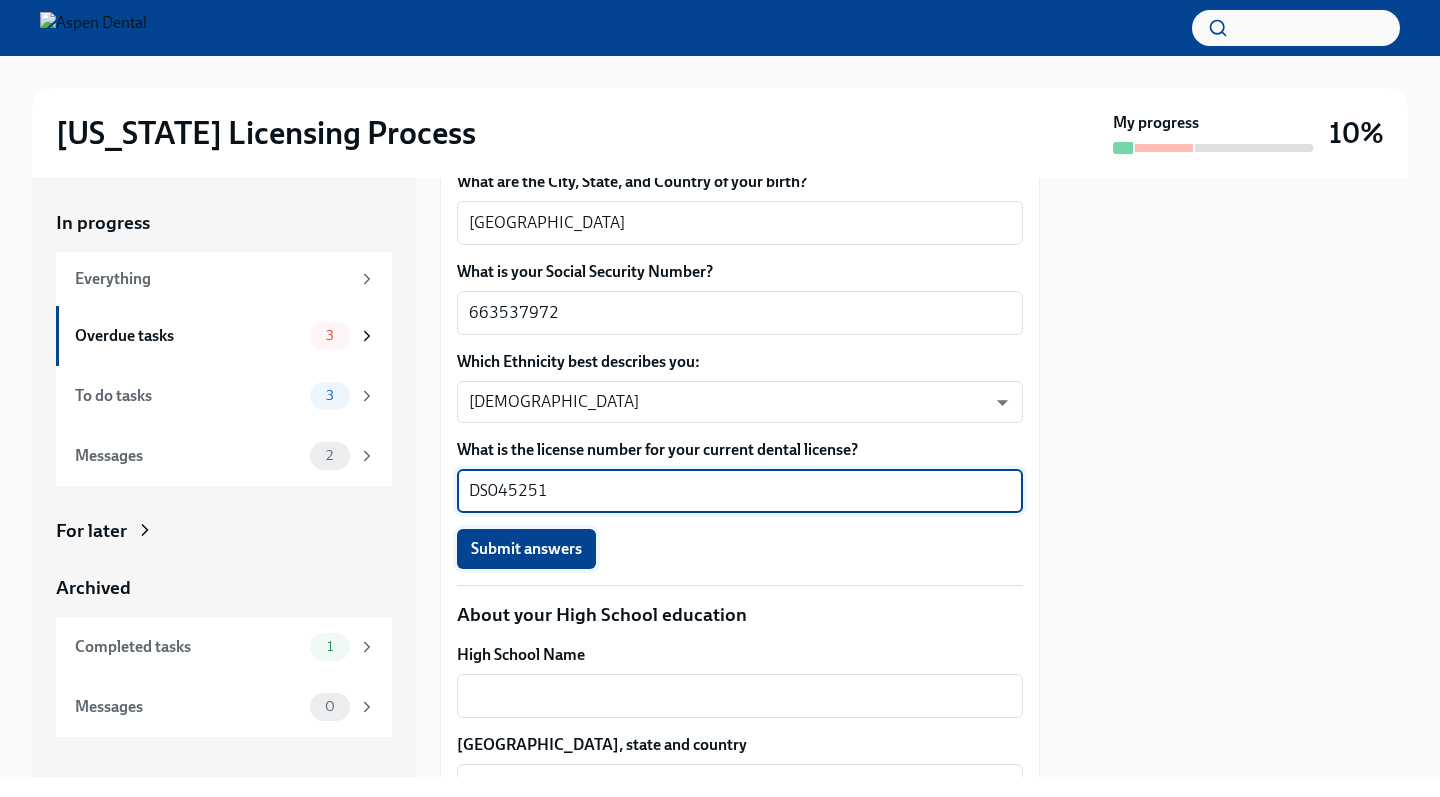 type on "DS045251" 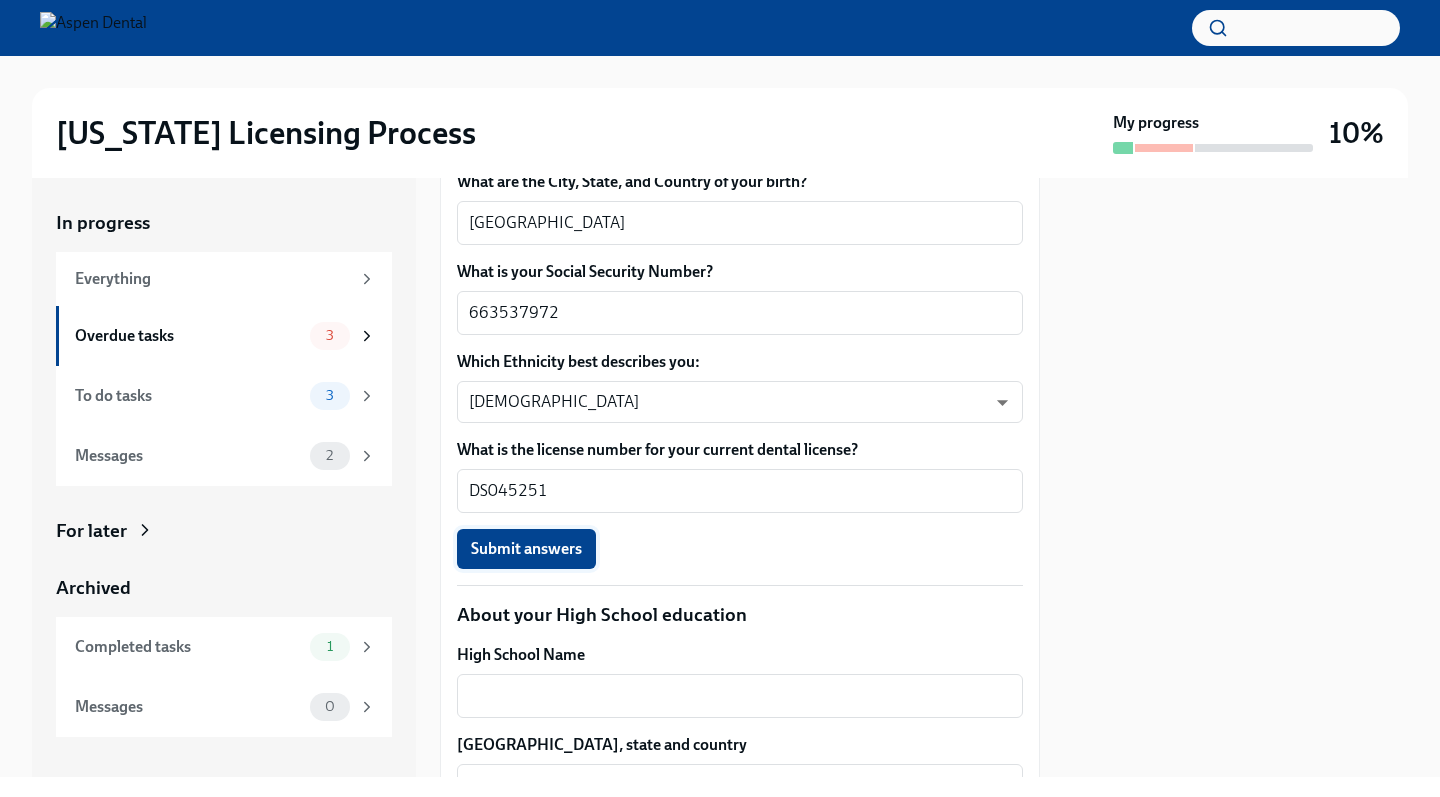 click on "Submit answers" at bounding box center [526, 549] 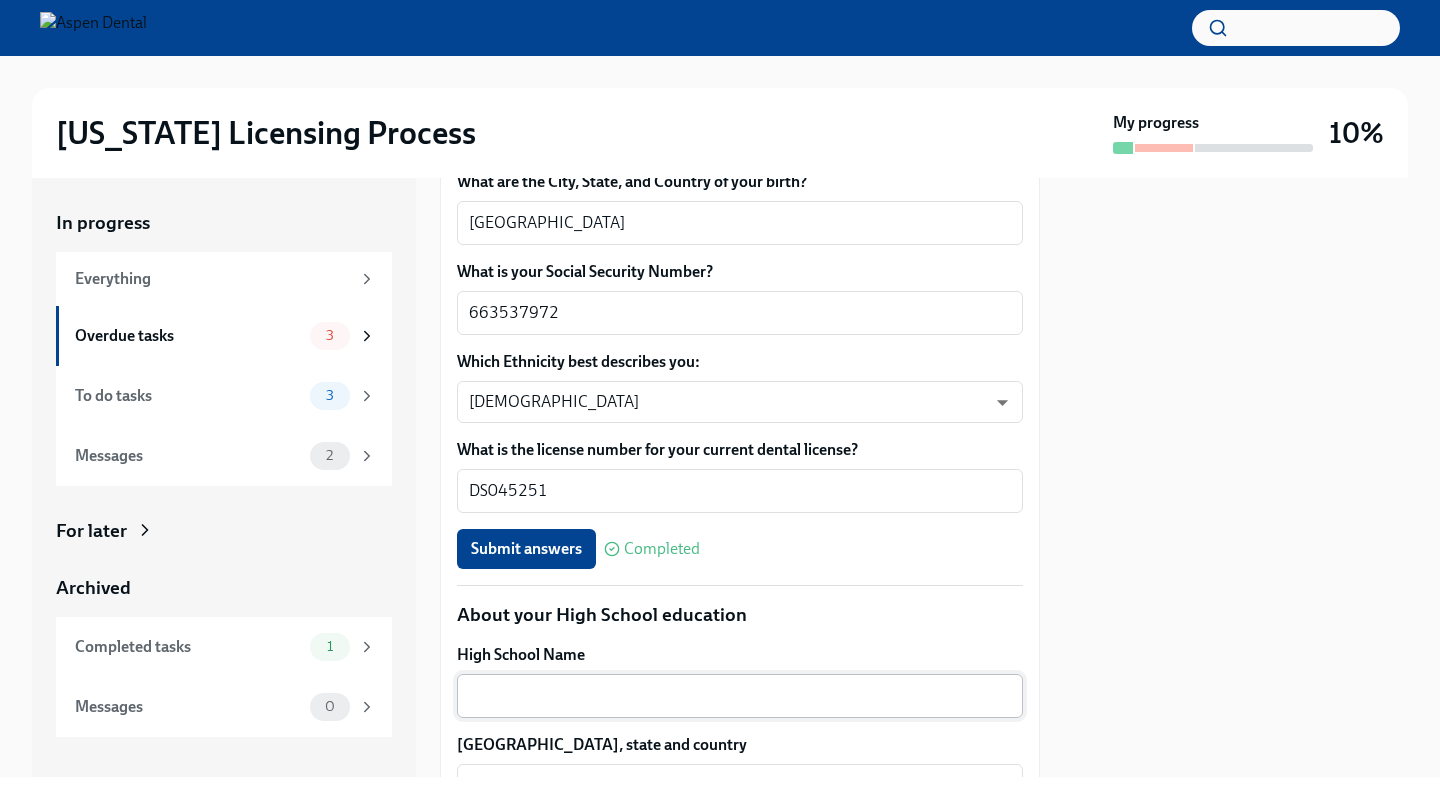 click on "x ​" at bounding box center [740, 696] 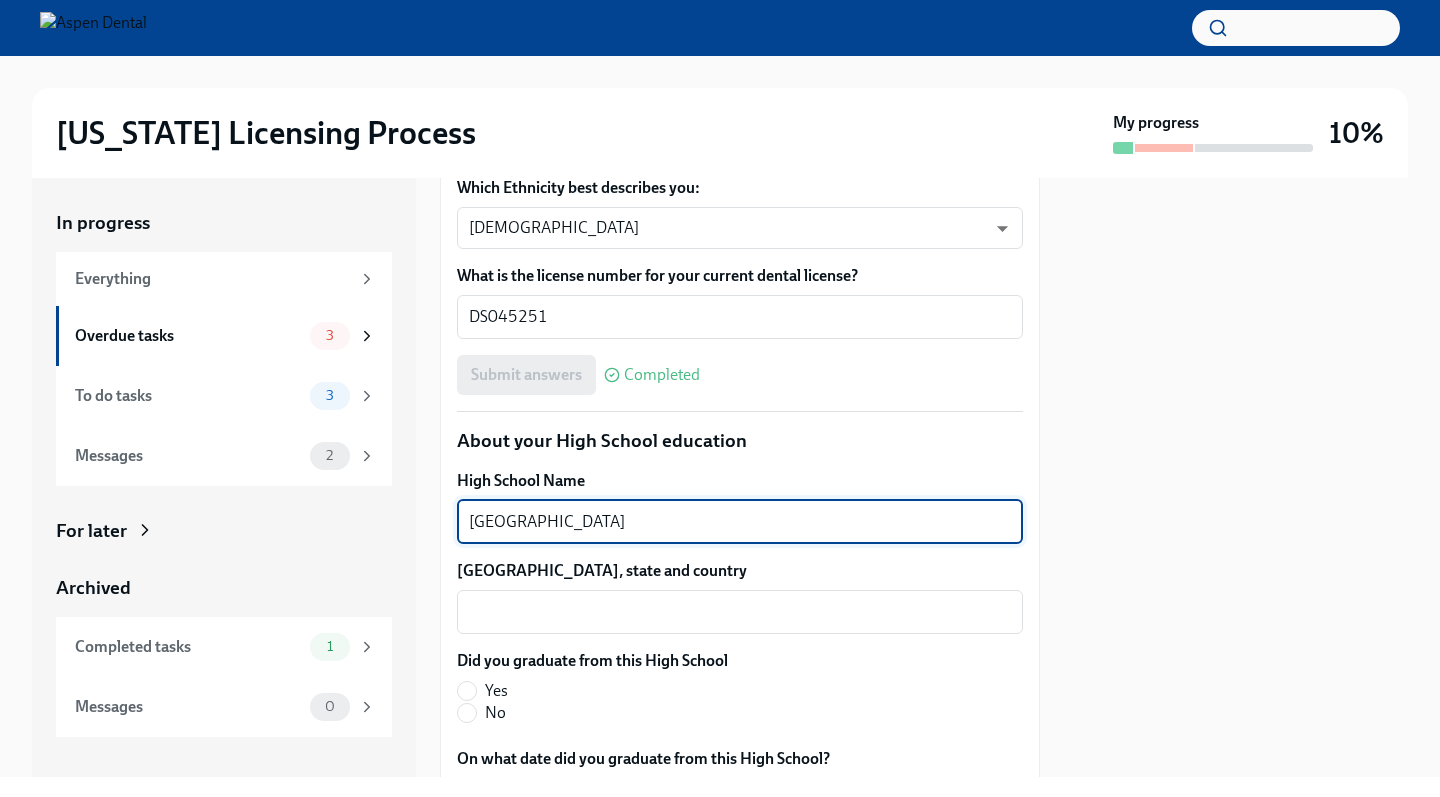 scroll, scrollTop: 1280, scrollLeft: 0, axis: vertical 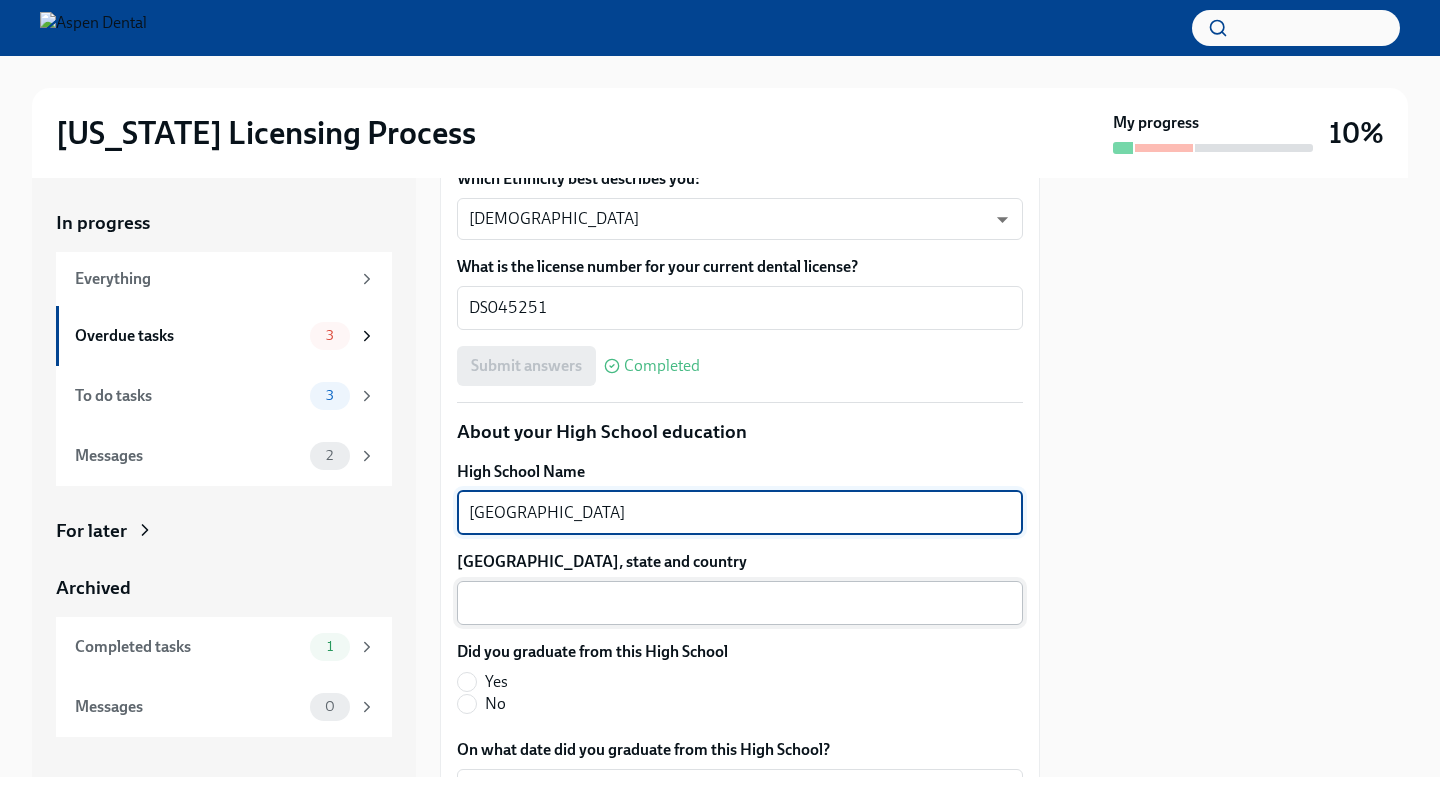 type on "[GEOGRAPHIC_DATA]" 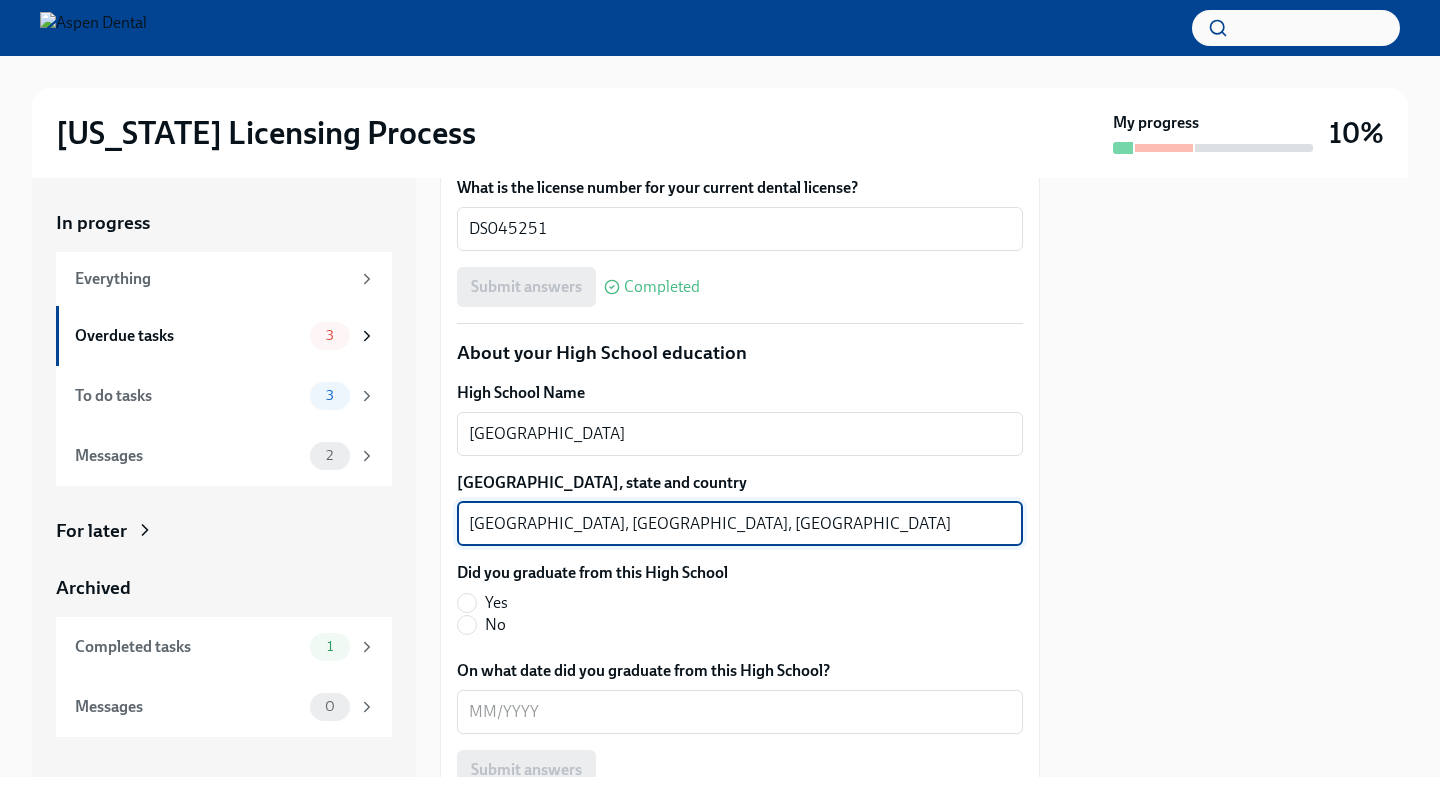 scroll, scrollTop: 1389, scrollLeft: 0, axis: vertical 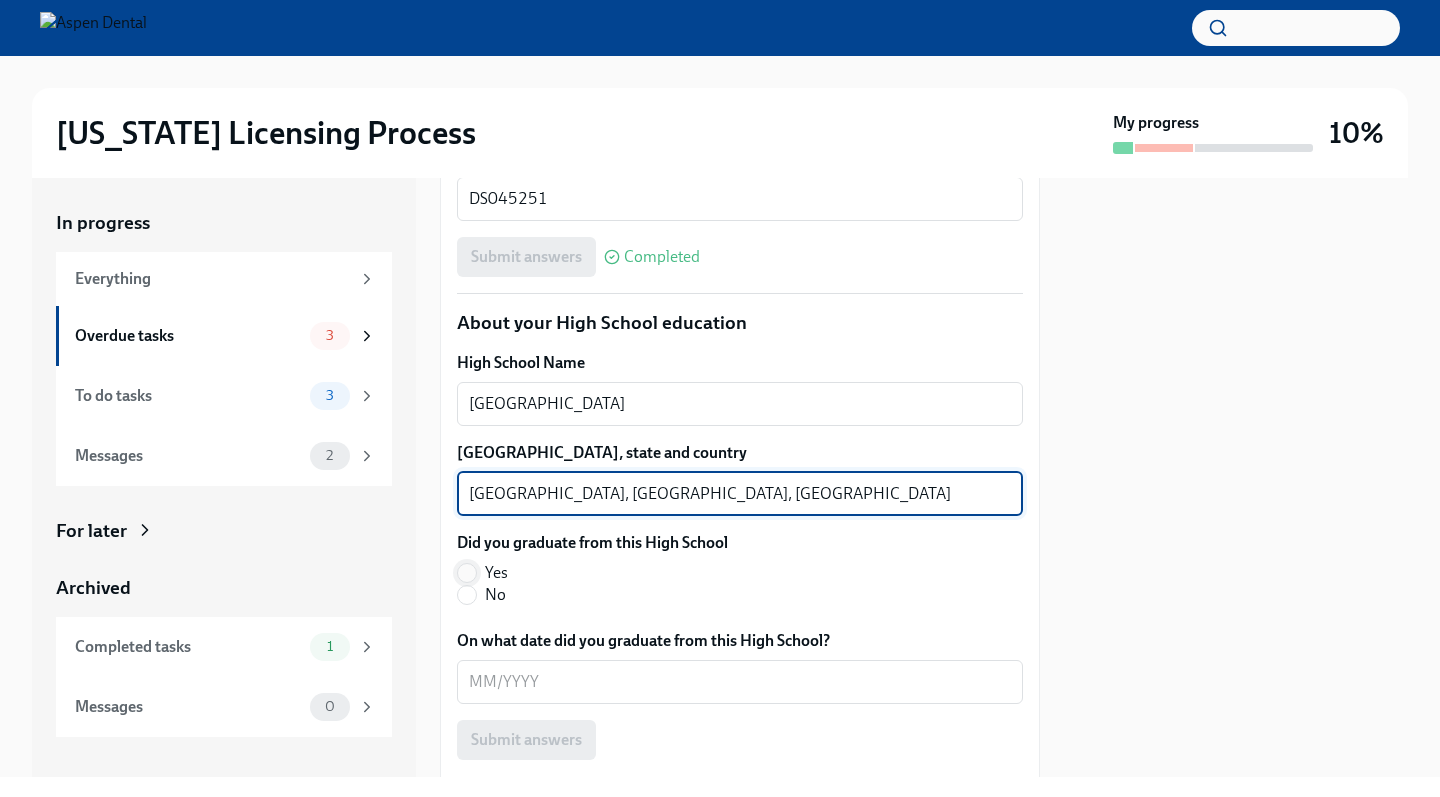 type on "[GEOGRAPHIC_DATA], [GEOGRAPHIC_DATA], [GEOGRAPHIC_DATA]" 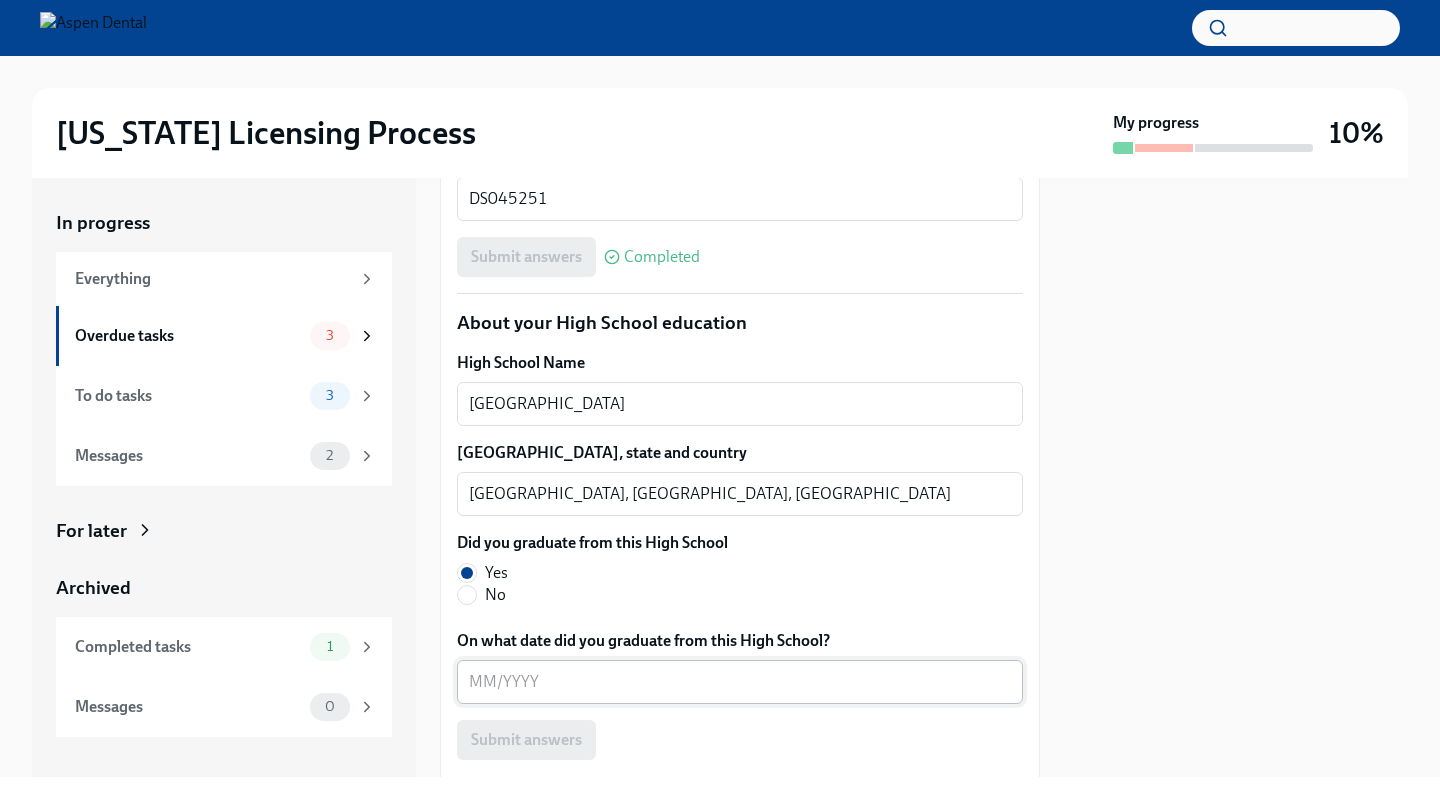 click on "On what date did you graduate from this High School?" at bounding box center [740, 682] 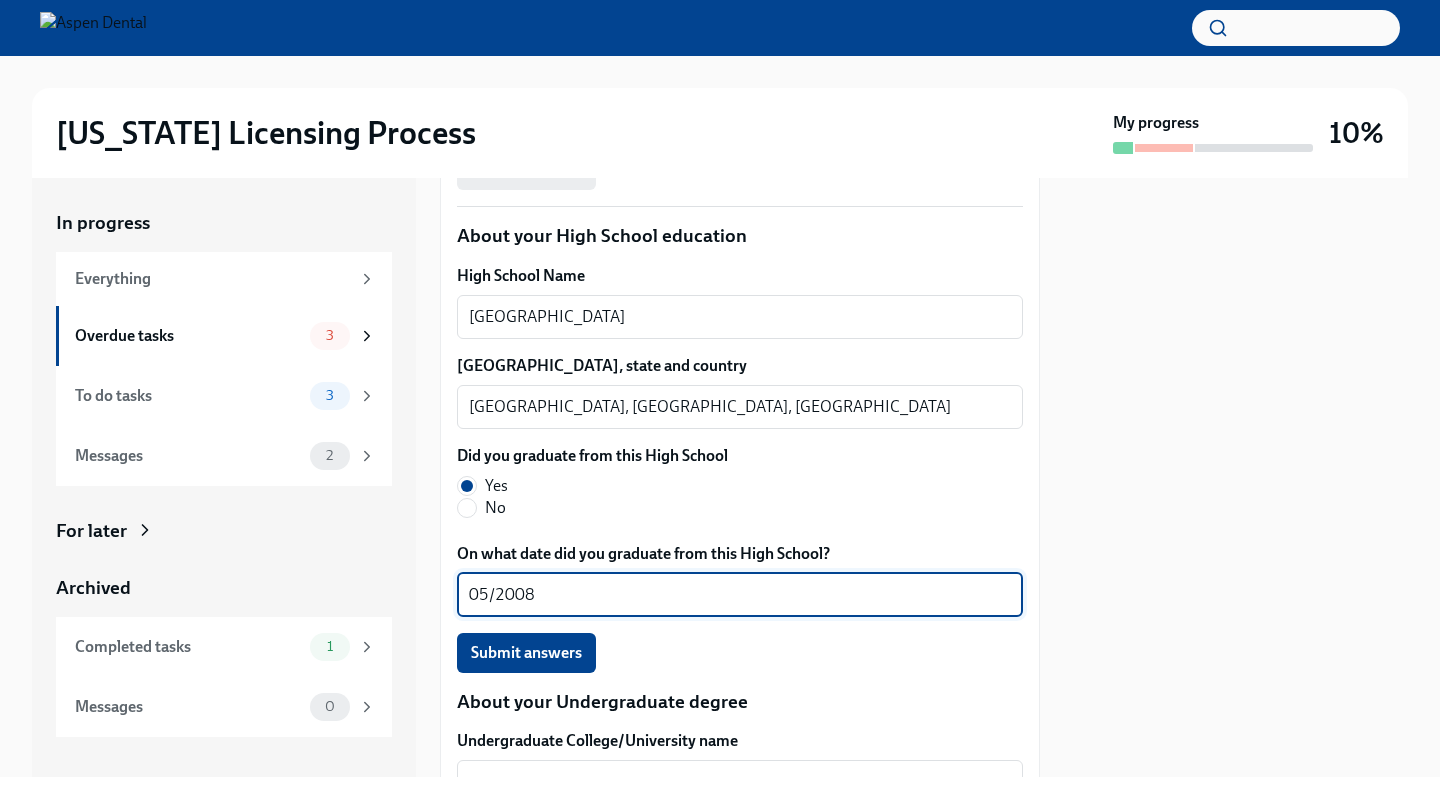scroll, scrollTop: 1546, scrollLeft: 0, axis: vertical 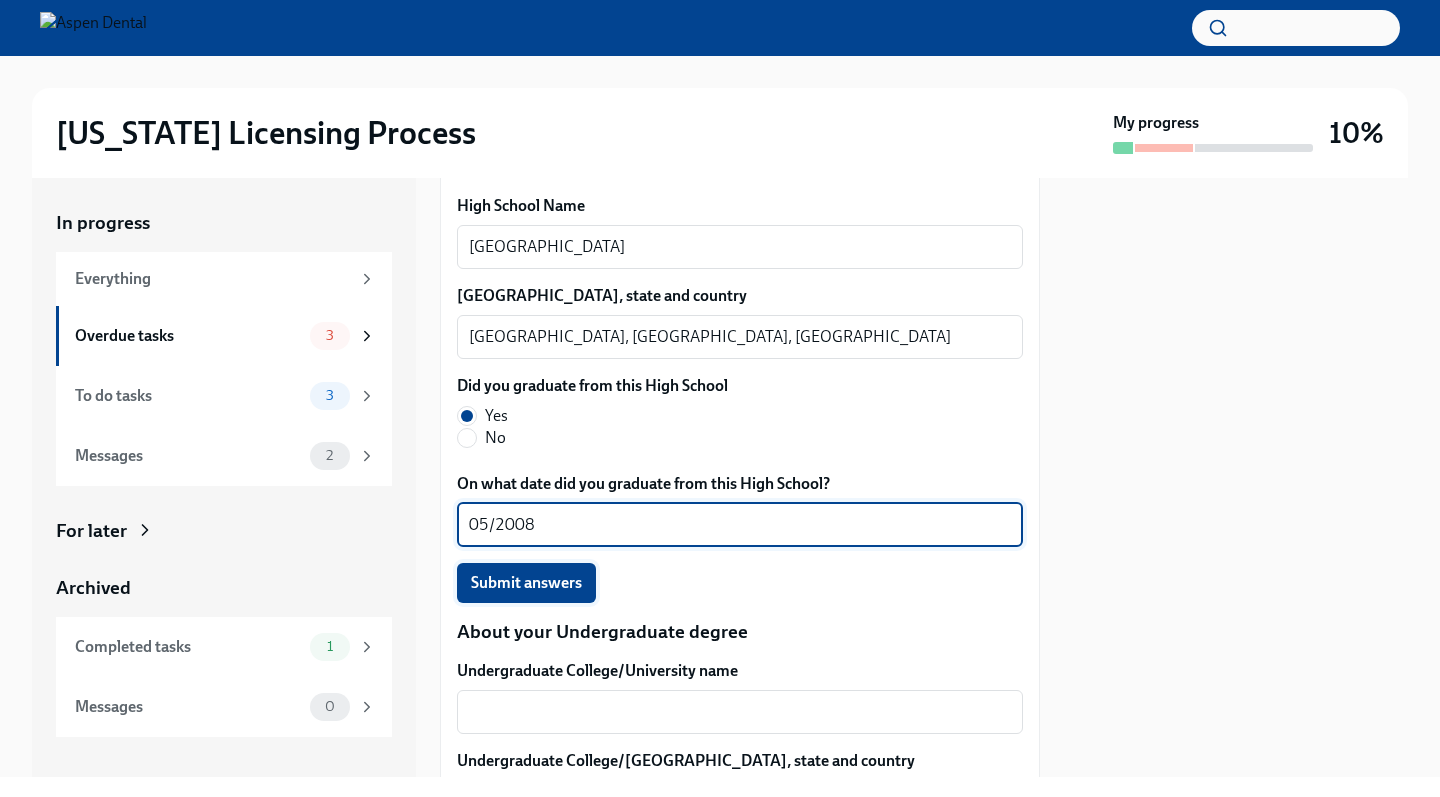 type on "05/2008" 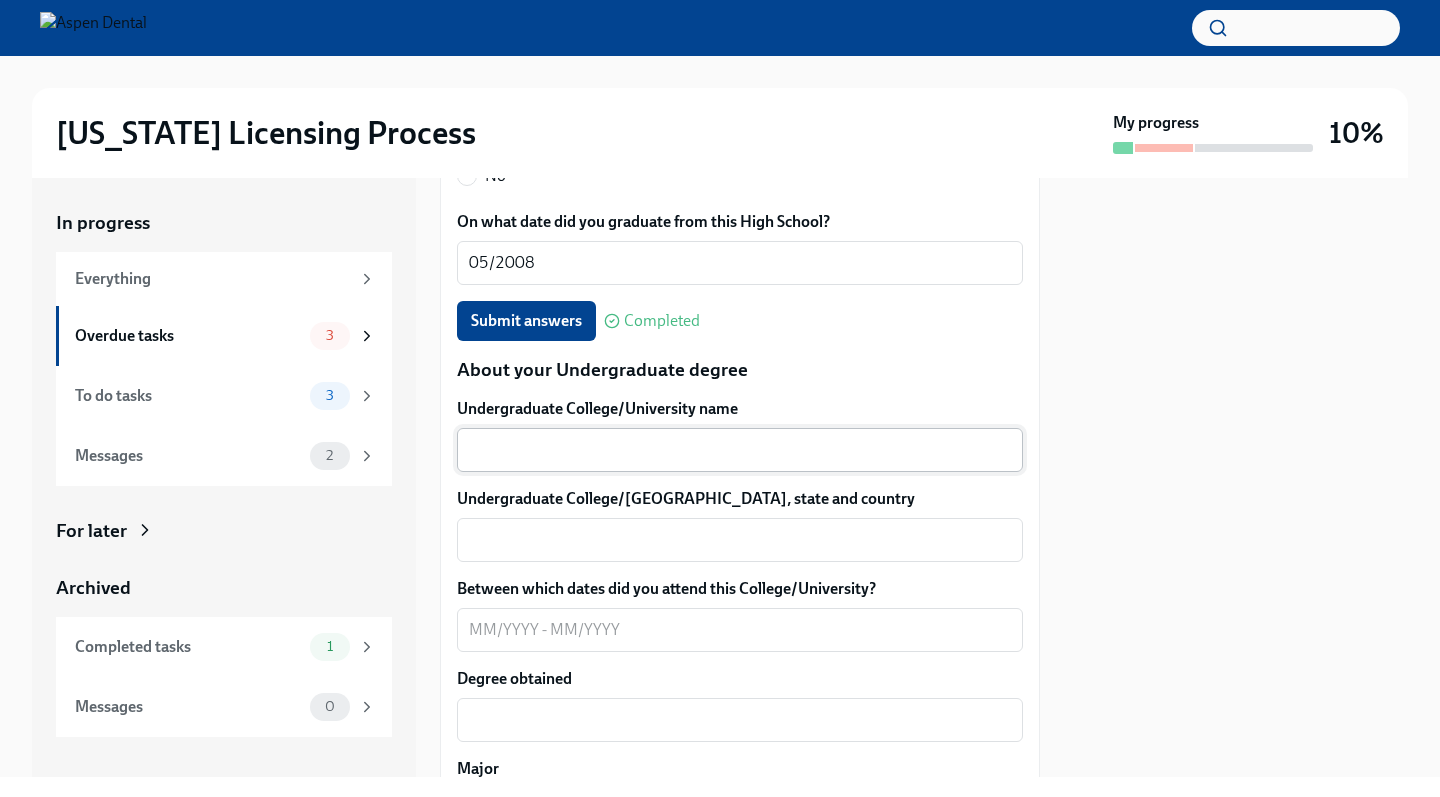 scroll, scrollTop: 1660, scrollLeft: 0, axis: vertical 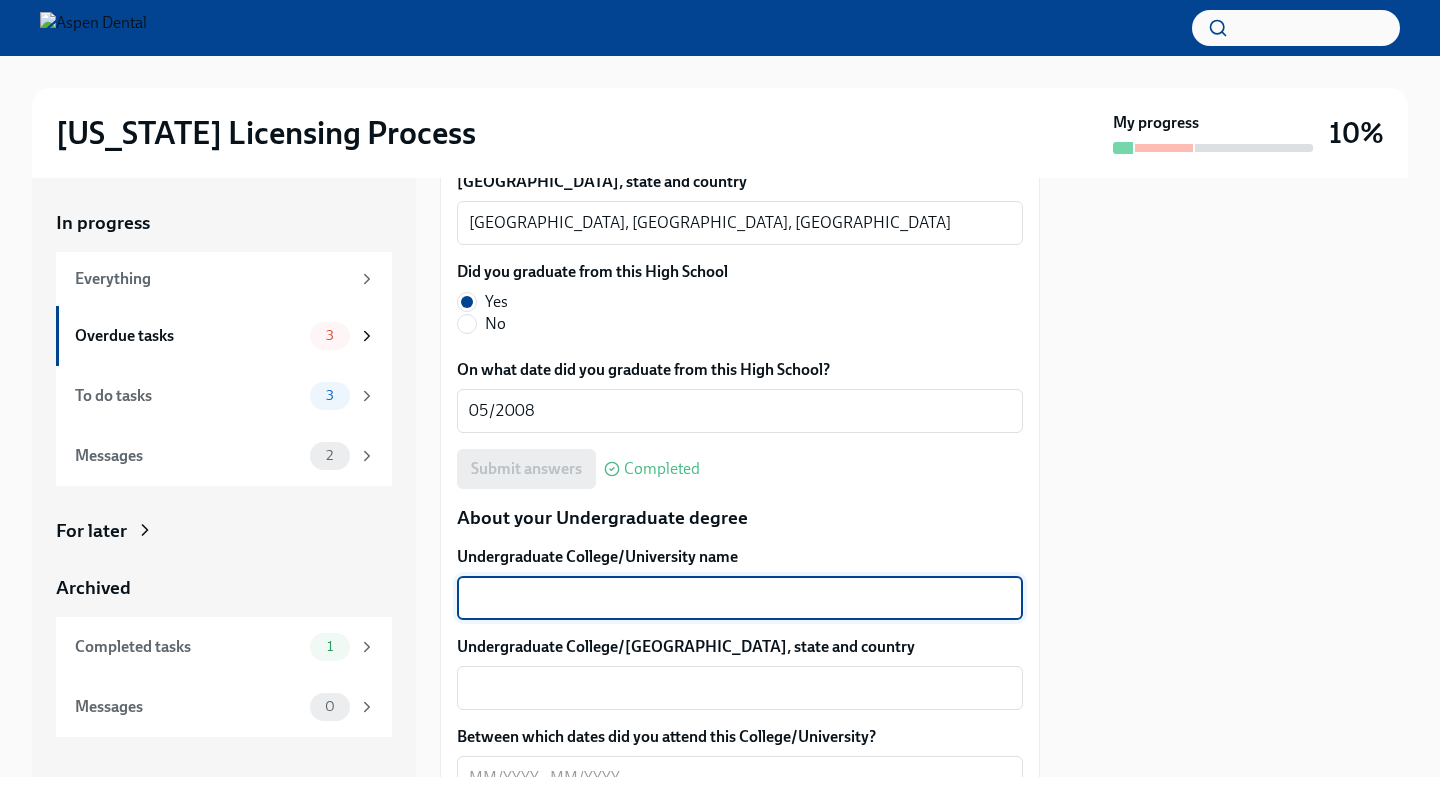 click on "Undergraduate College/University name" at bounding box center [740, 598] 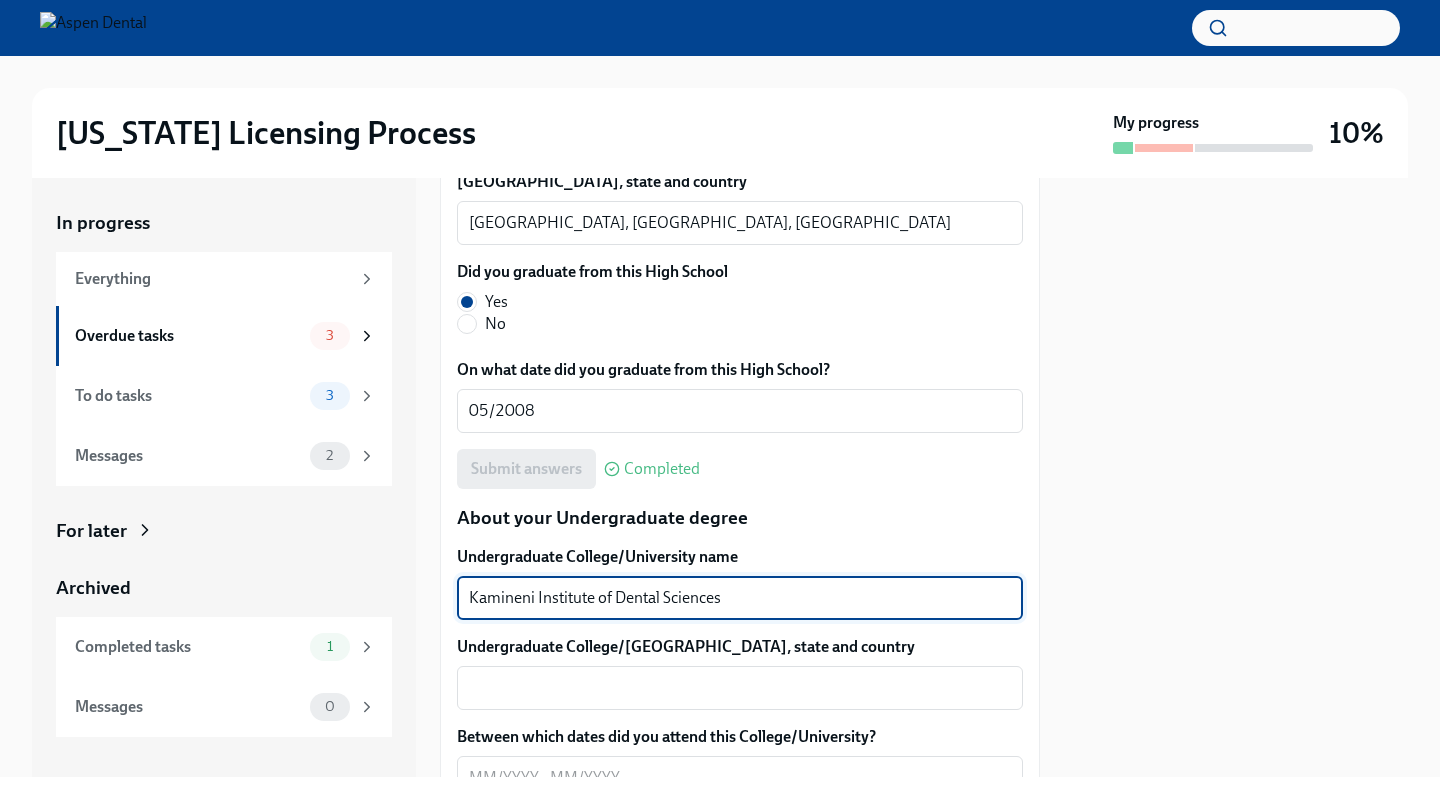 scroll, scrollTop: 1688, scrollLeft: 0, axis: vertical 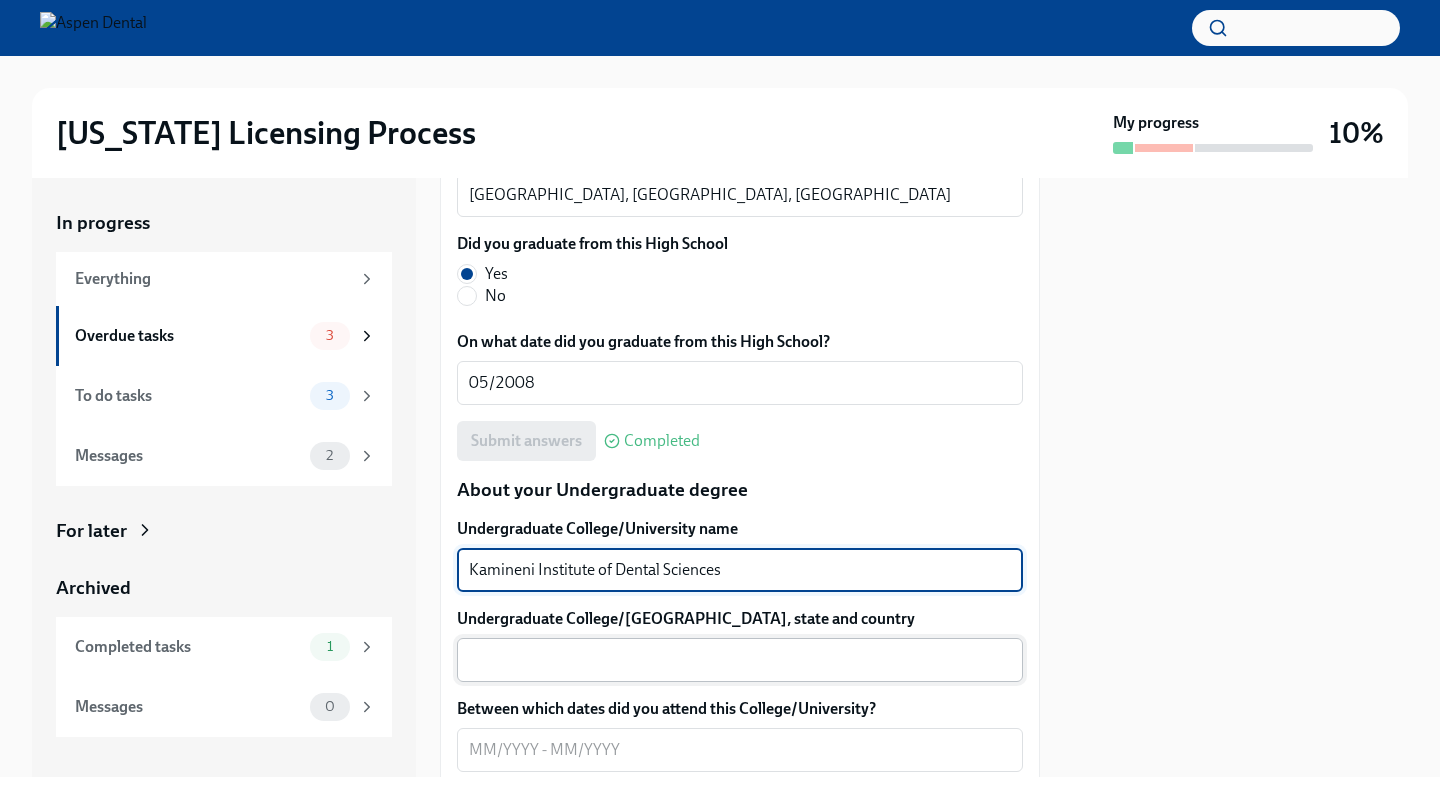 type on "Kamineni Institute of Dental Sciences" 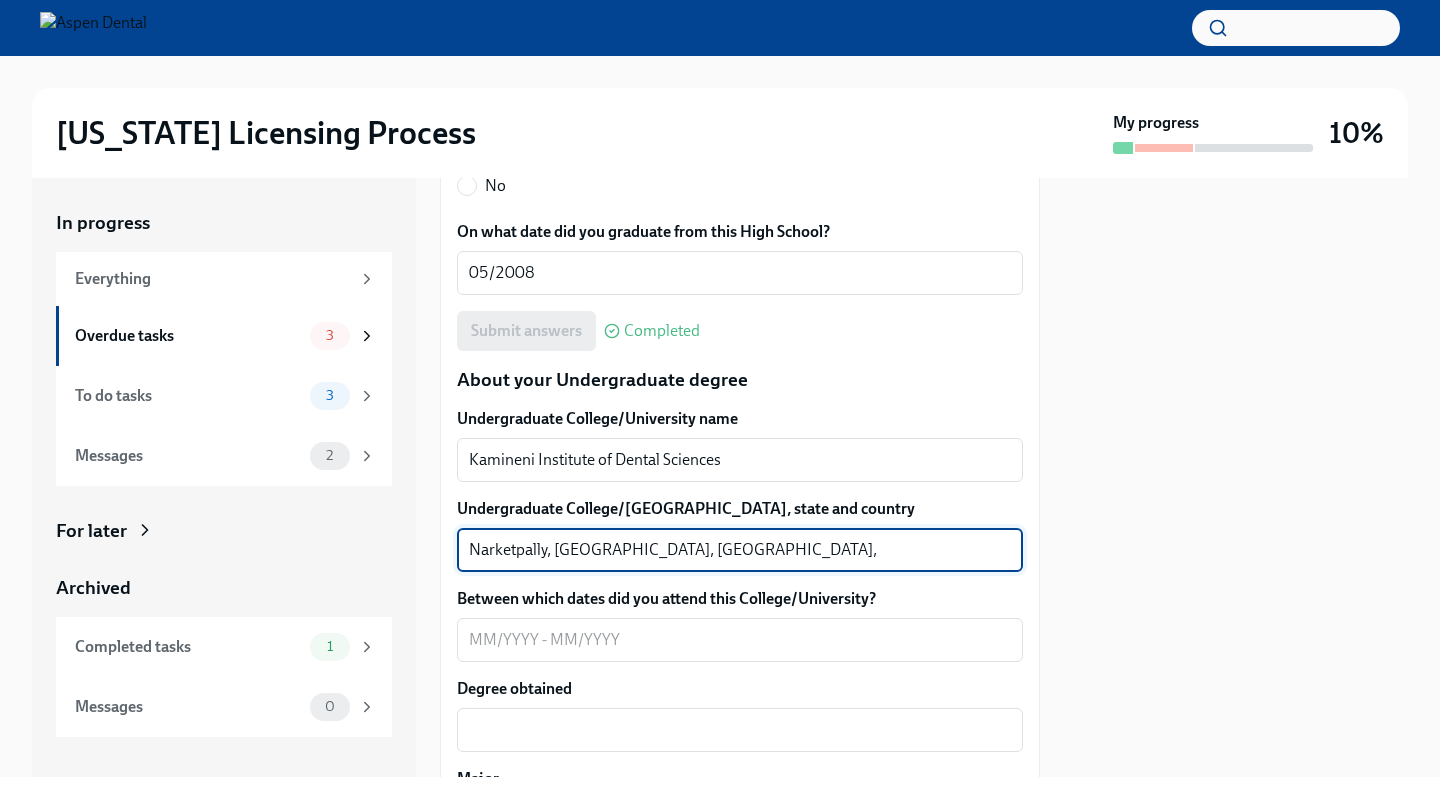 scroll, scrollTop: 1804, scrollLeft: 0, axis: vertical 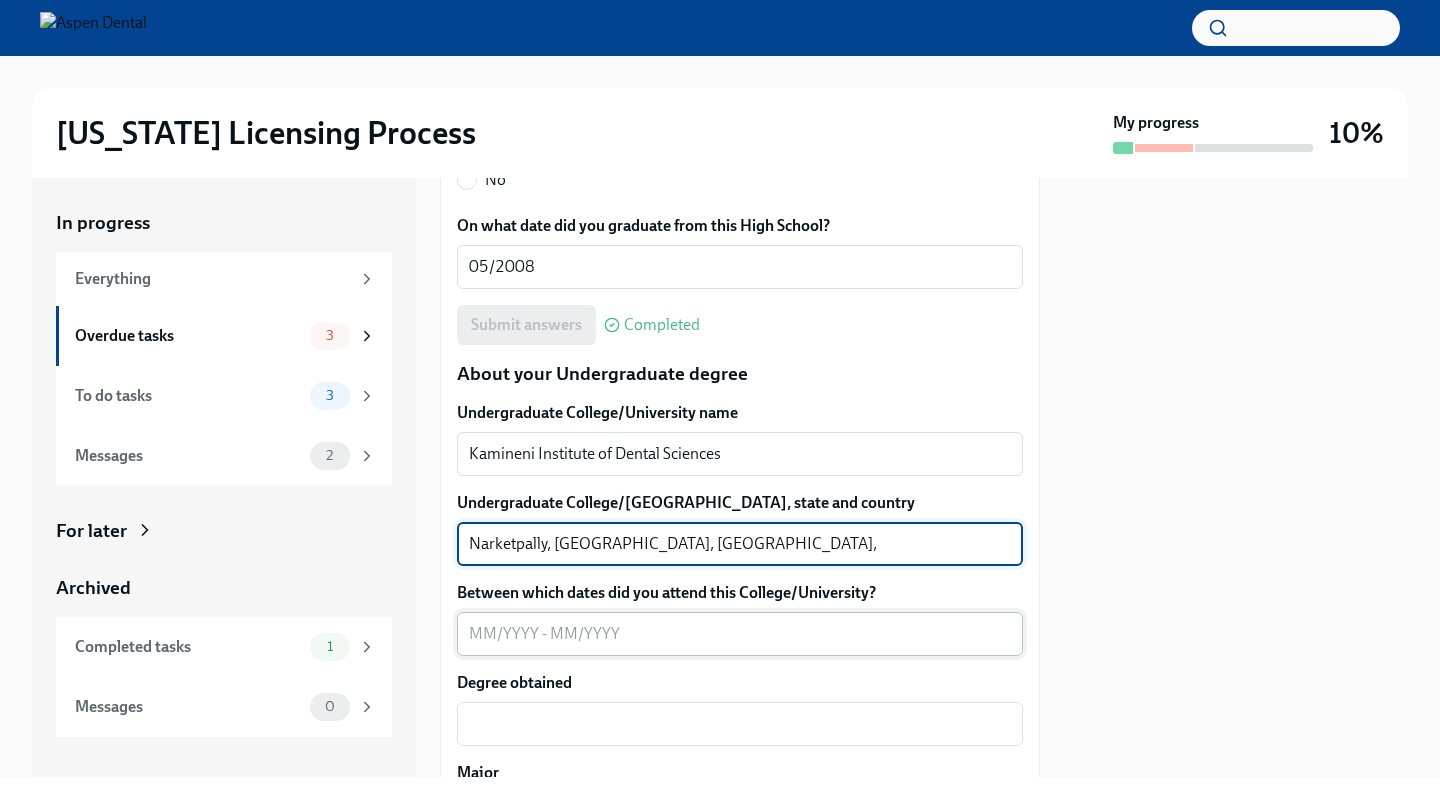 type on "Narketpally, [GEOGRAPHIC_DATA], [GEOGRAPHIC_DATA], [GEOGRAPHIC_DATA]" 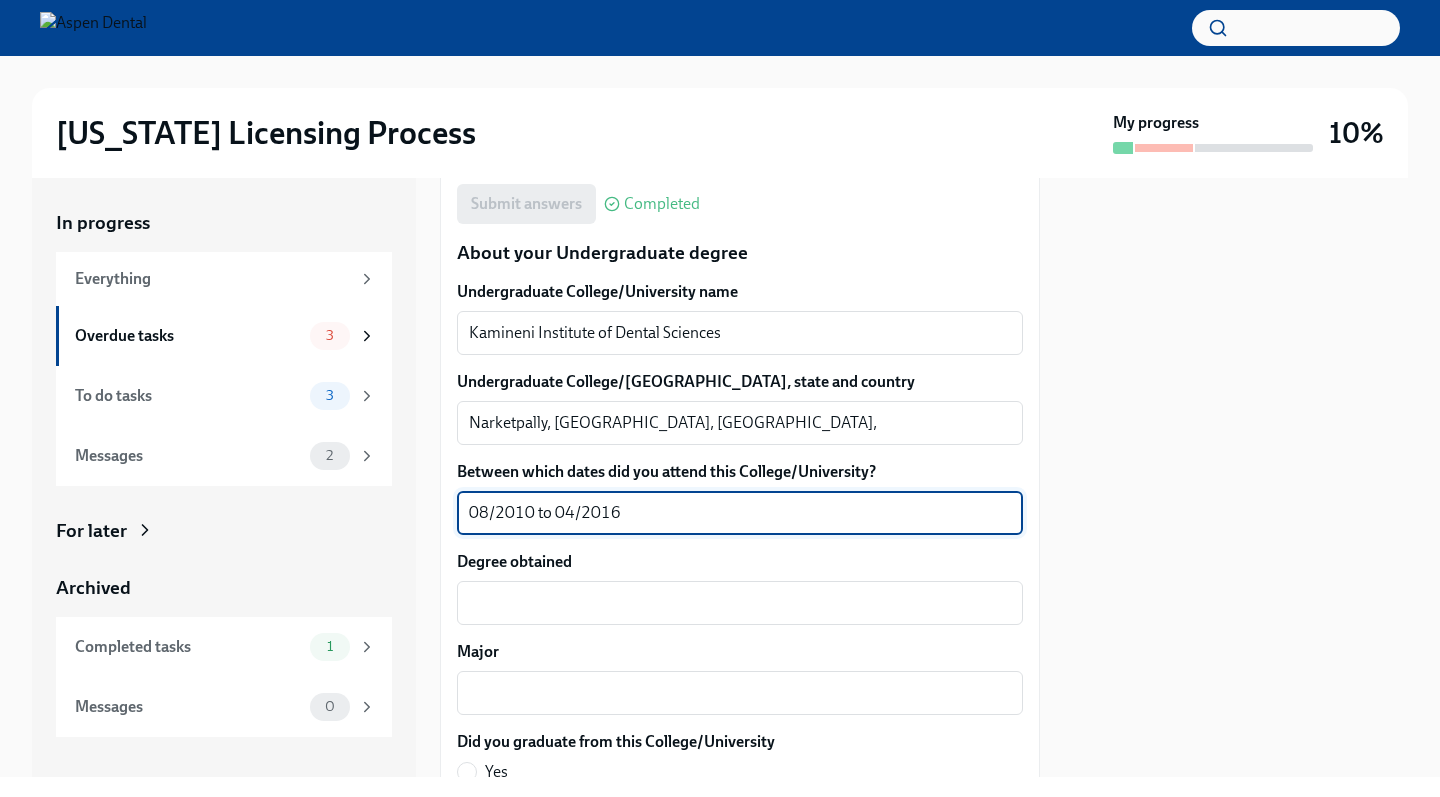 scroll, scrollTop: 1946, scrollLeft: 0, axis: vertical 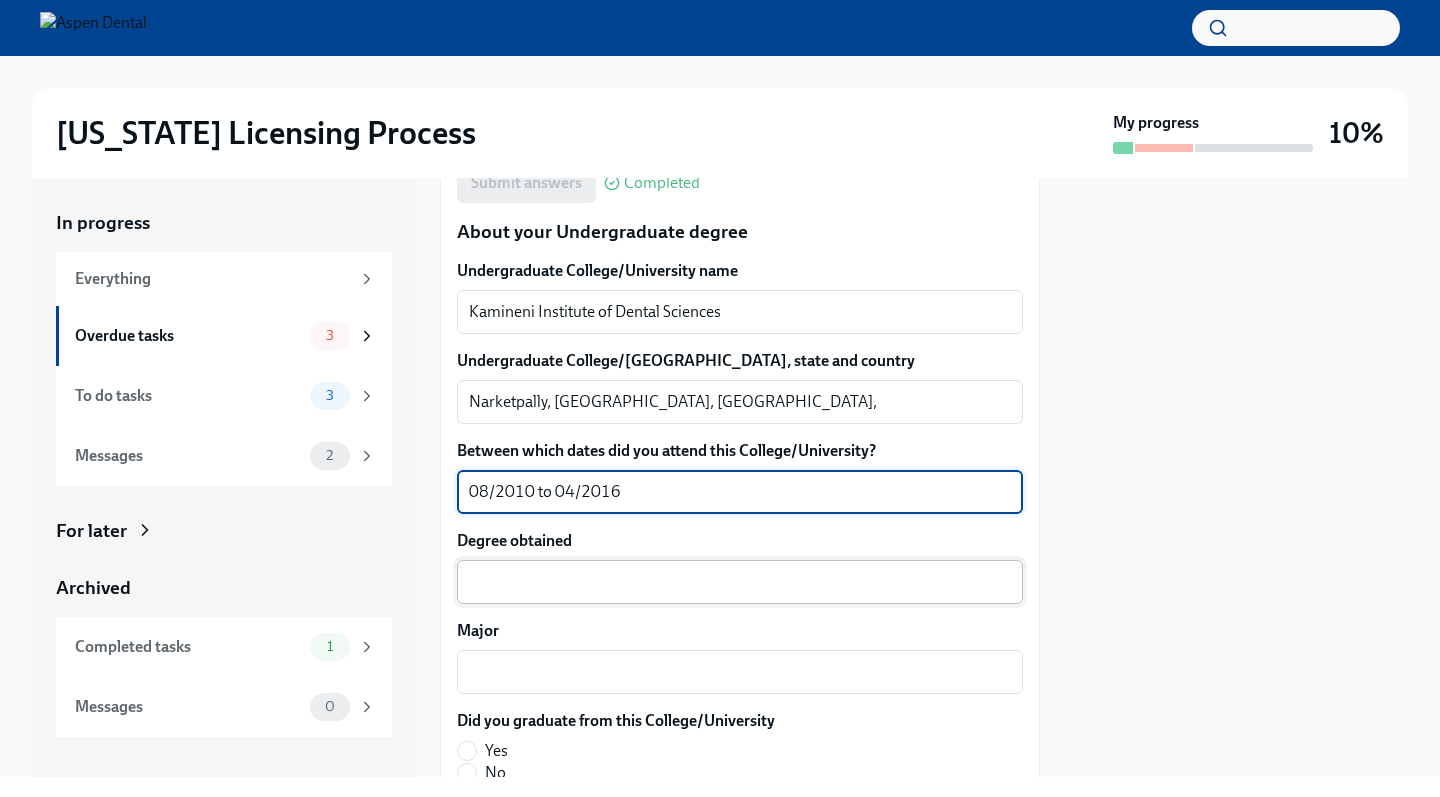 type on "08/2010 to 04/2016" 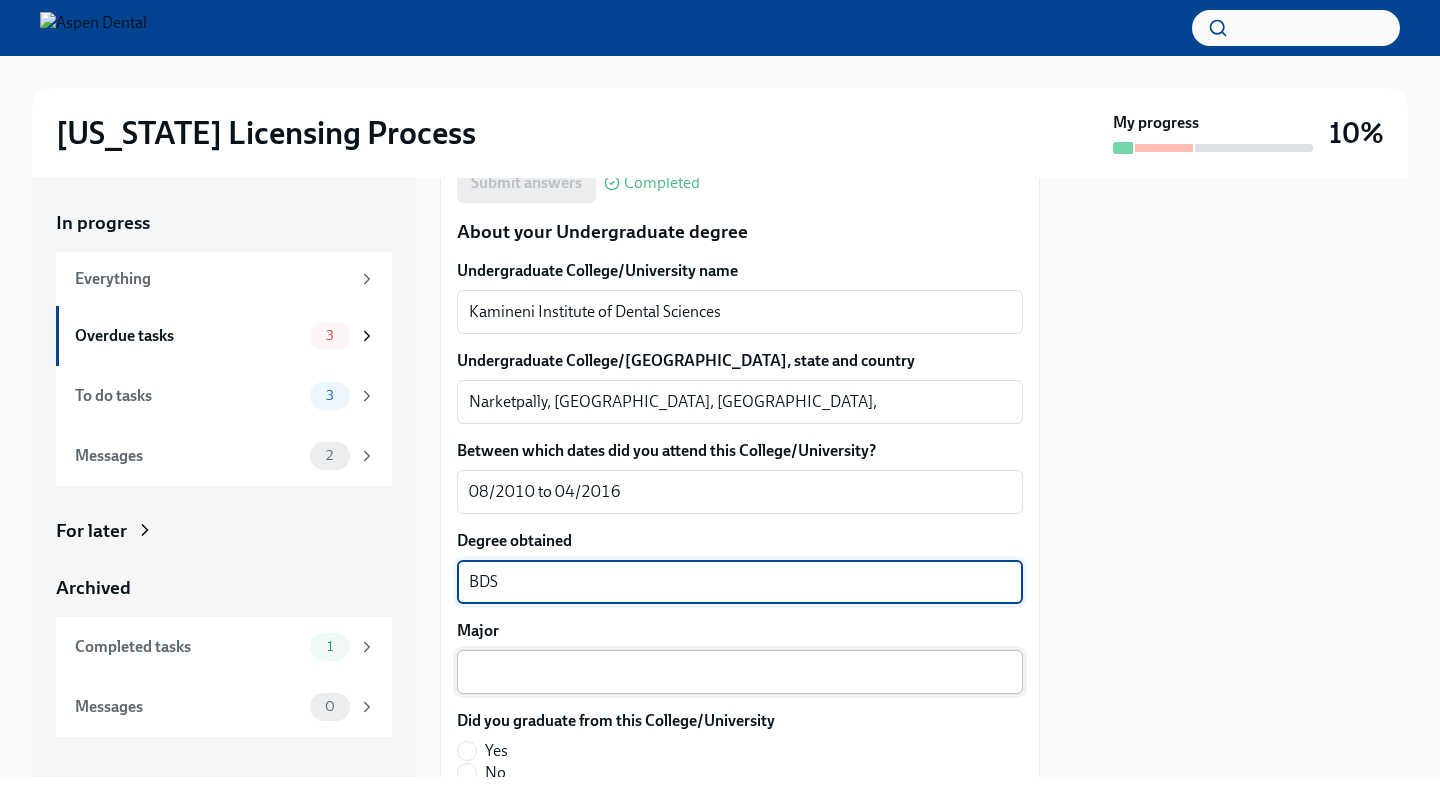 type on "BDS" 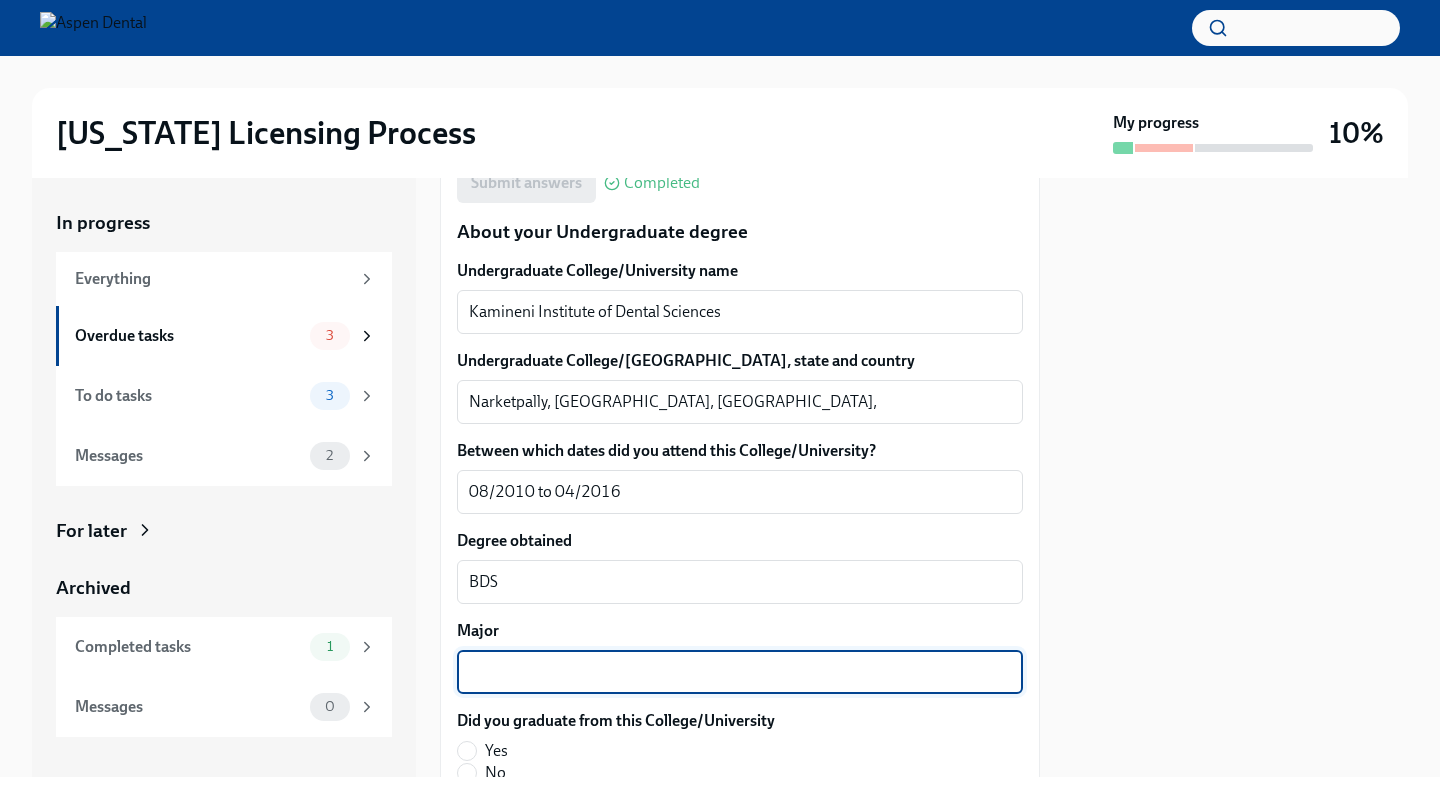 click on "Major" at bounding box center (740, 672) 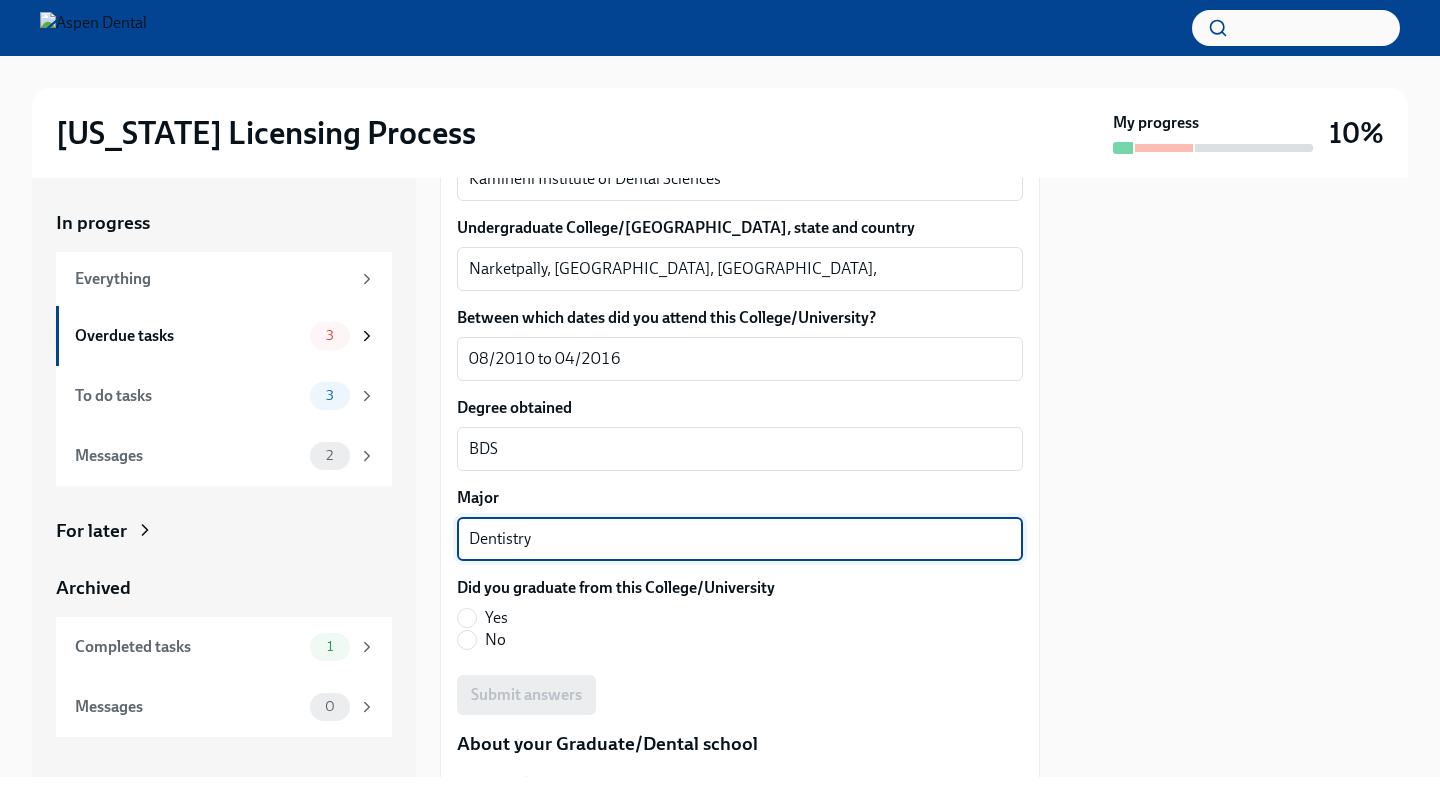 scroll, scrollTop: 2083, scrollLeft: 0, axis: vertical 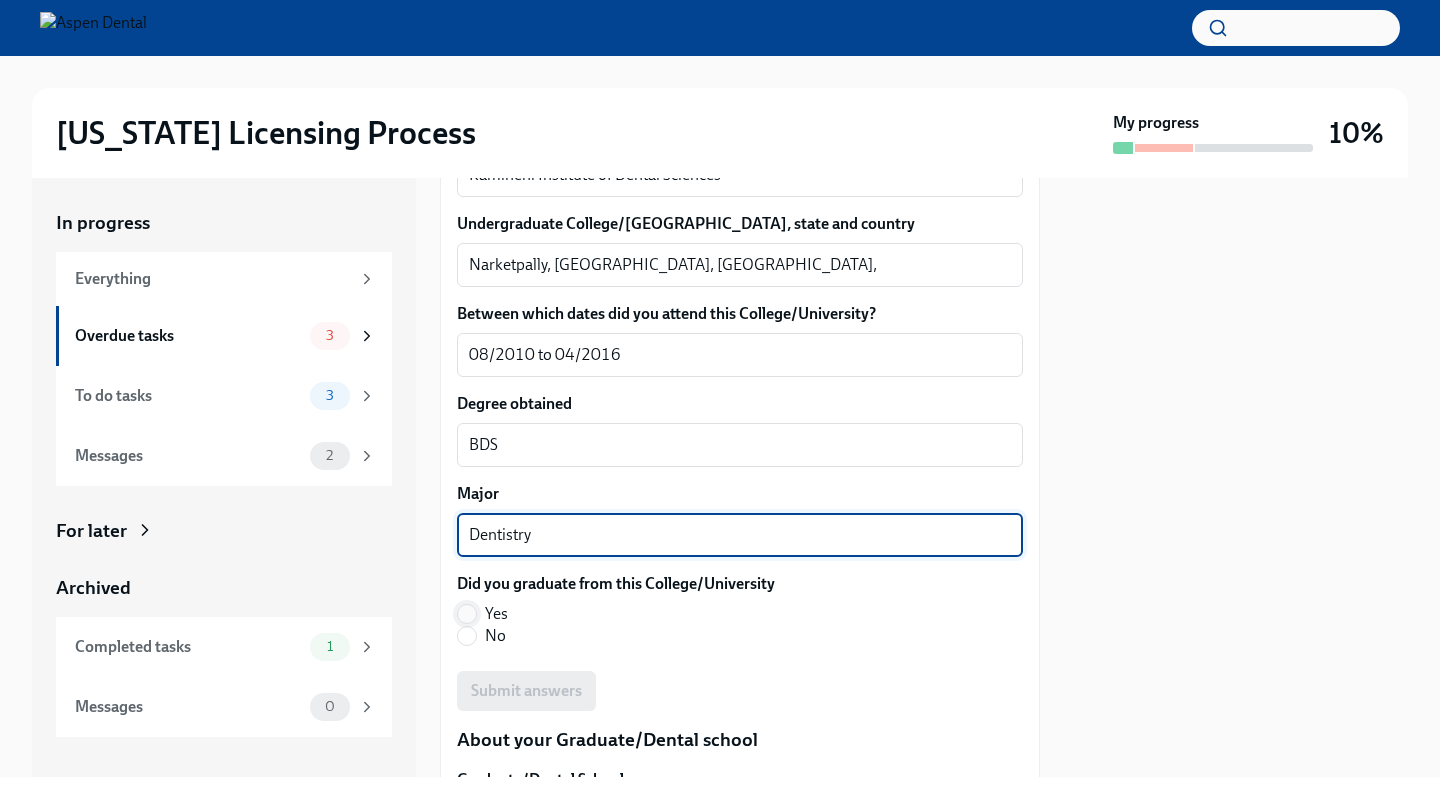 type on "Dentistry" 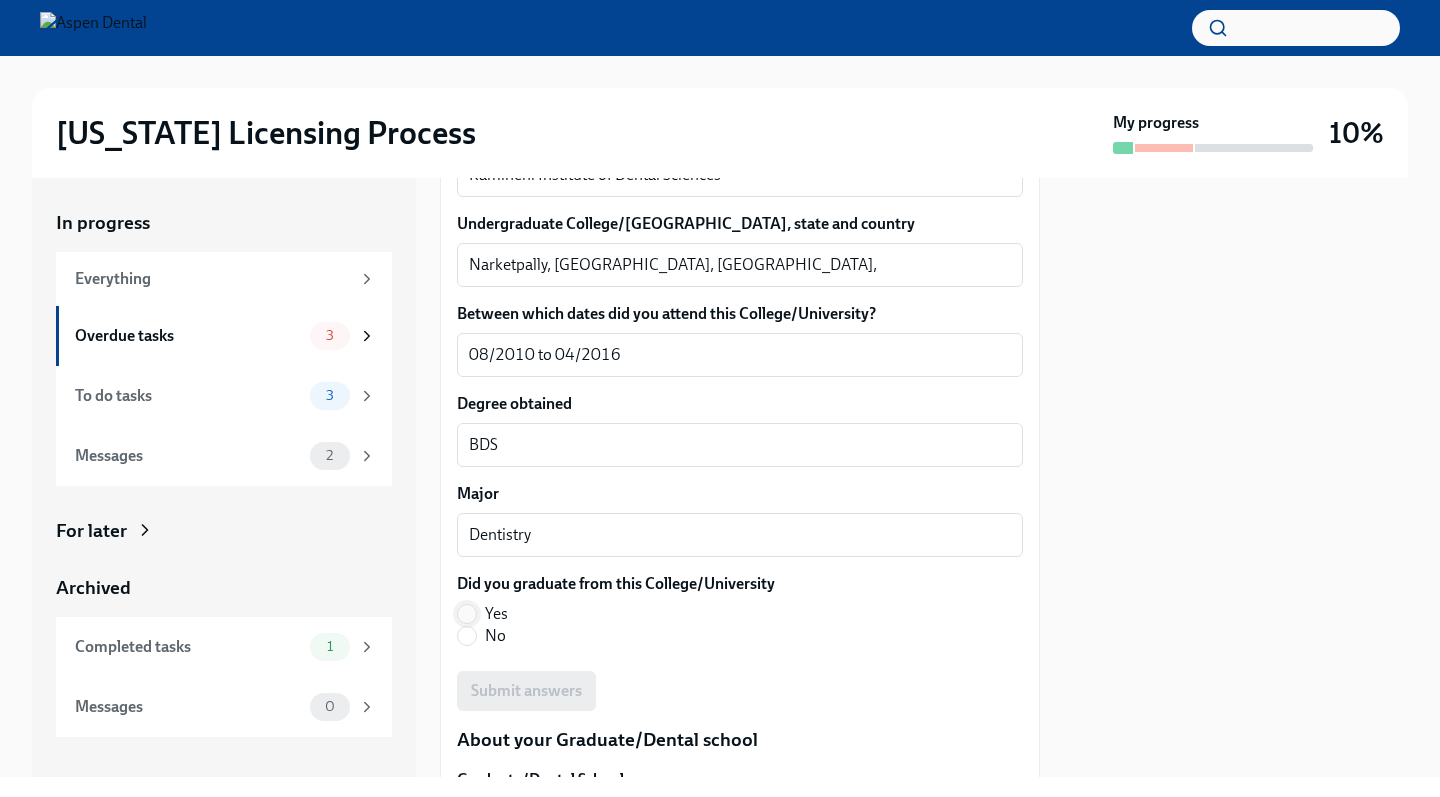 click on "Yes" at bounding box center (467, 614) 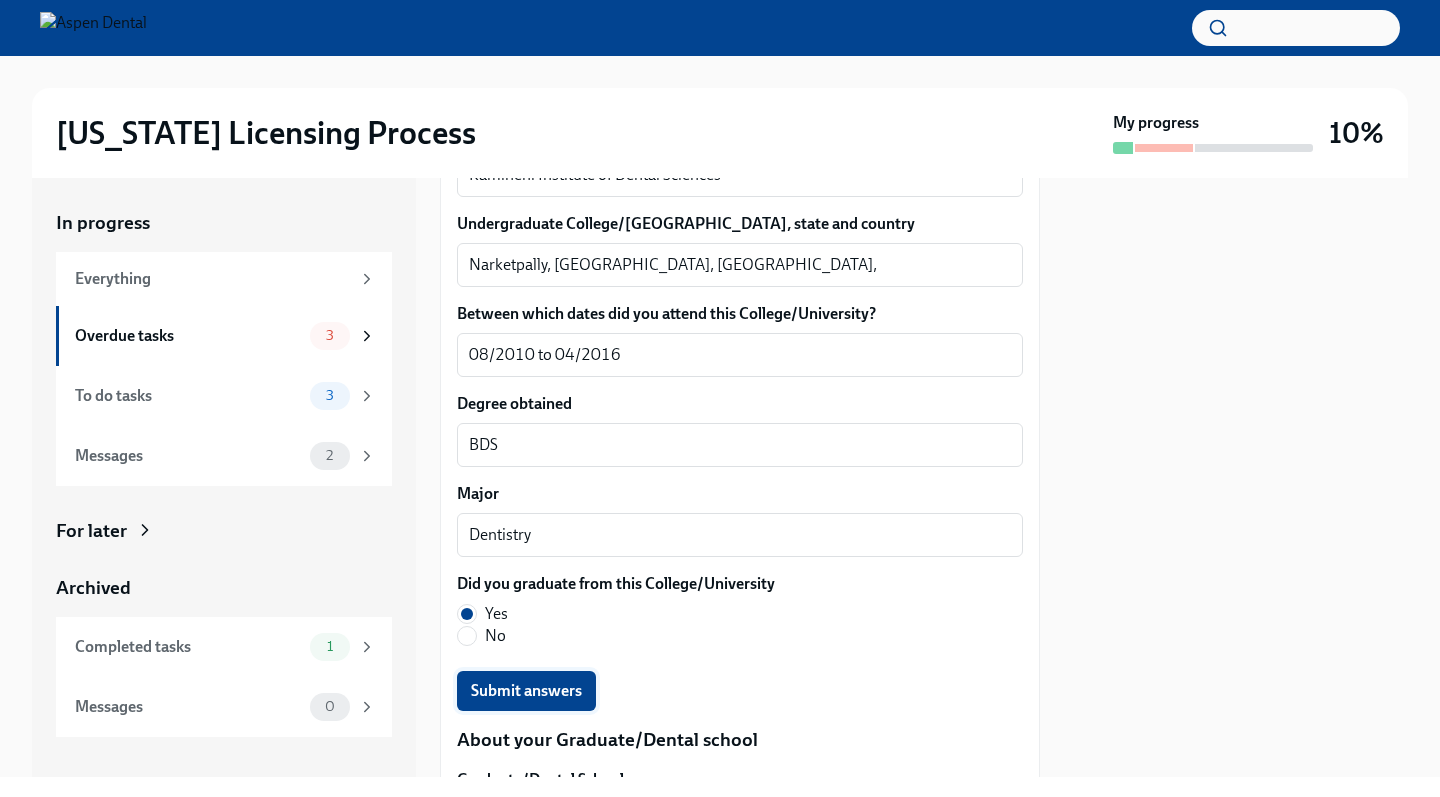 click on "Submit answers" at bounding box center (526, 691) 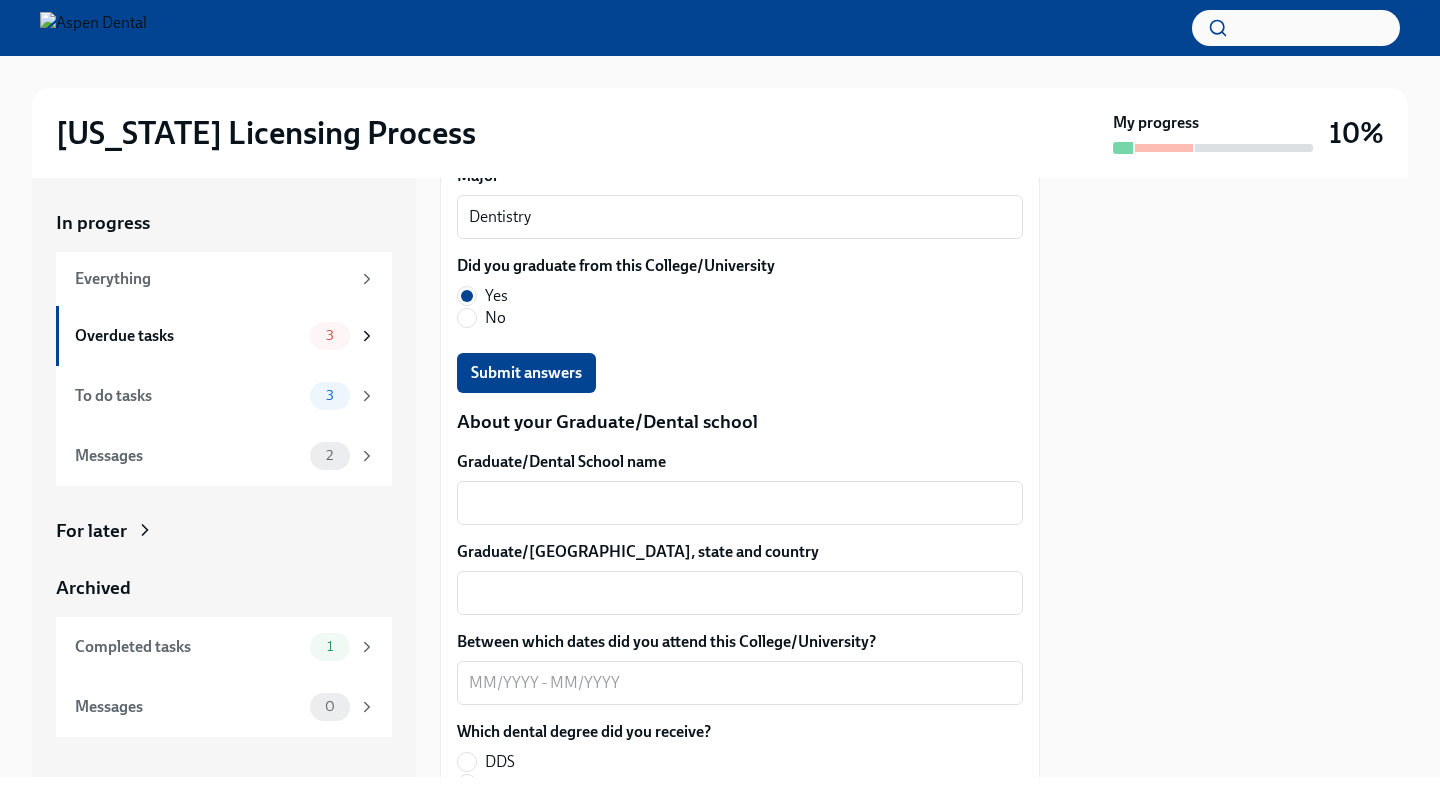 scroll, scrollTop: 2404, scrollLeft: 0, axis: vertical 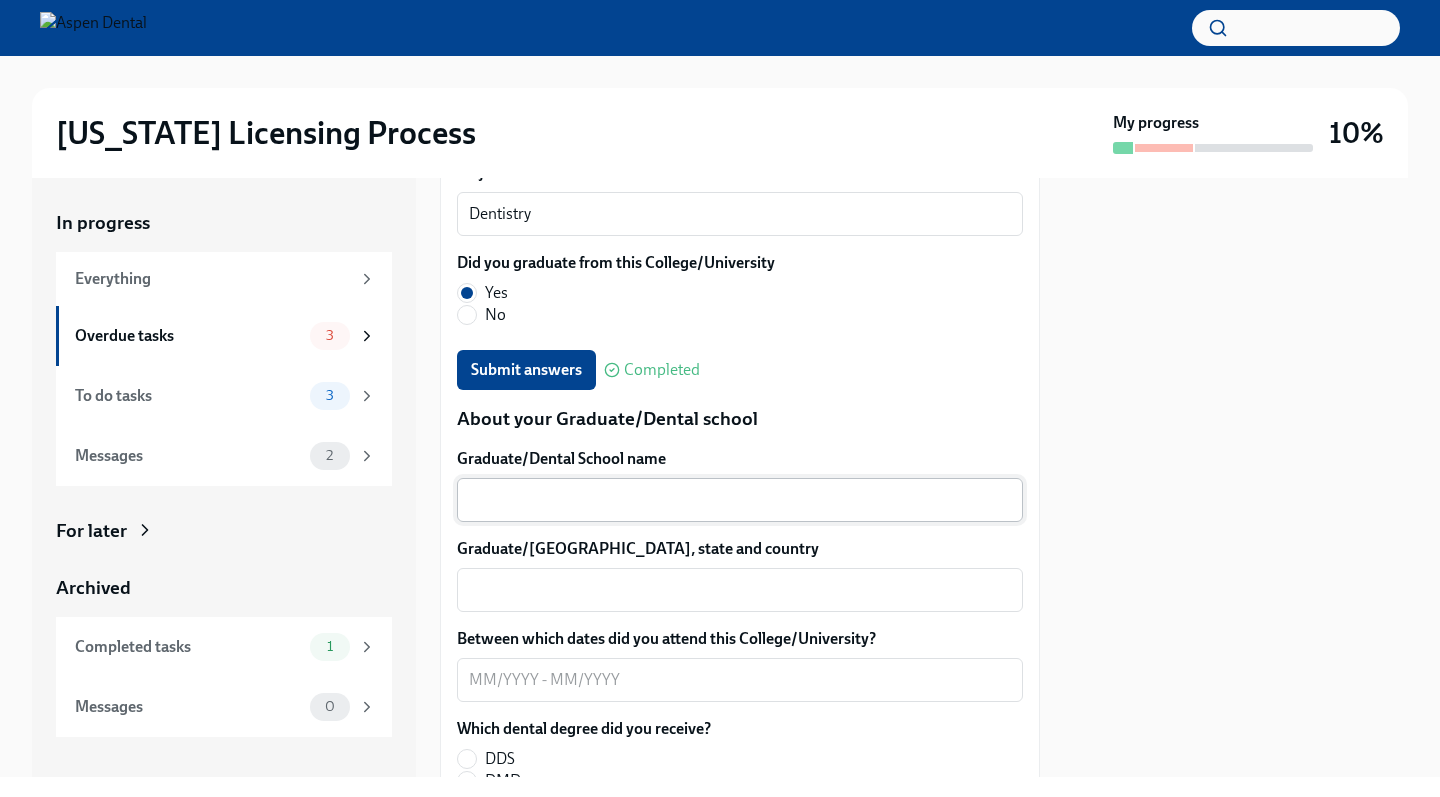click on "Graduate/Dental School name" at bounding box center (740, 500) 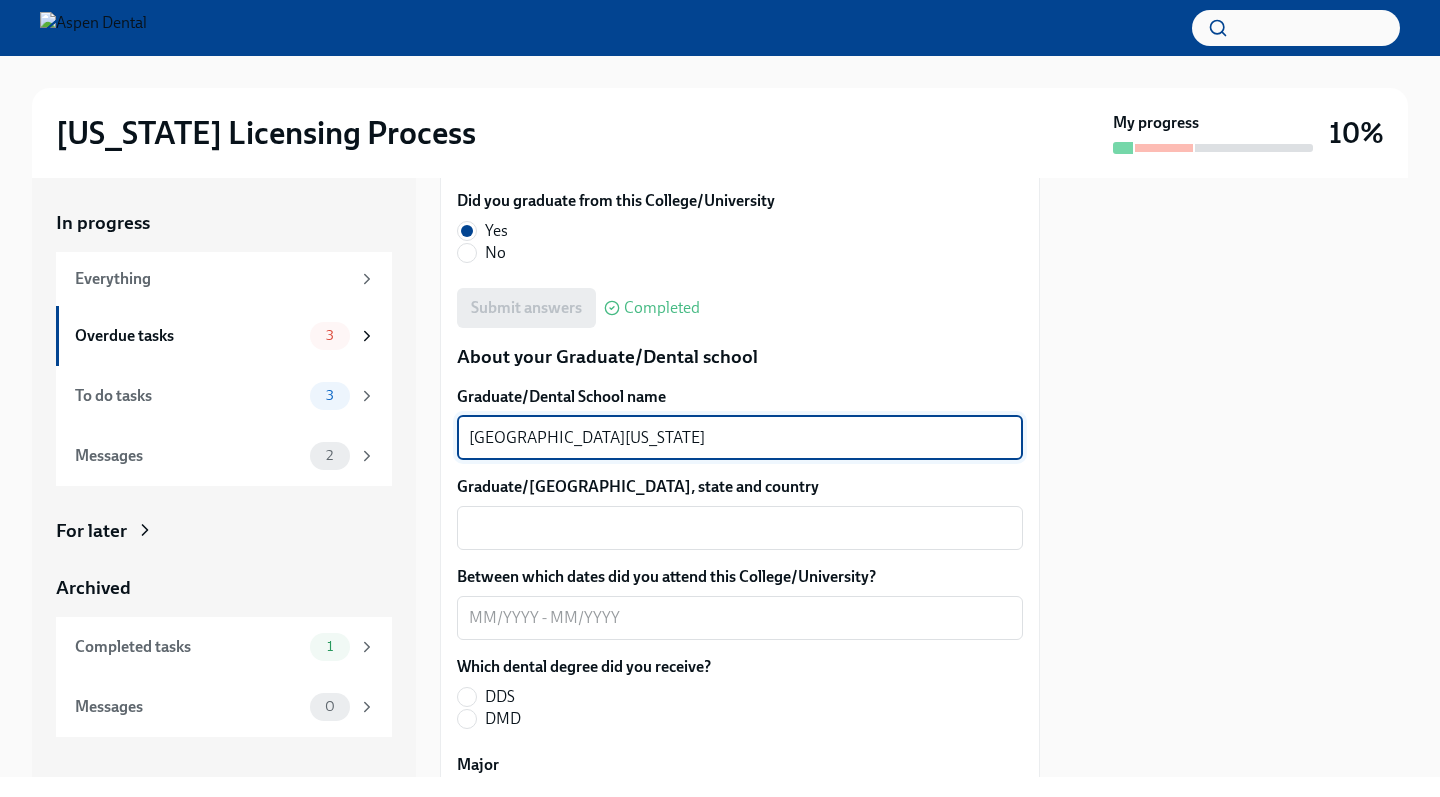 scroll, scrollTop: 2472, scrollLeft: 0, axis: vertical 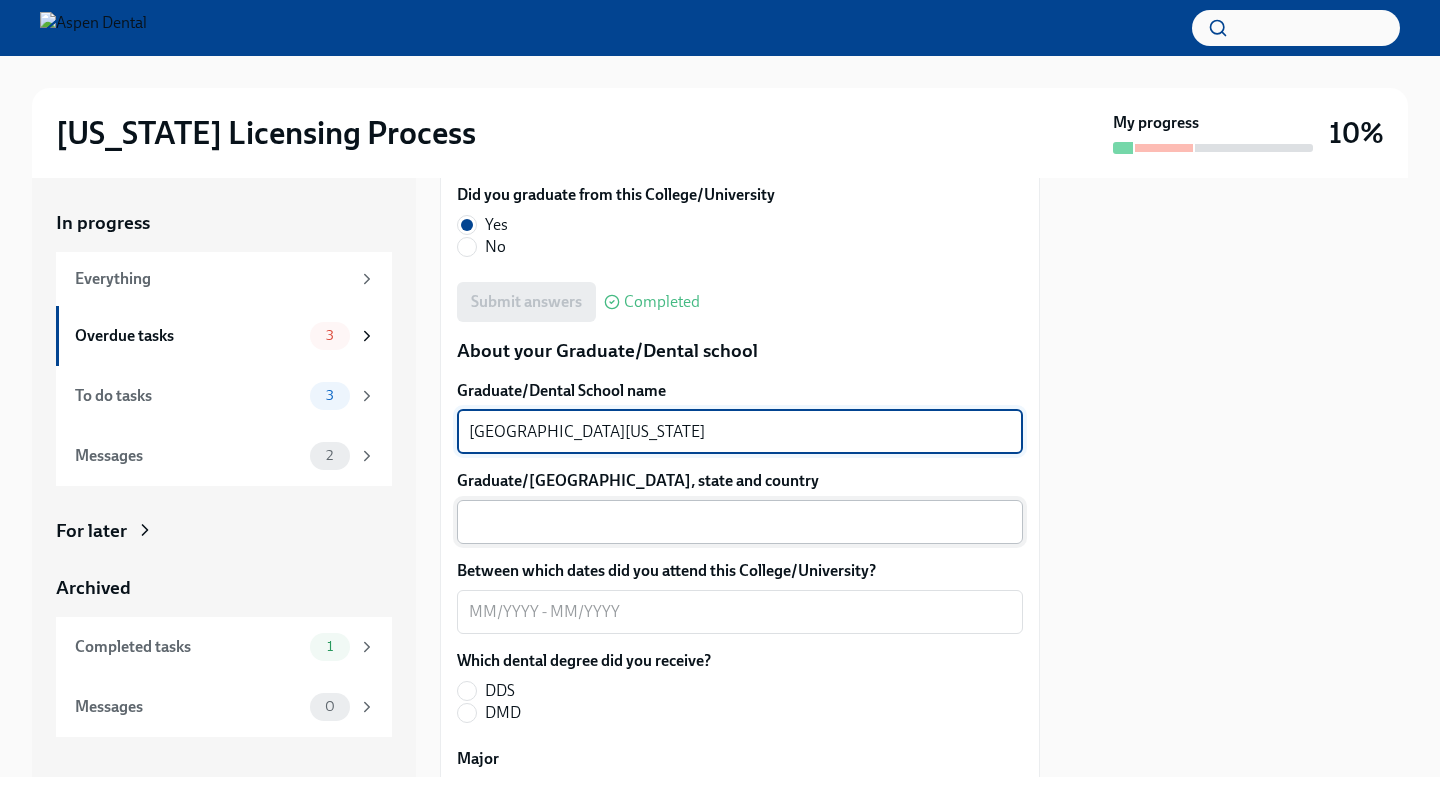 type on "[GEOGRAPHIC_DATA][US_STATE]" 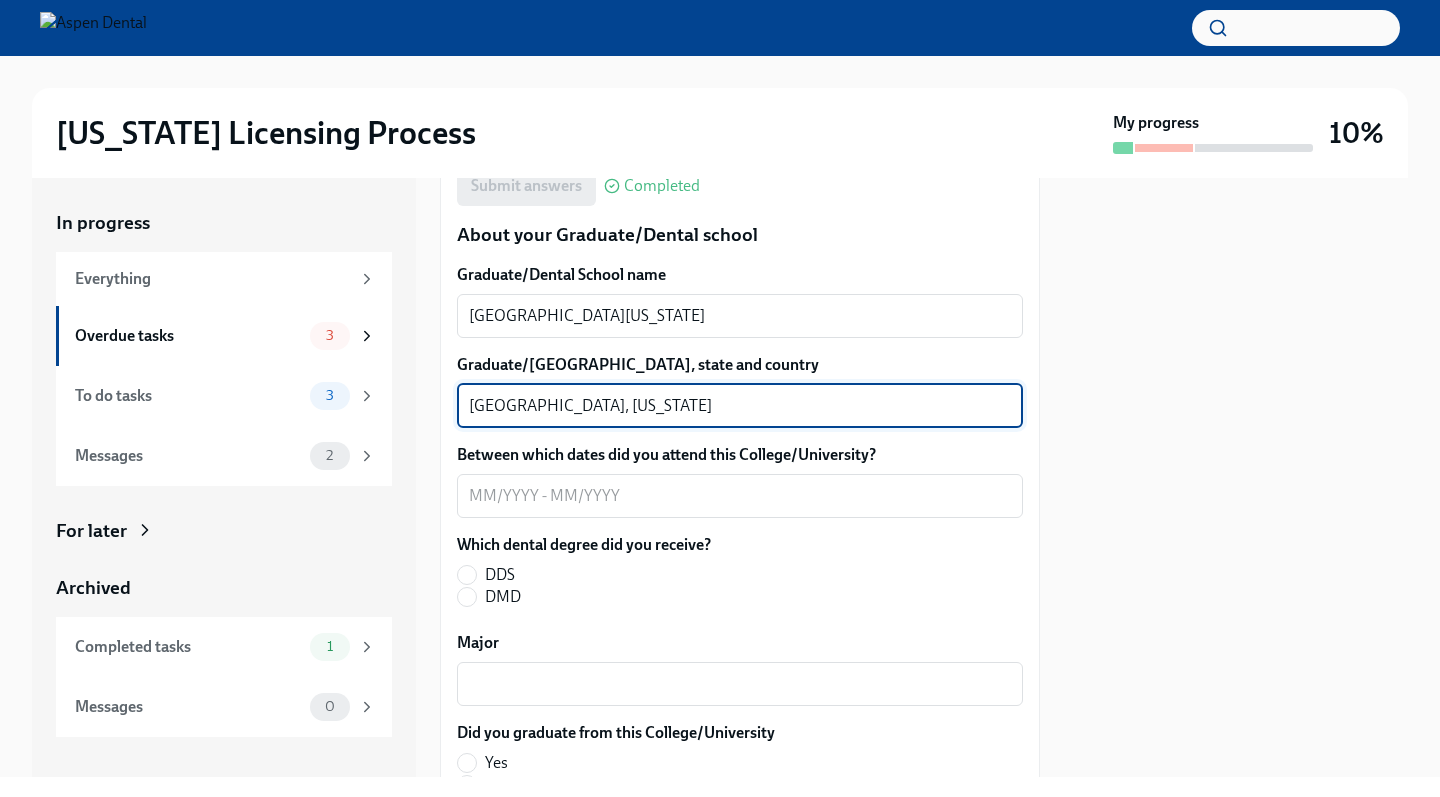 scroll, scrollTop: 2589, scrollLeft: 0, axis: vertical 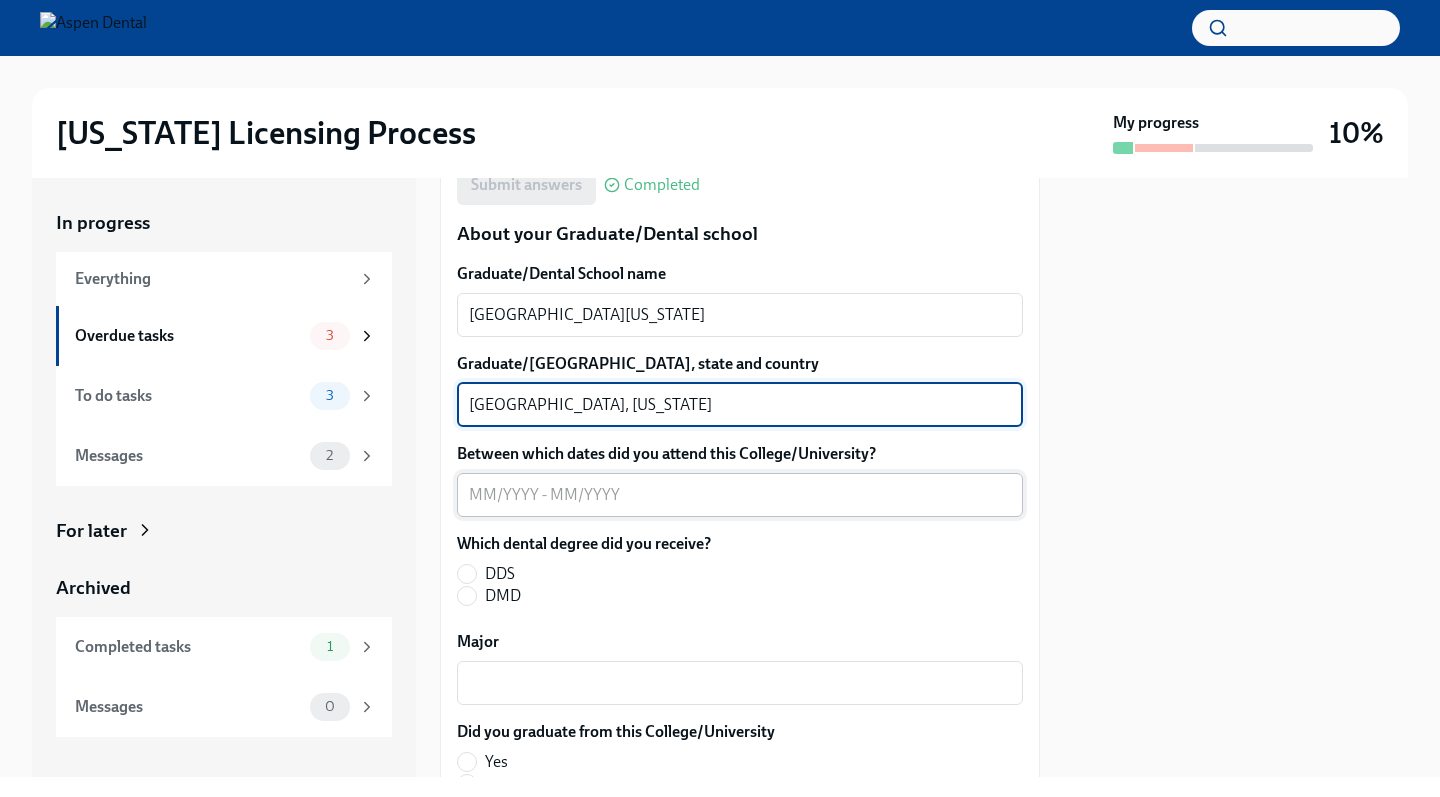 type on "[GEOGRAPHIC_DATA], [US_STATE]" 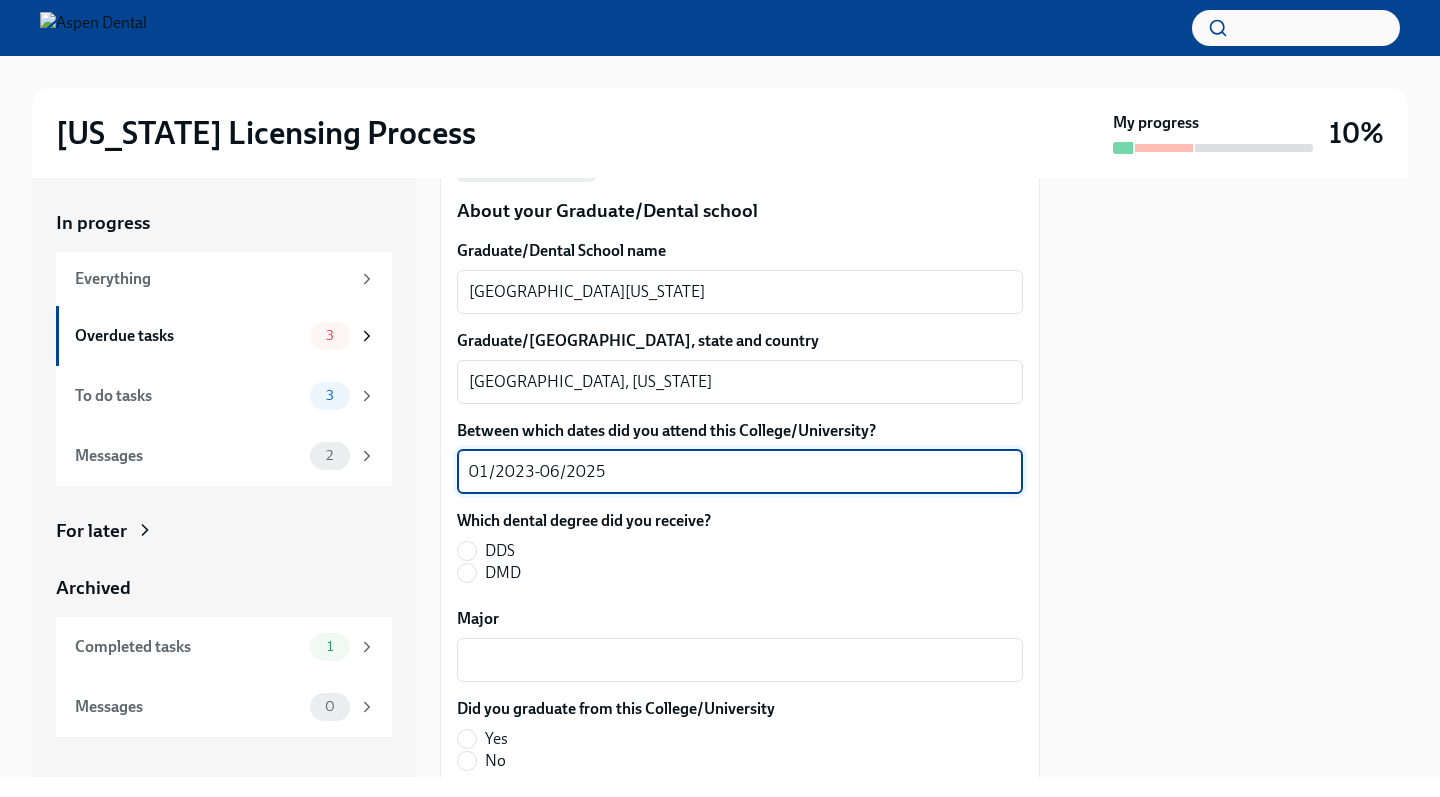 scroll, scrollTop: 2613, scrollLeft: 0, axis: vertical 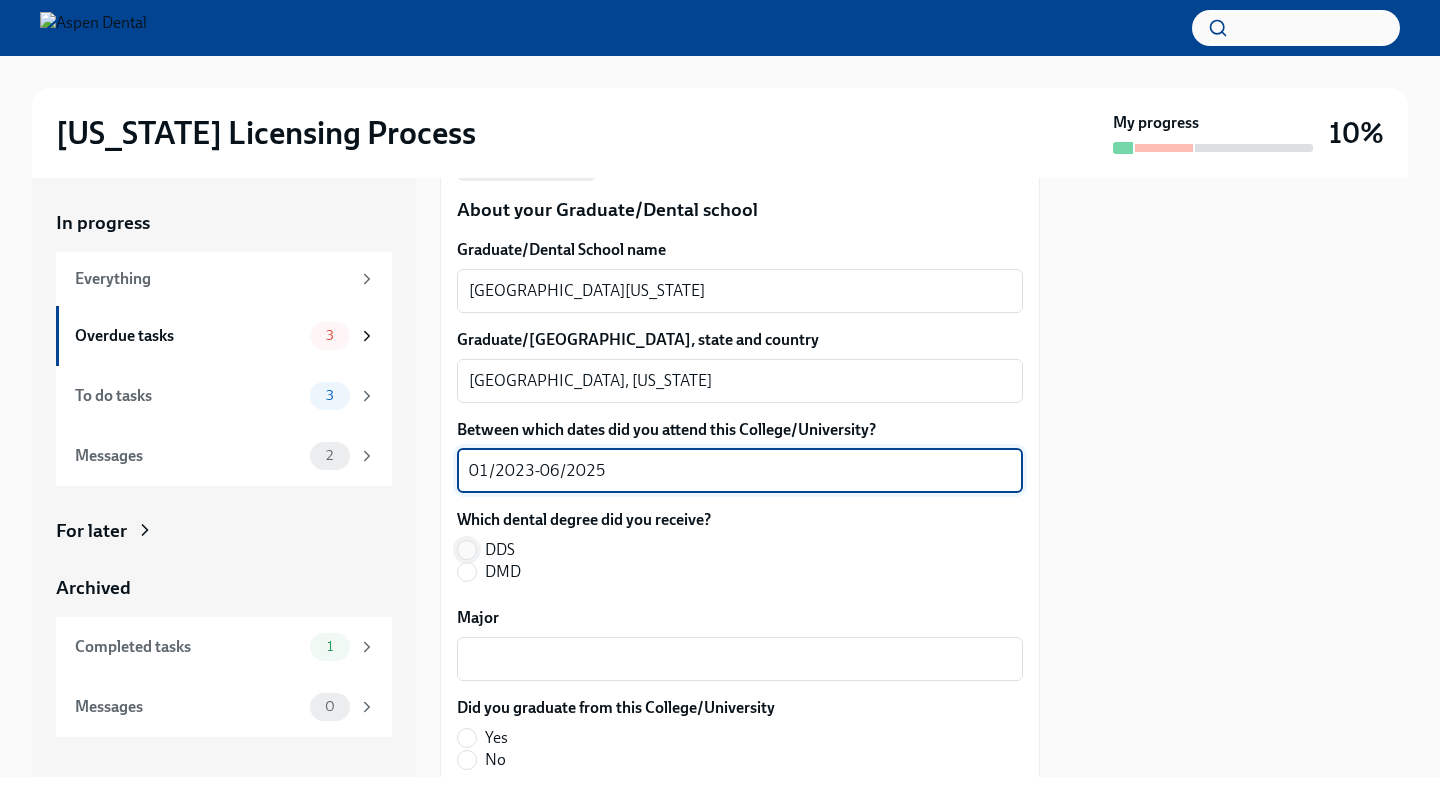 type on "01/2023-06/2025" 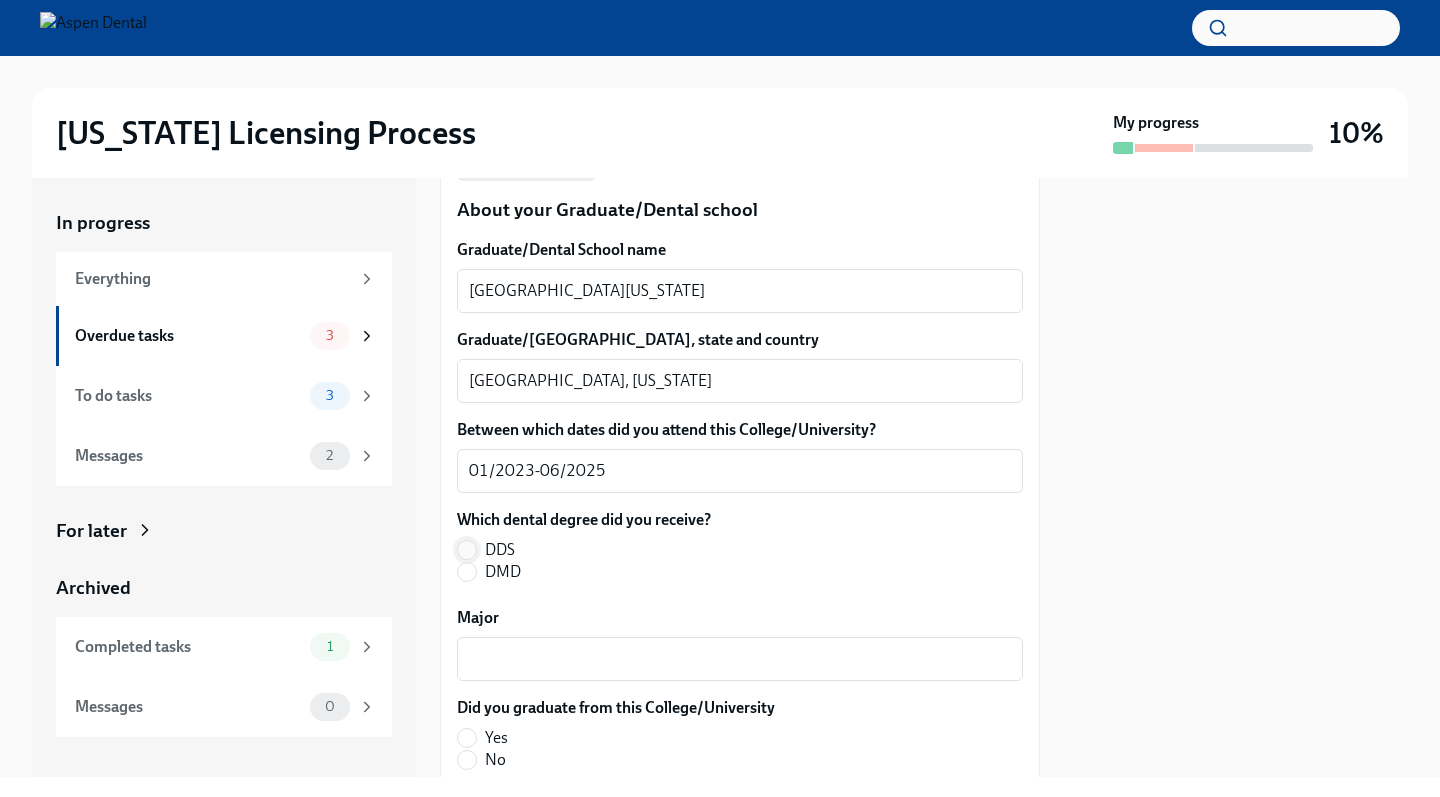 click on "DDS" at bounding box center [467, 550] 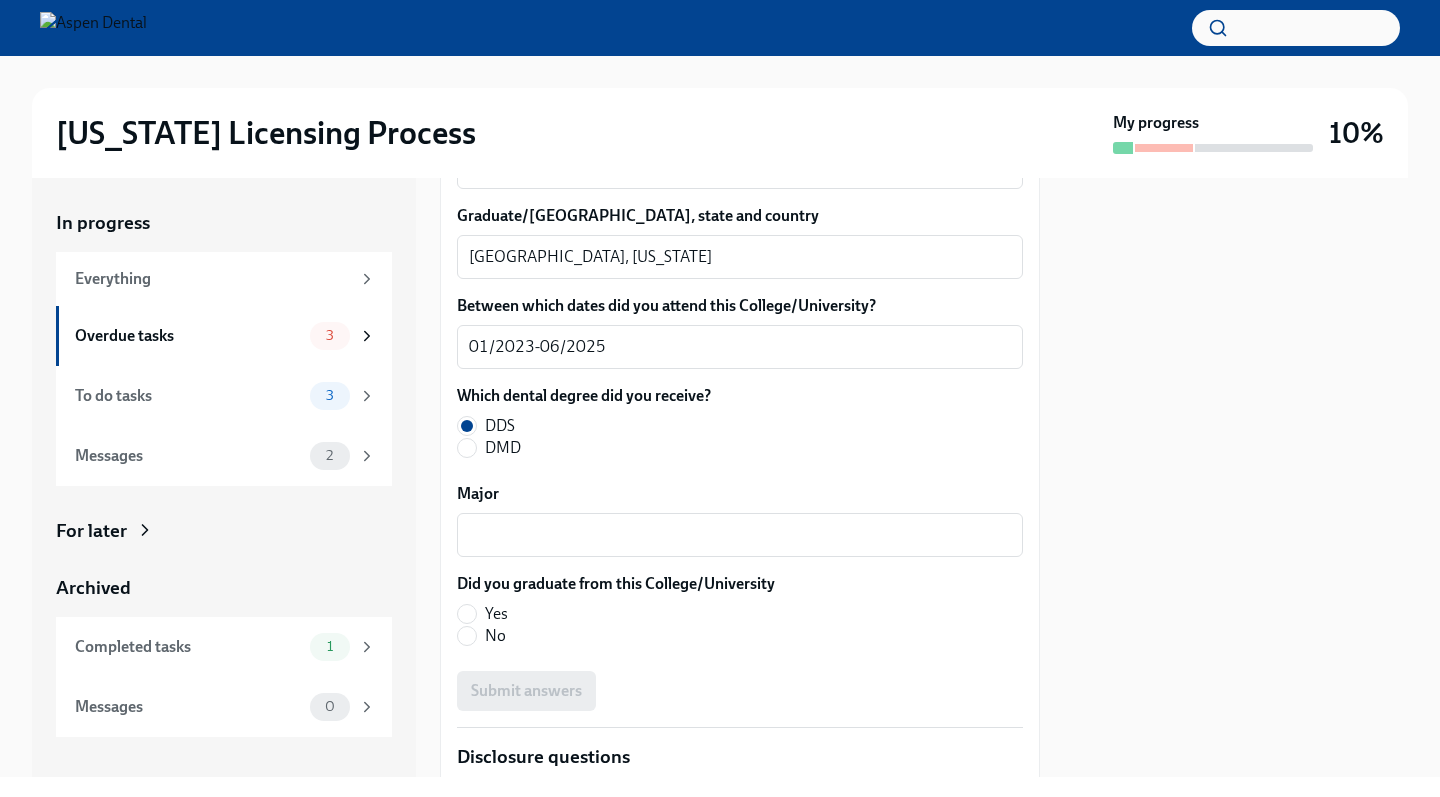scroll, scrollTop: 2745, scrollLeft: 0, axis: vertical 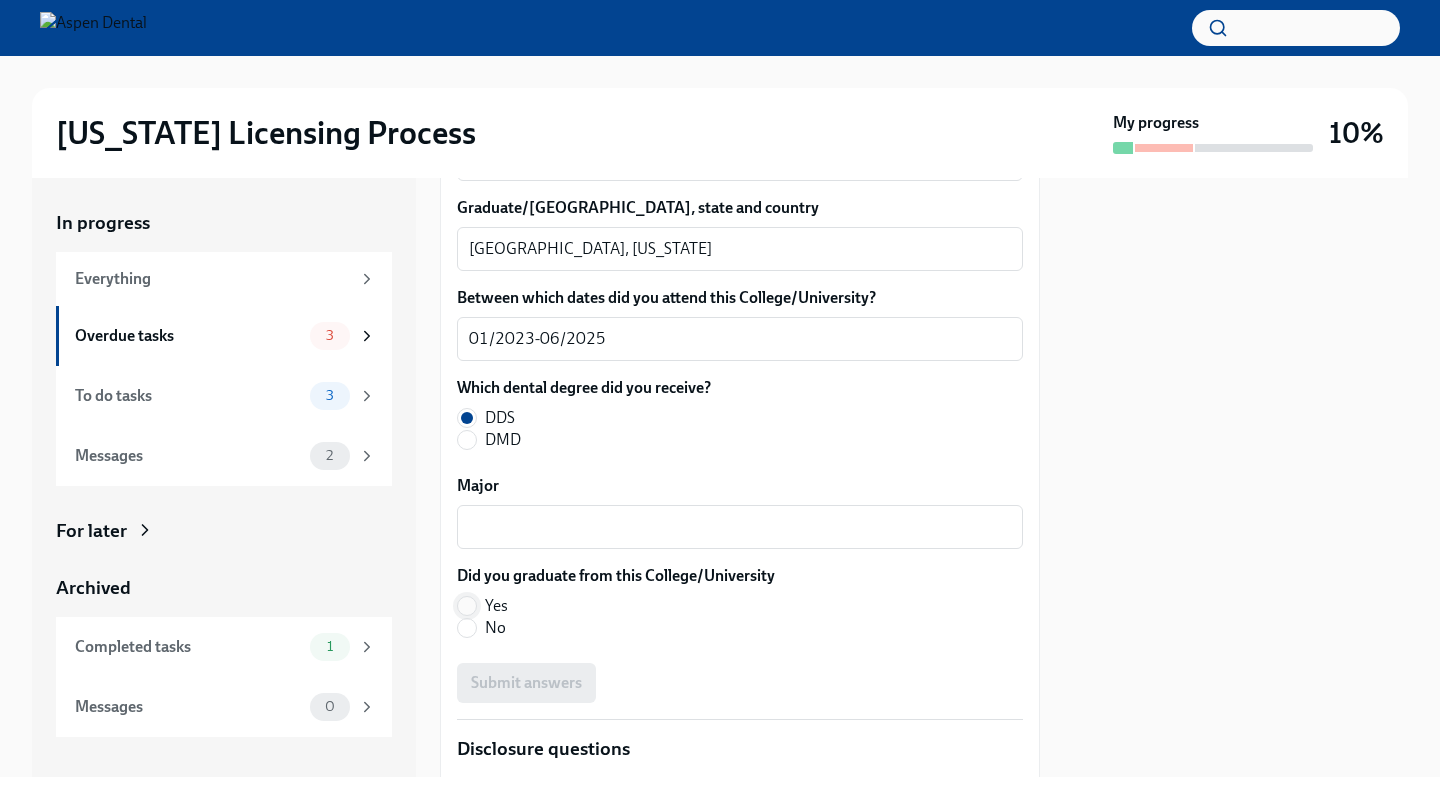 click at bounding box center (467, 606) 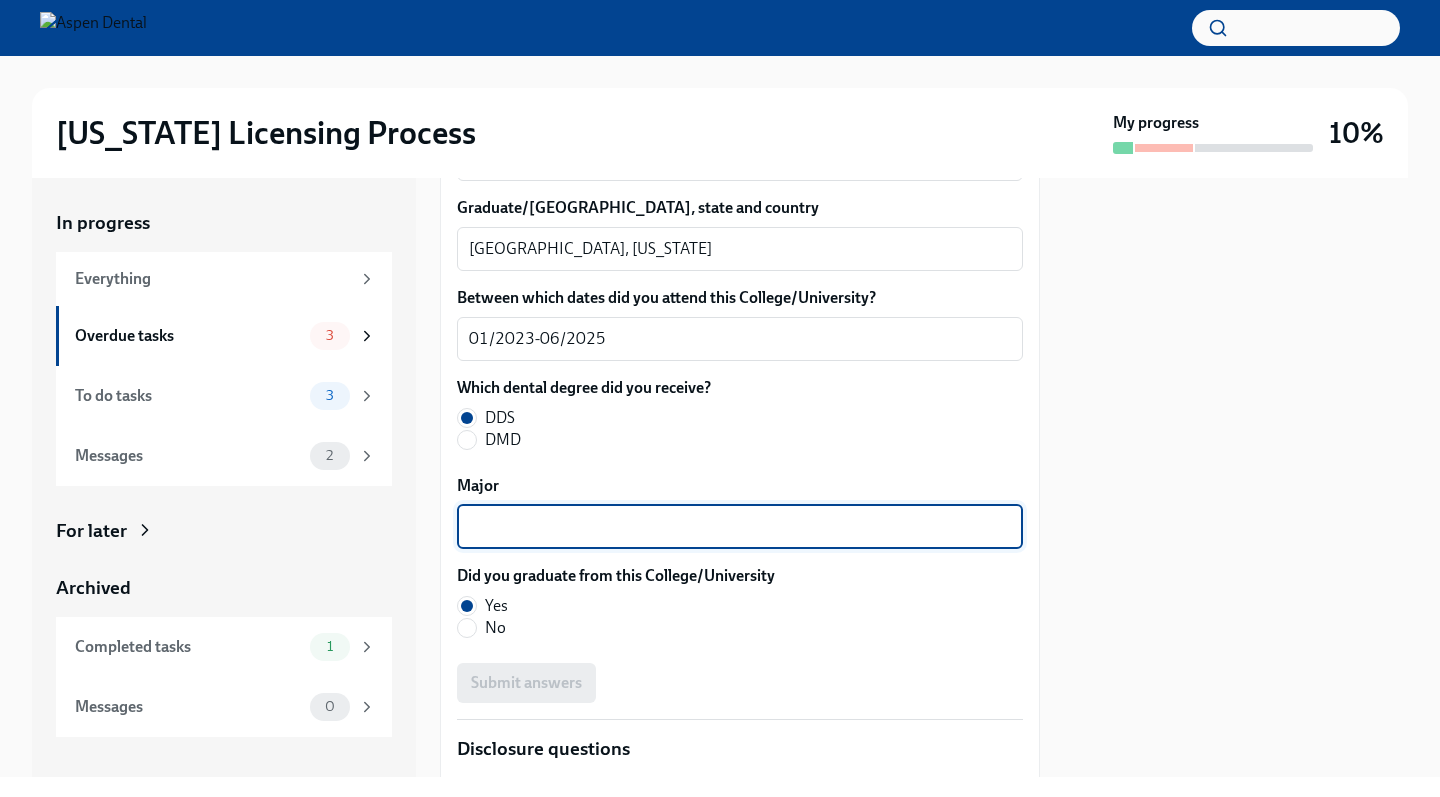 click on "Major" at bounding box center (740, 527) 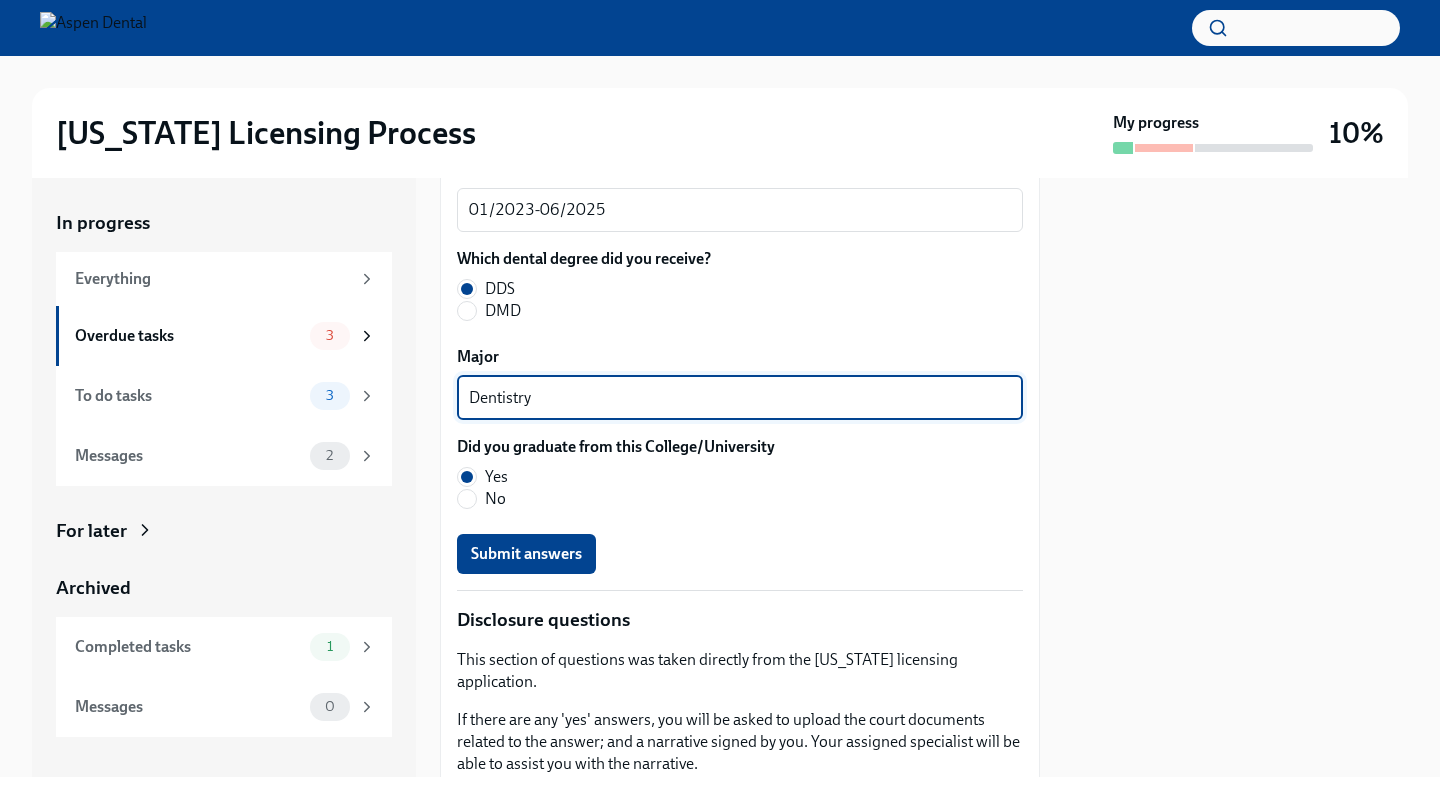 scroll, scrollTop: 2895, scrollLeft: 0, axis: vertical 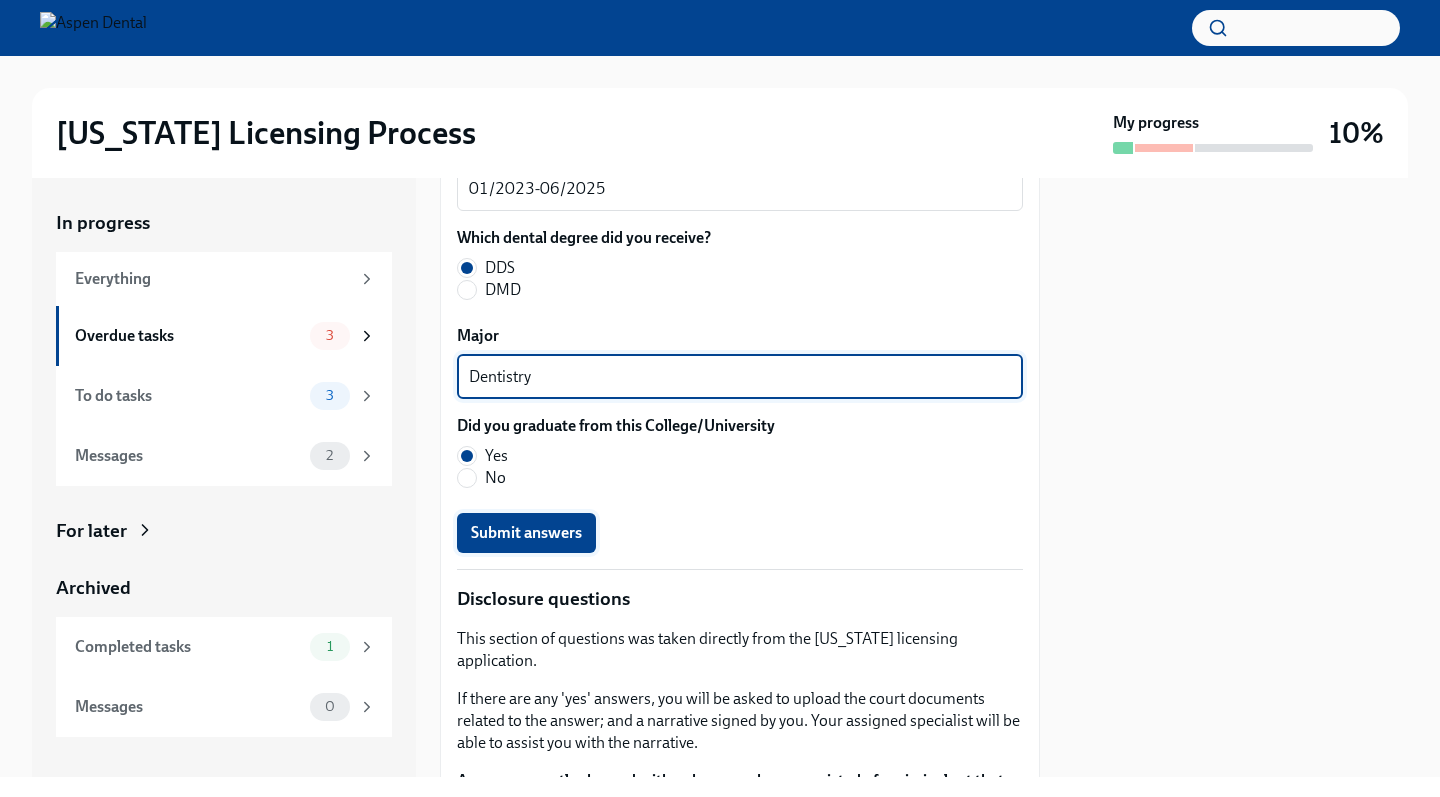 type on "Dentistry" 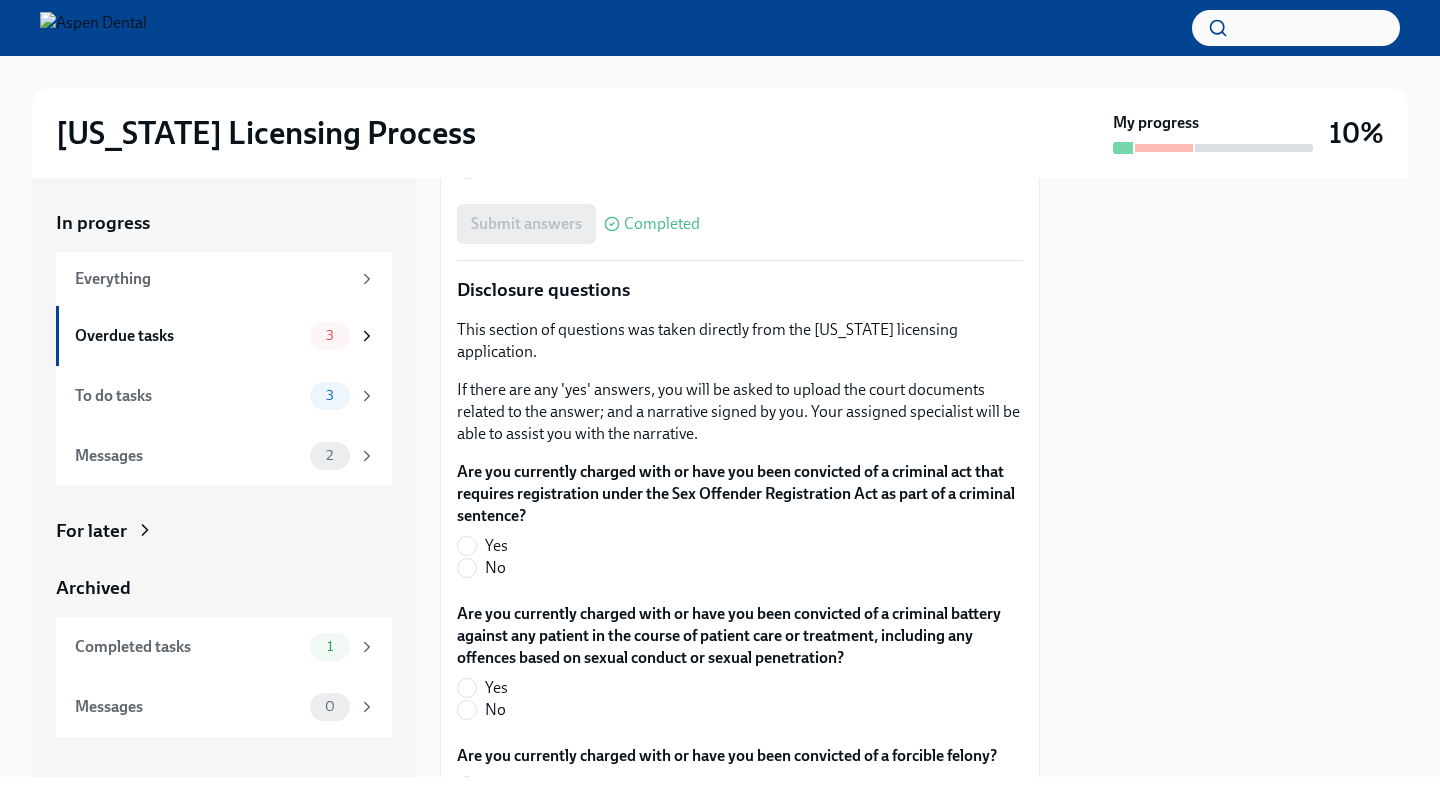 scroll, scrollTop: 3202, scrollLeft: 0, axis: vertical 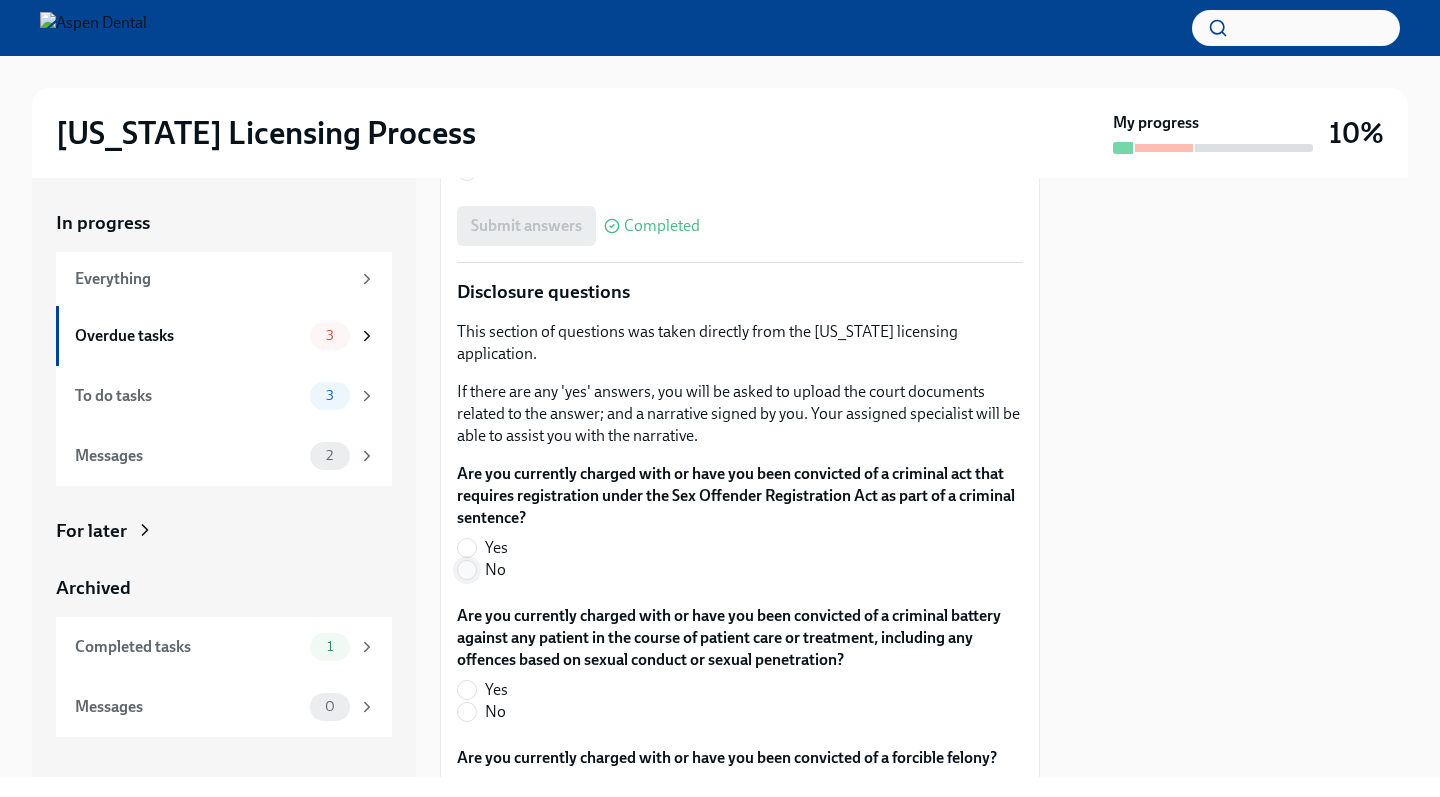 click on "No" at bounding box center [467, 570] 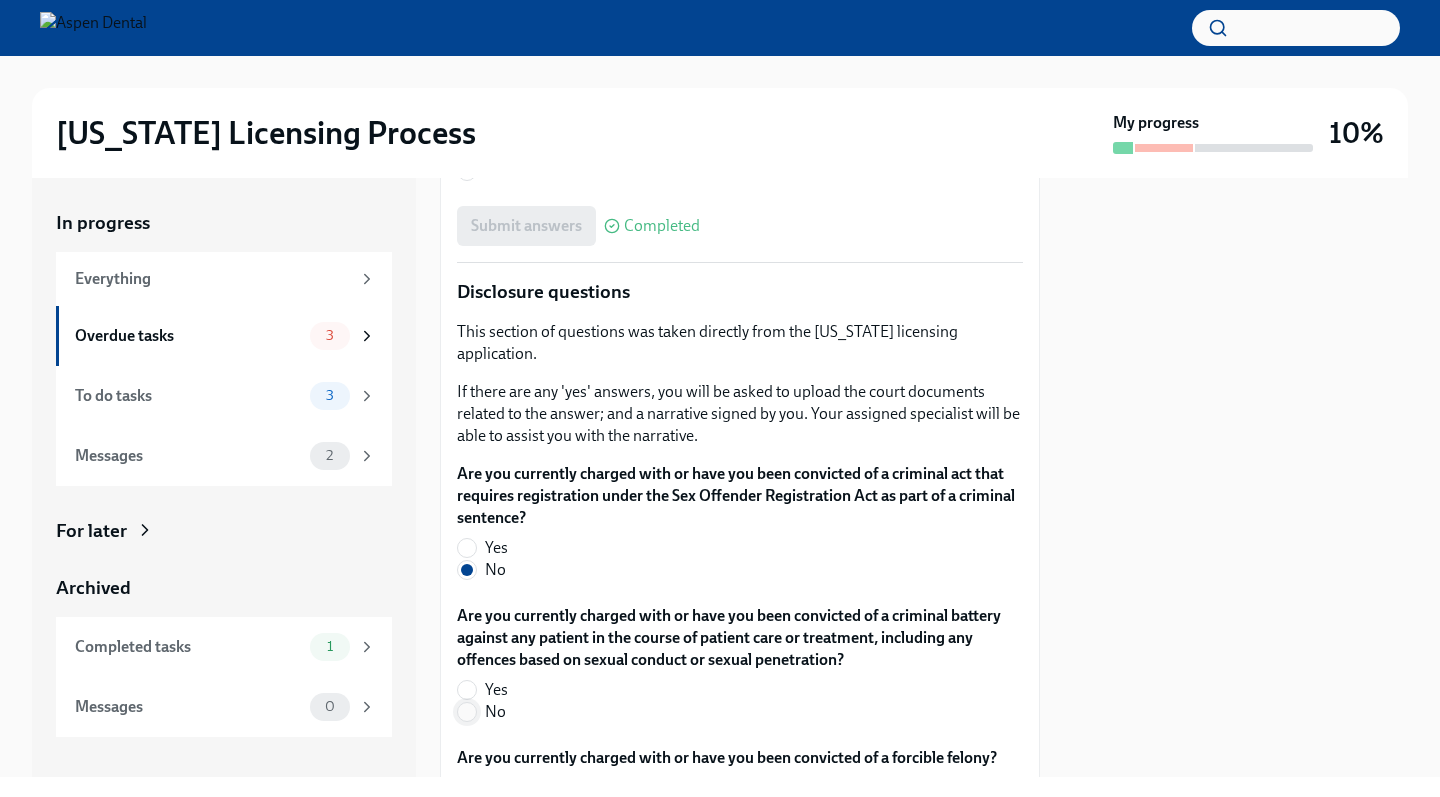 click on "No" at bounding box center (467, 712) 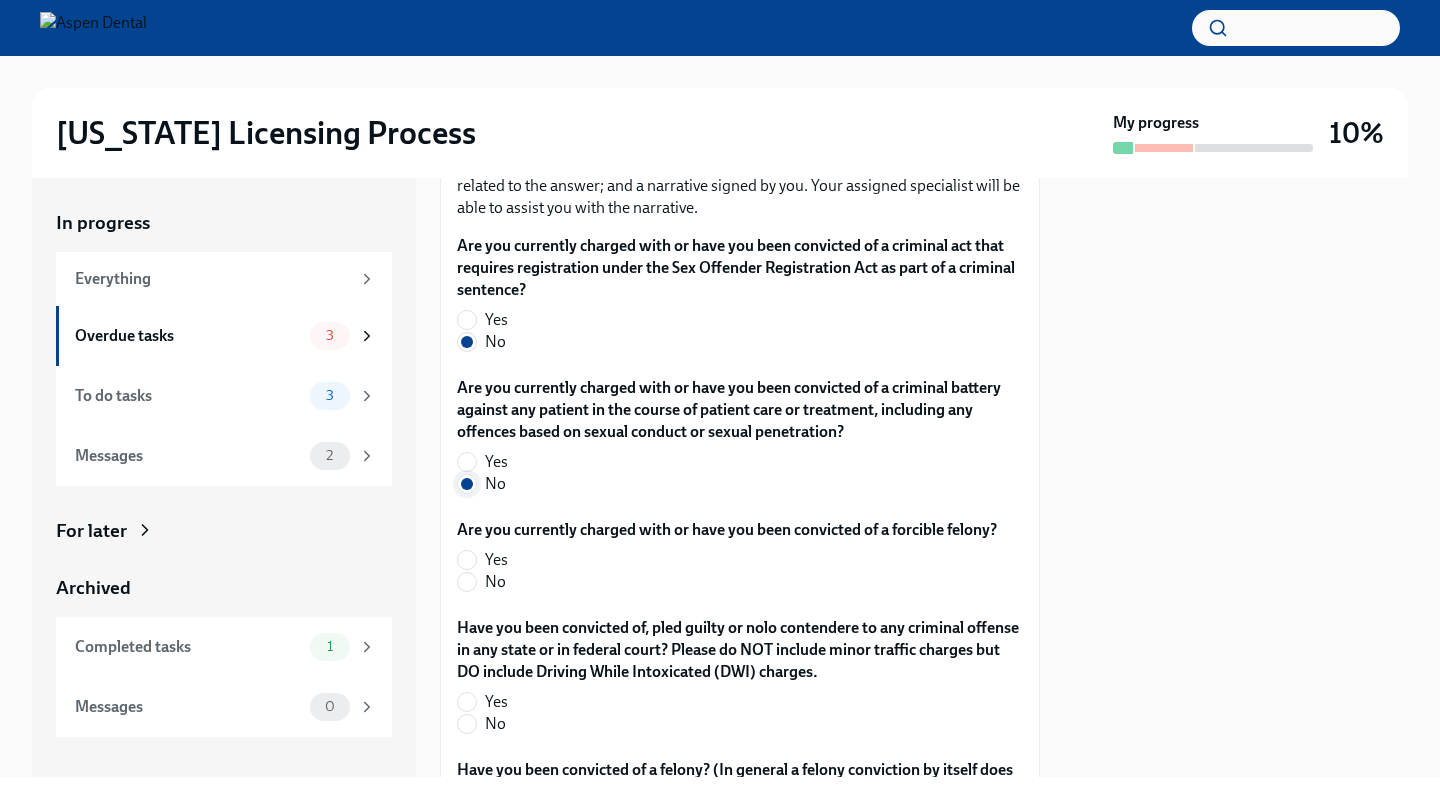 scroll, scrollTop: 3433, scrollLeft: 0, axis: vertical 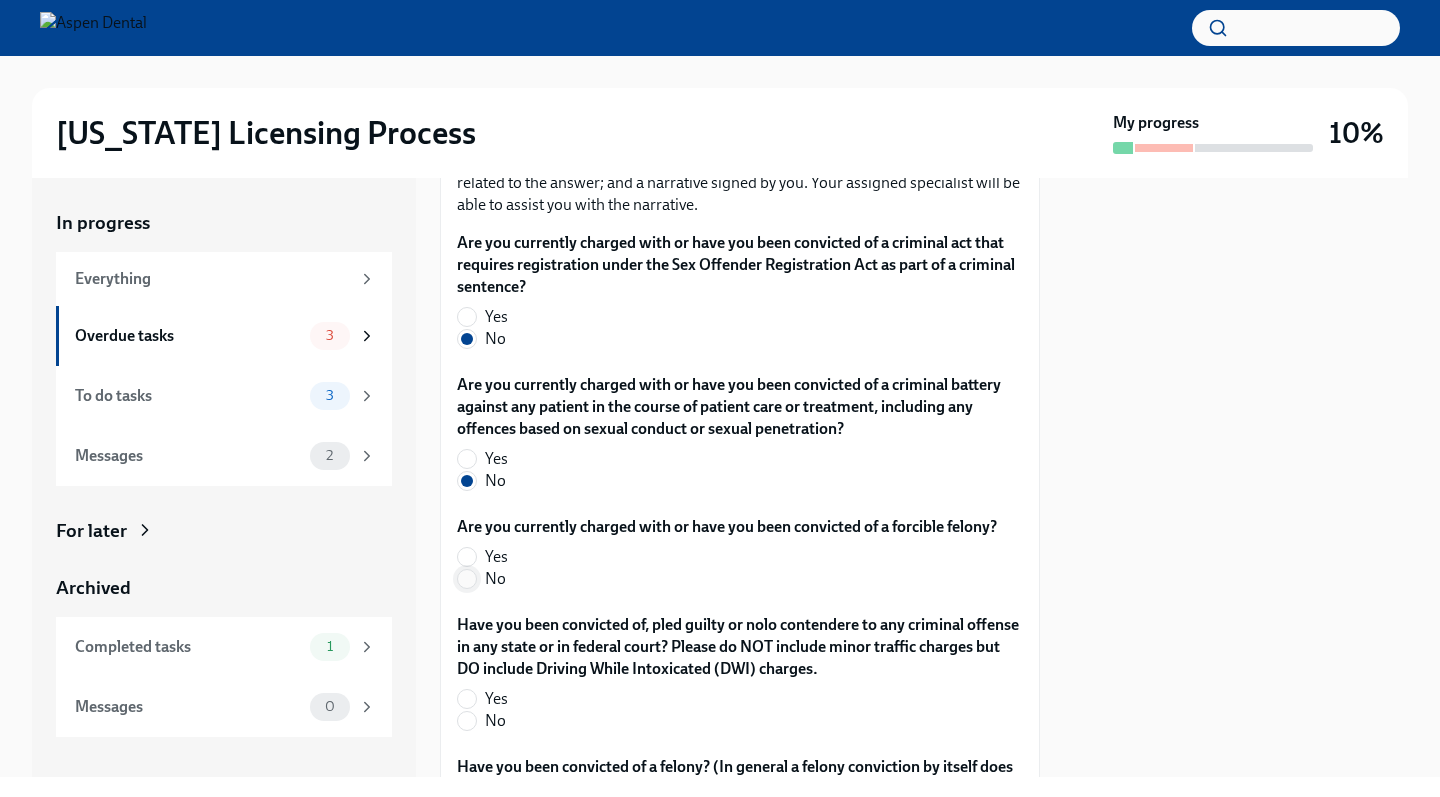 click on "No" at bounding box center [467, 579] 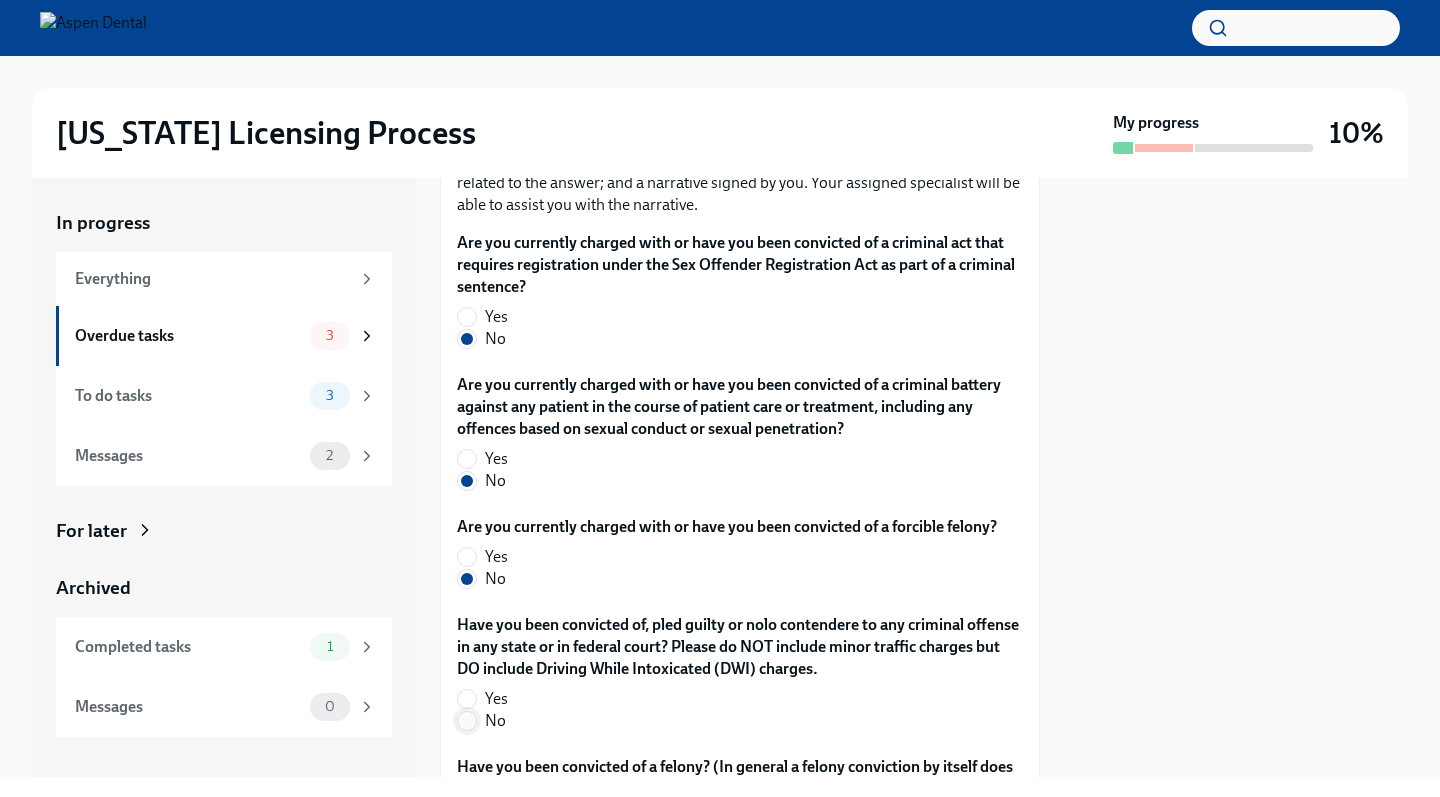 click on "No" at bounding box center (467, 721) 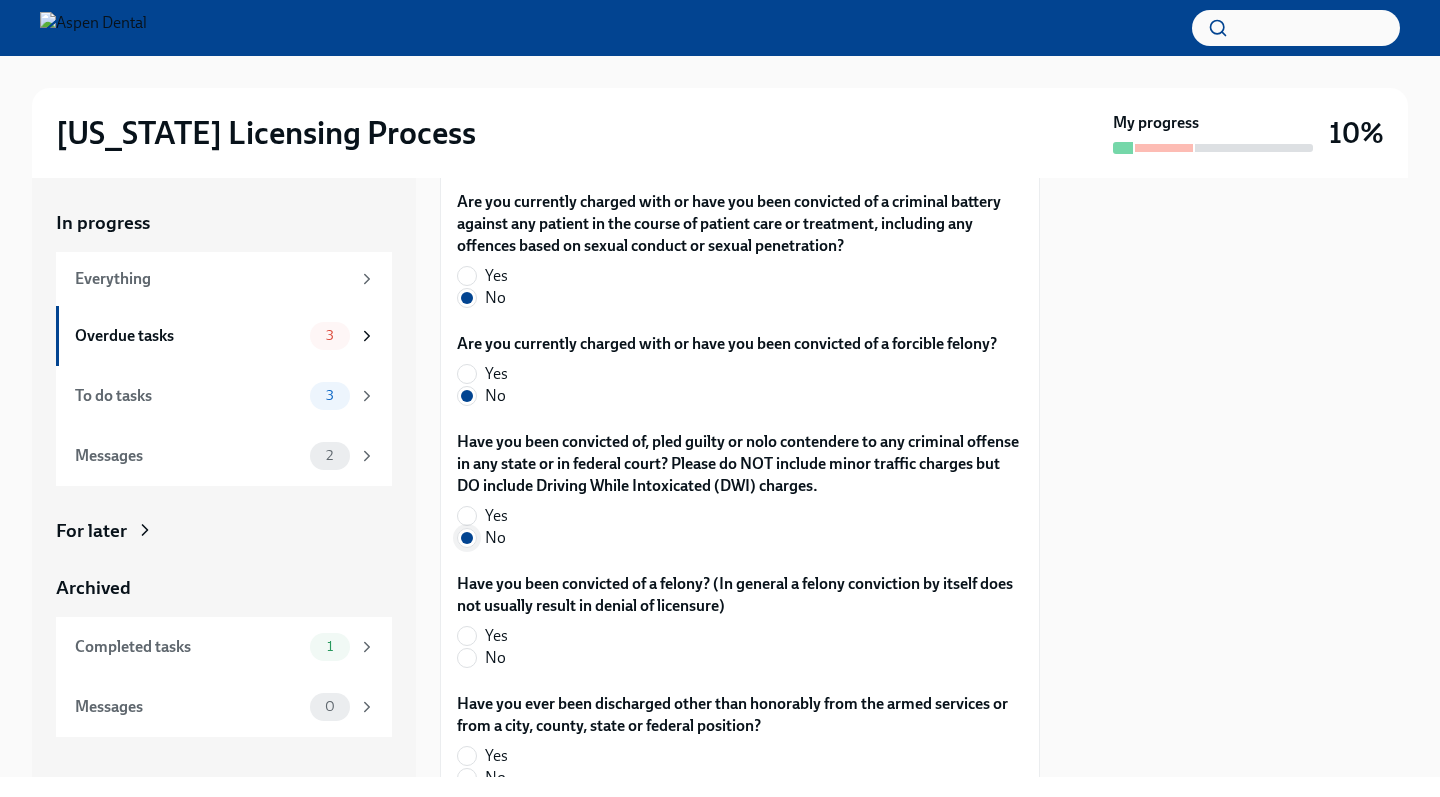 scroll, scrollTop: 3622, scrollLeft: 0, axis: vertical 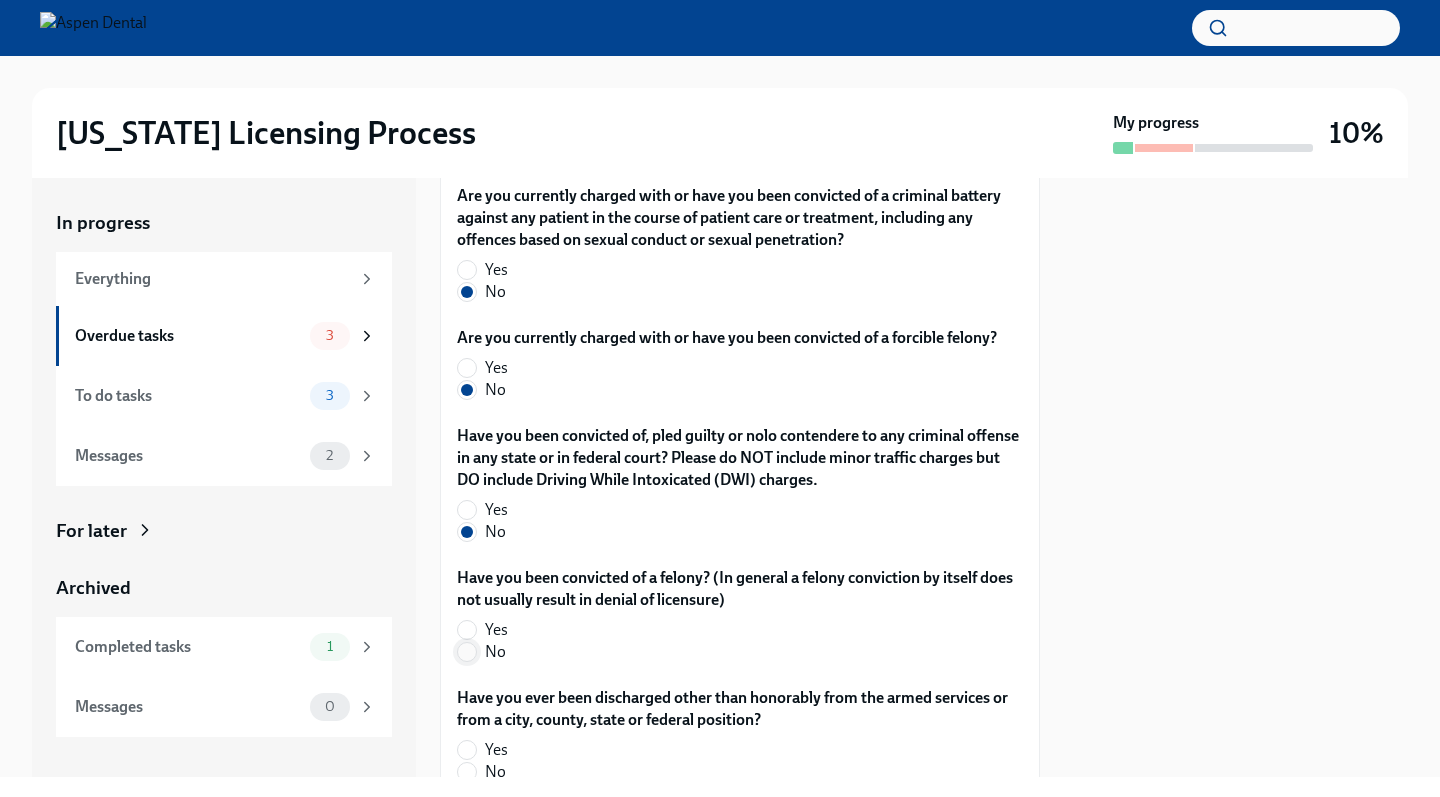 click on "No" at bounding box center [467, 652] 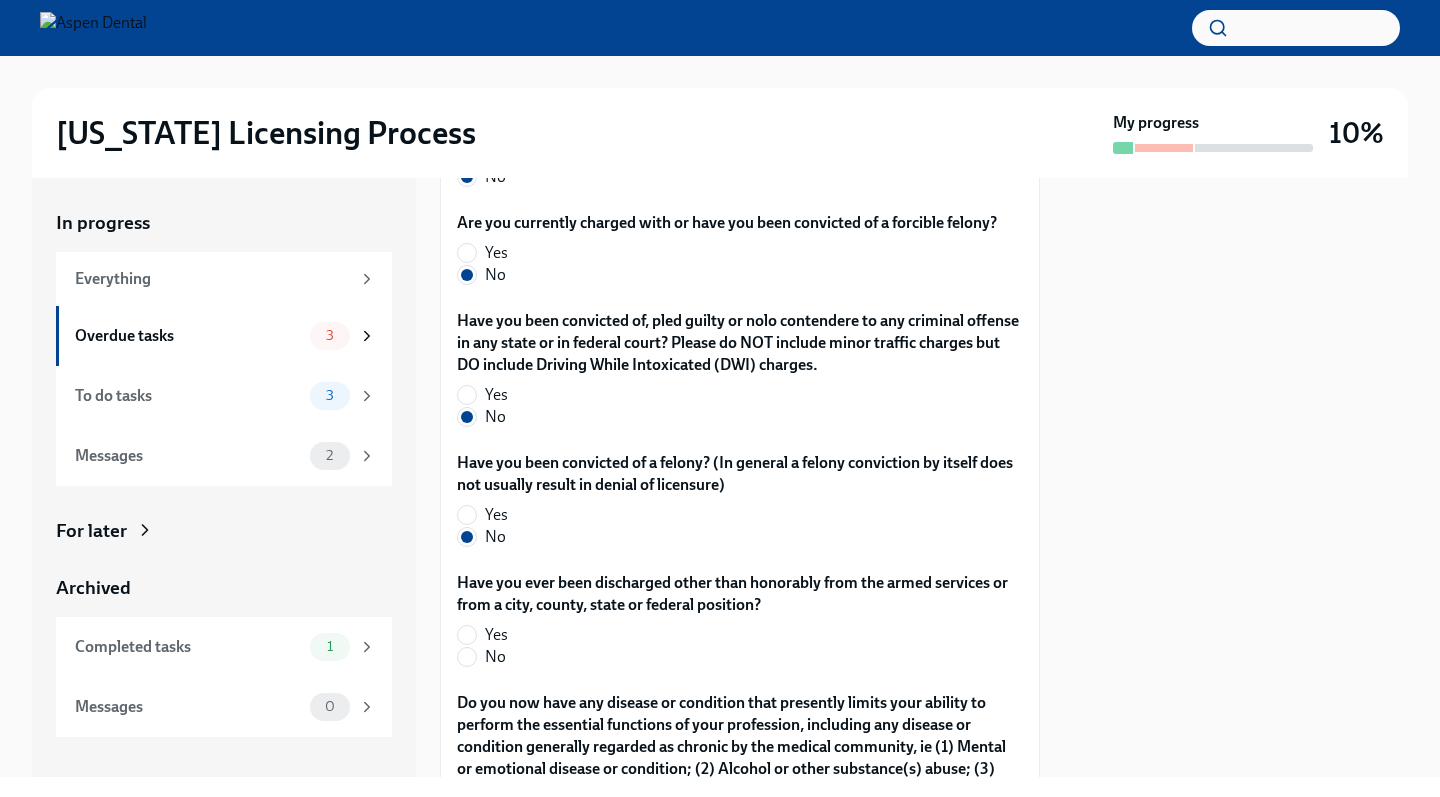 scroll, scrollTop: 3741, scrollLeft: 0, axis: vertical 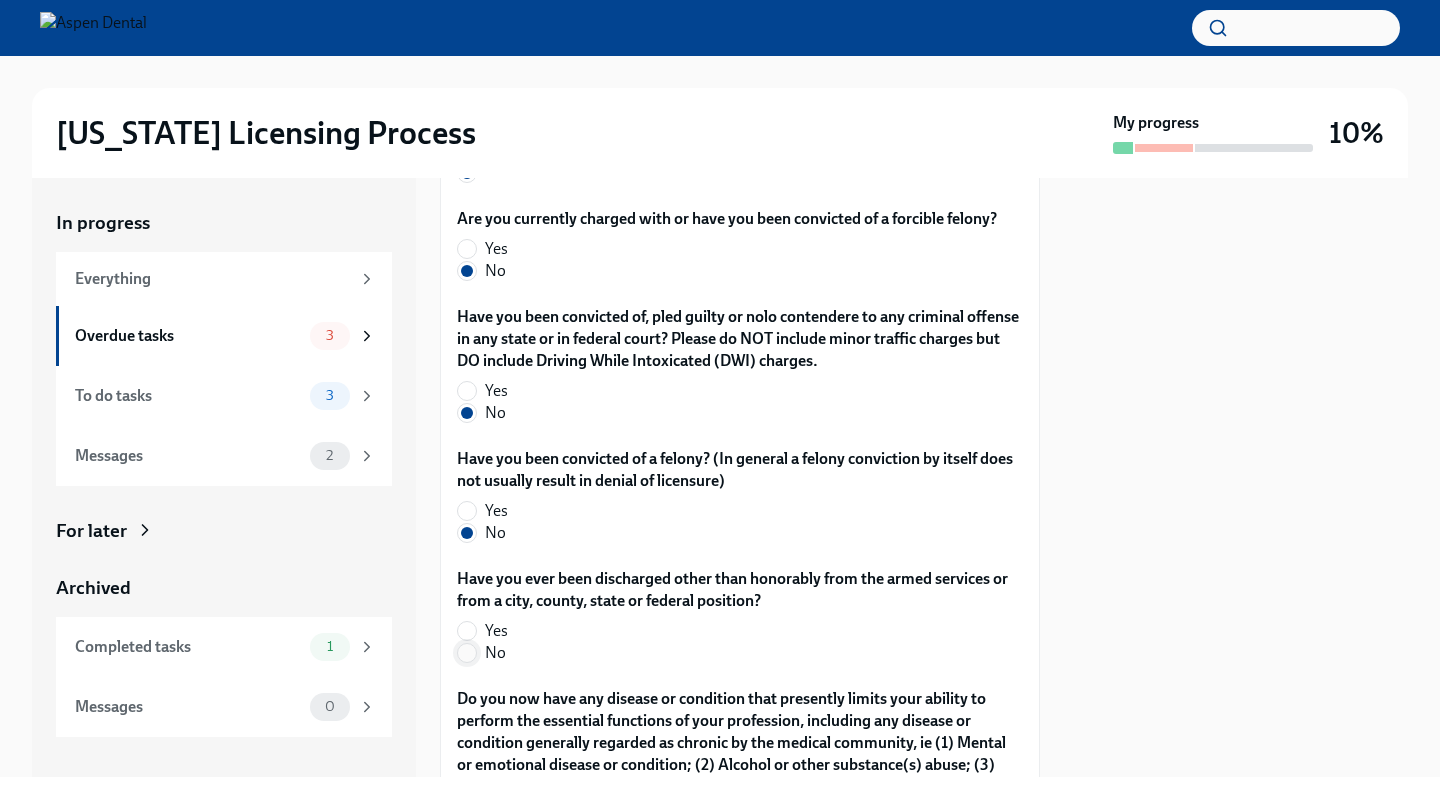 click on "No" at bounding box center [467, 653] 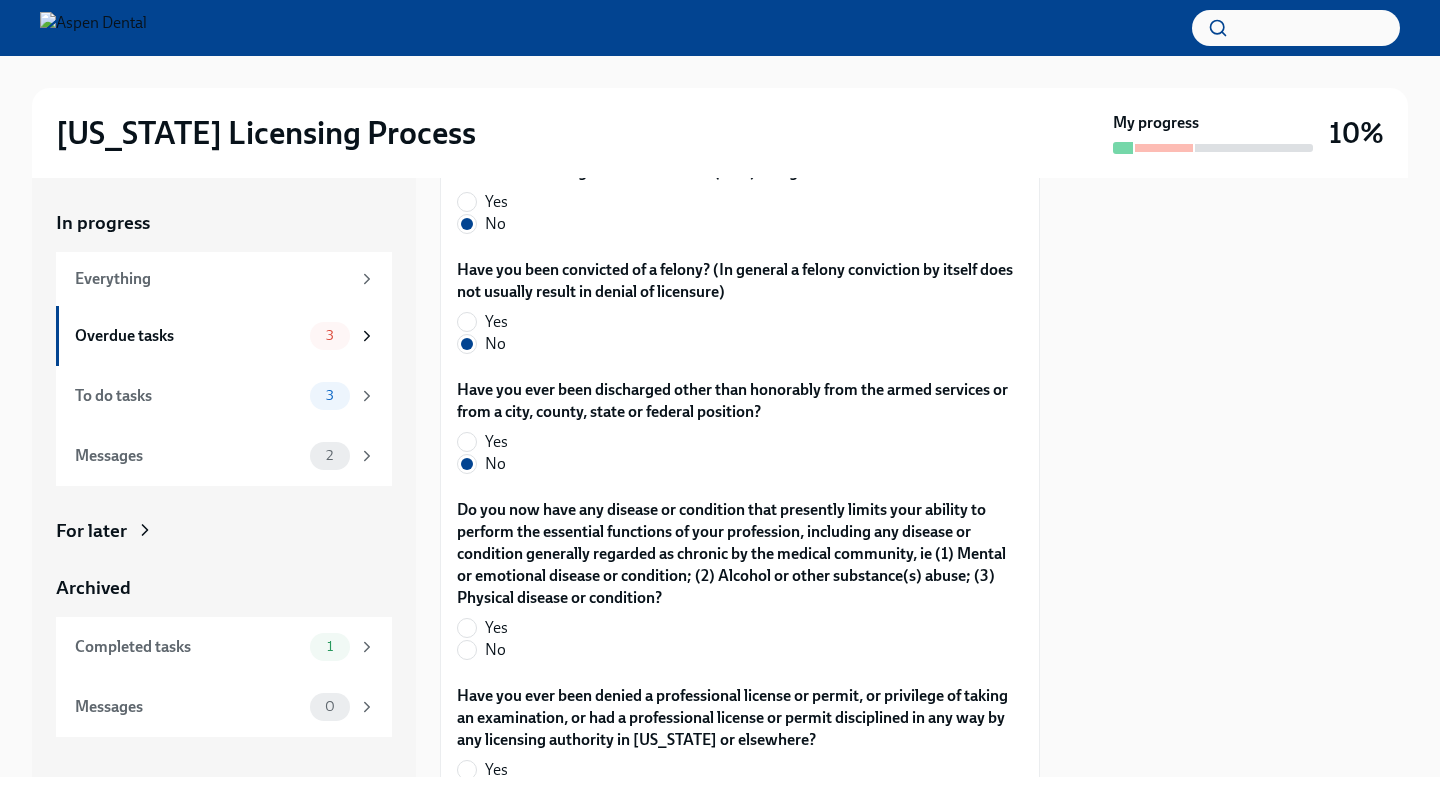 scroll, scrollTop: 3932, scrollLeft: 0, axis: vertical 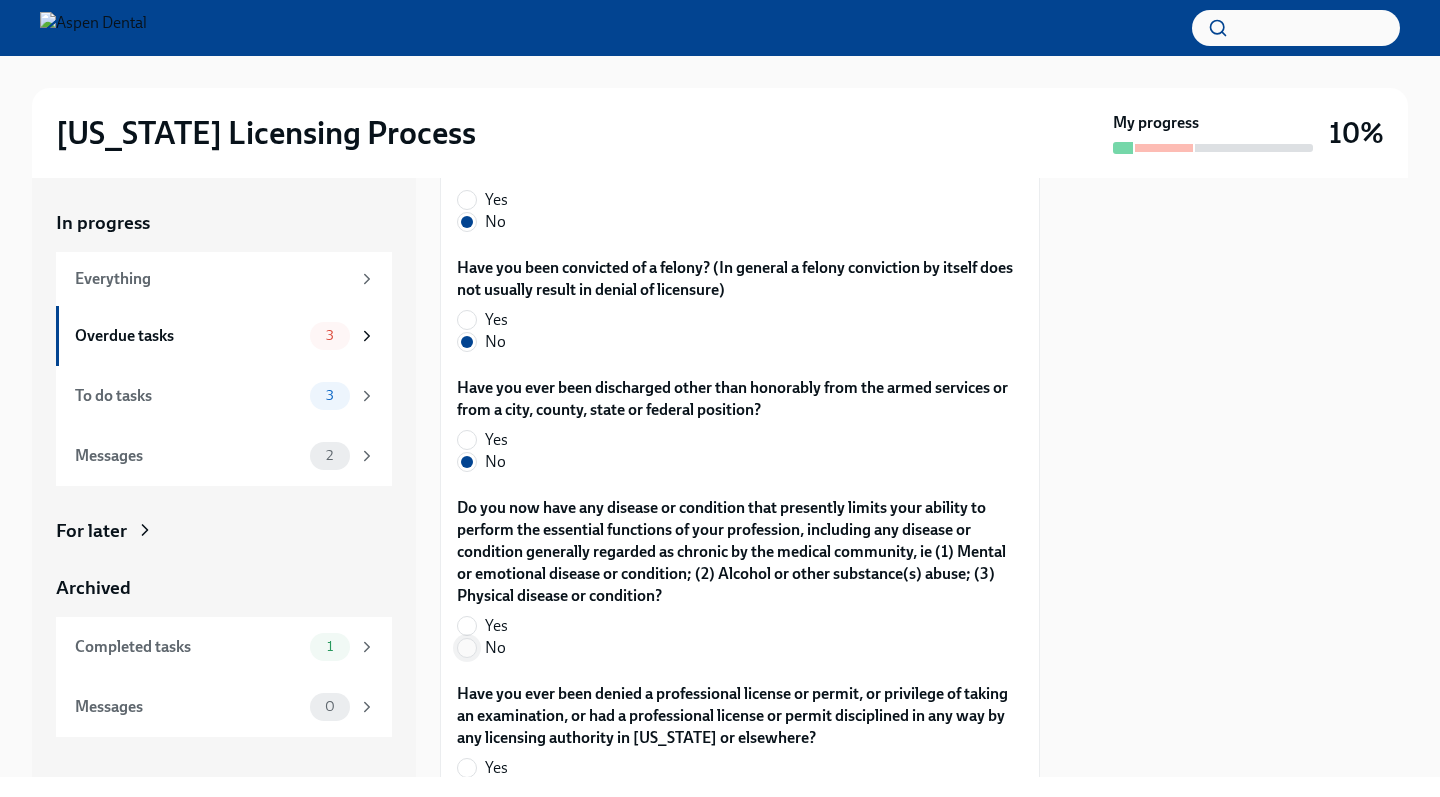 click on "No" at bounding box center (467, 648) 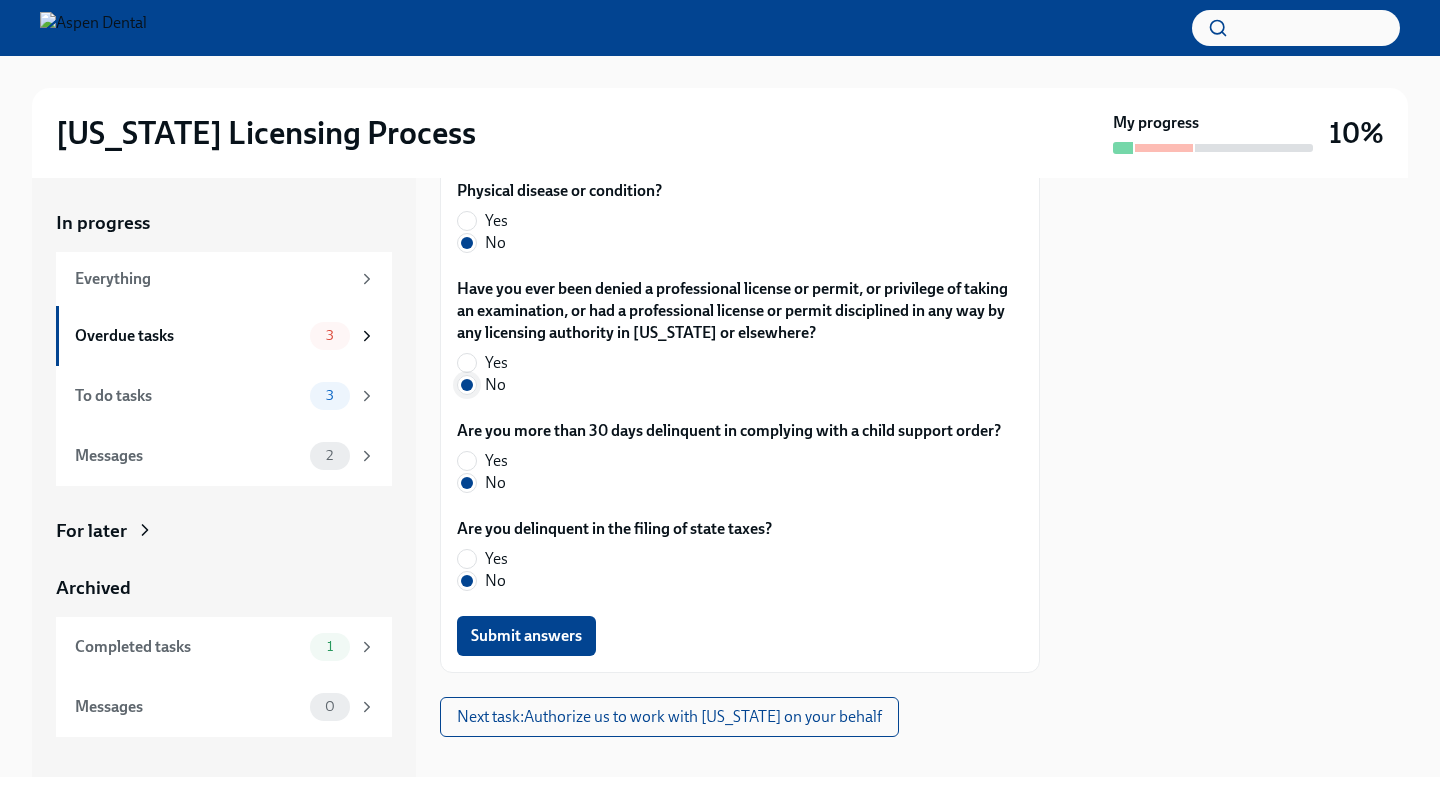 scroll, scrollTop: 4336, scrollLeft: 0, axis: vertical 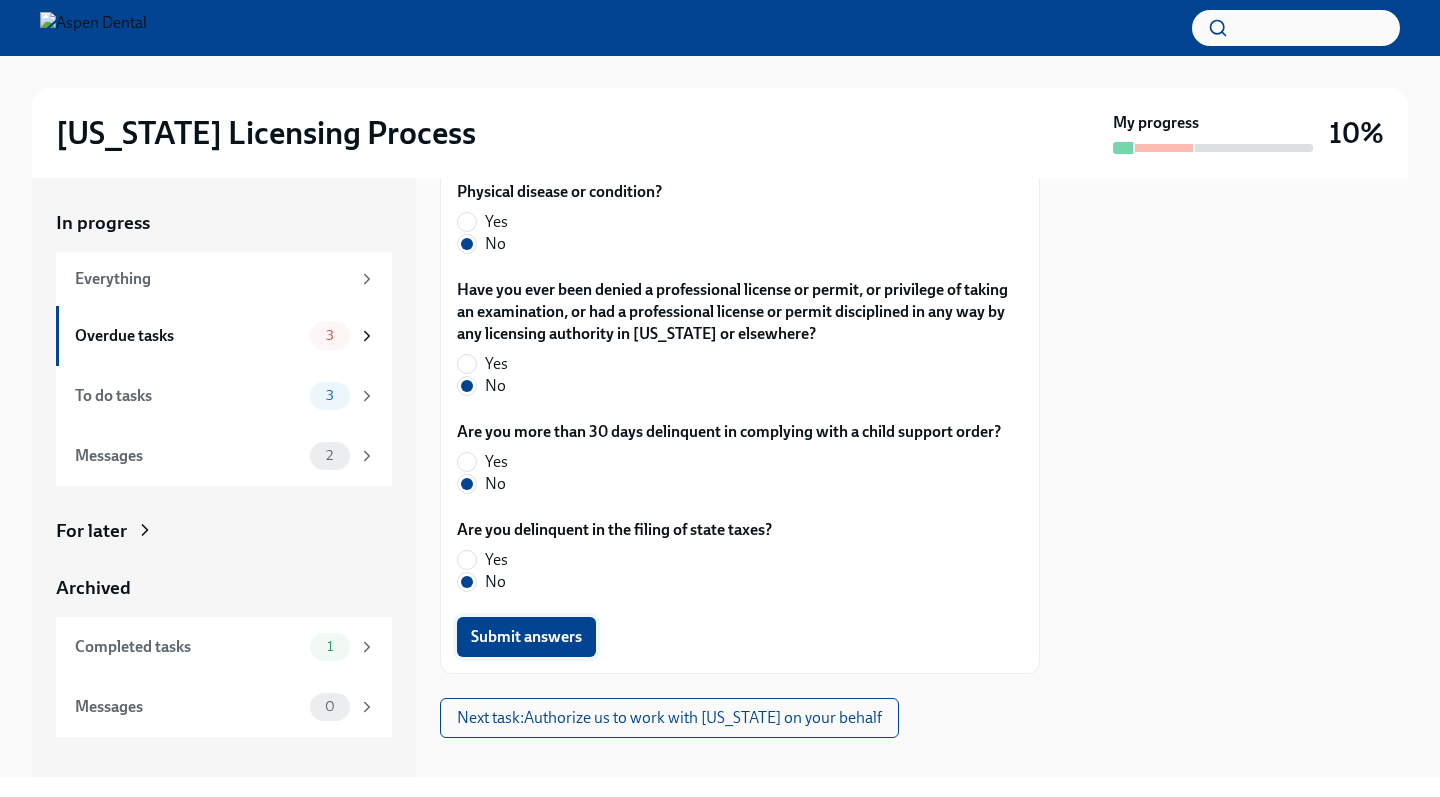 click on "Submit answers" at bounding box center (526, 637) 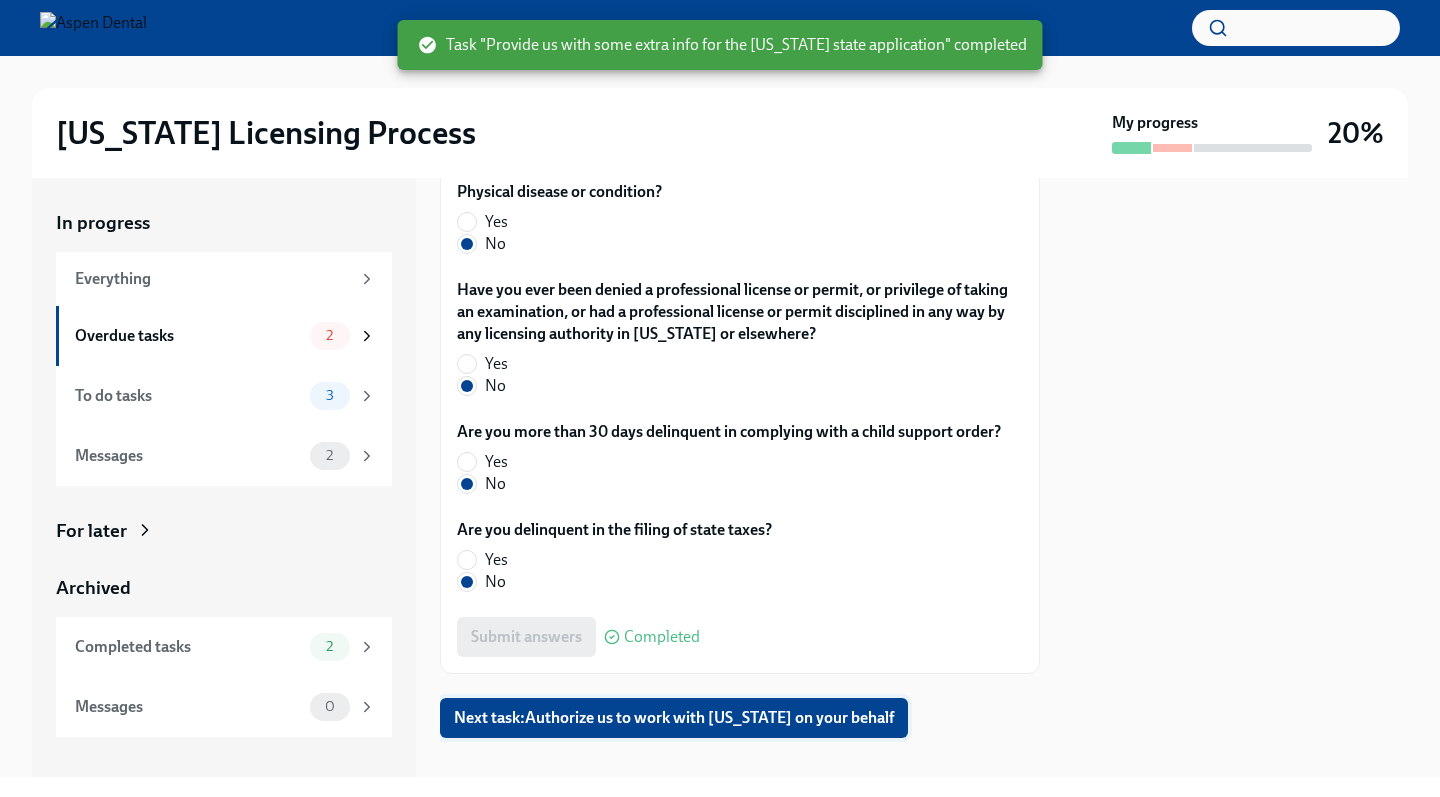 click on "Next task :  Authorize us to work with [US_STATE] on your behalf" at bounding box center [674, 718] 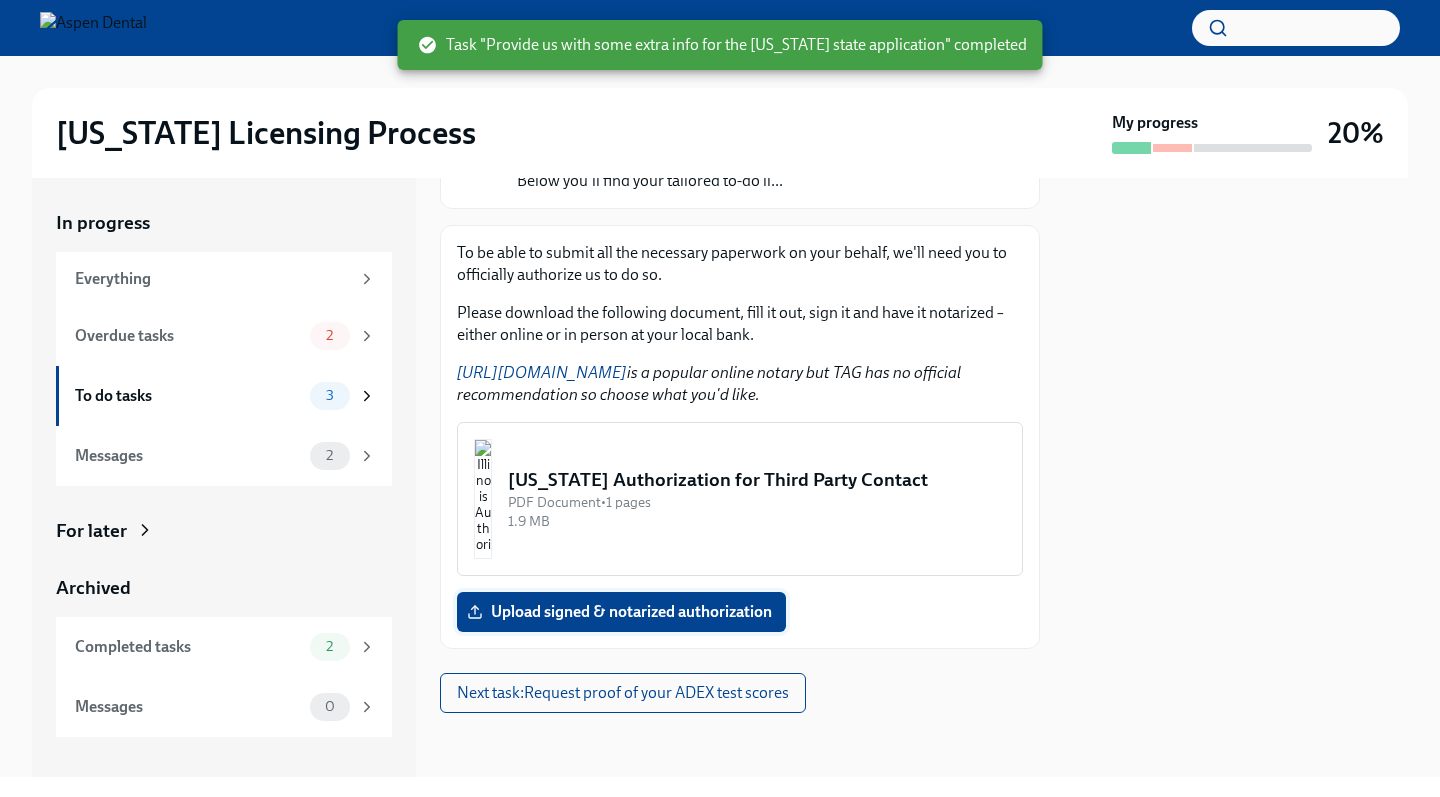 scroll, scrollTop: 237, scrollLeft: 0, axis: vertical 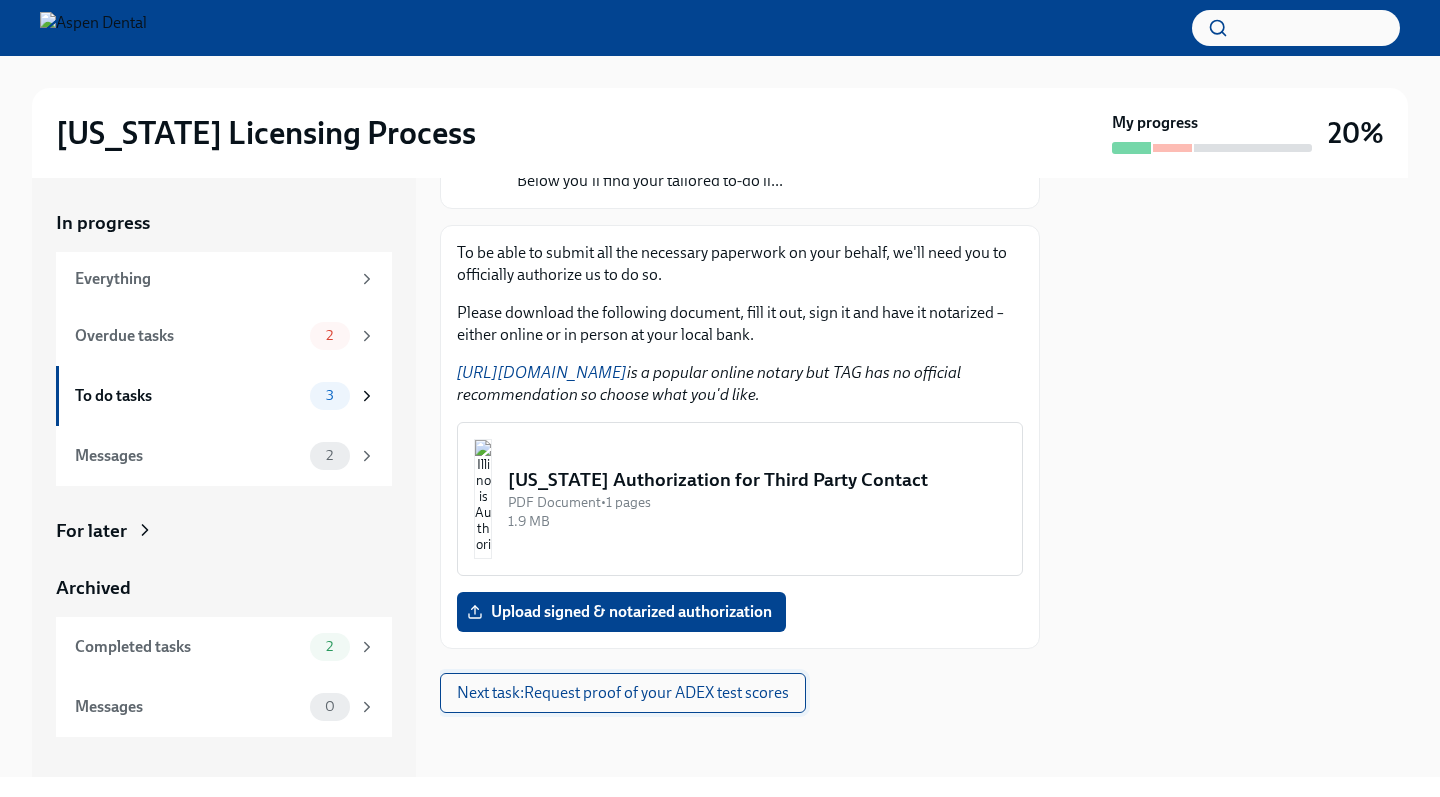 click on "Next task :  Request proof of your ADEX test scores" at bounding box center [623, 693] 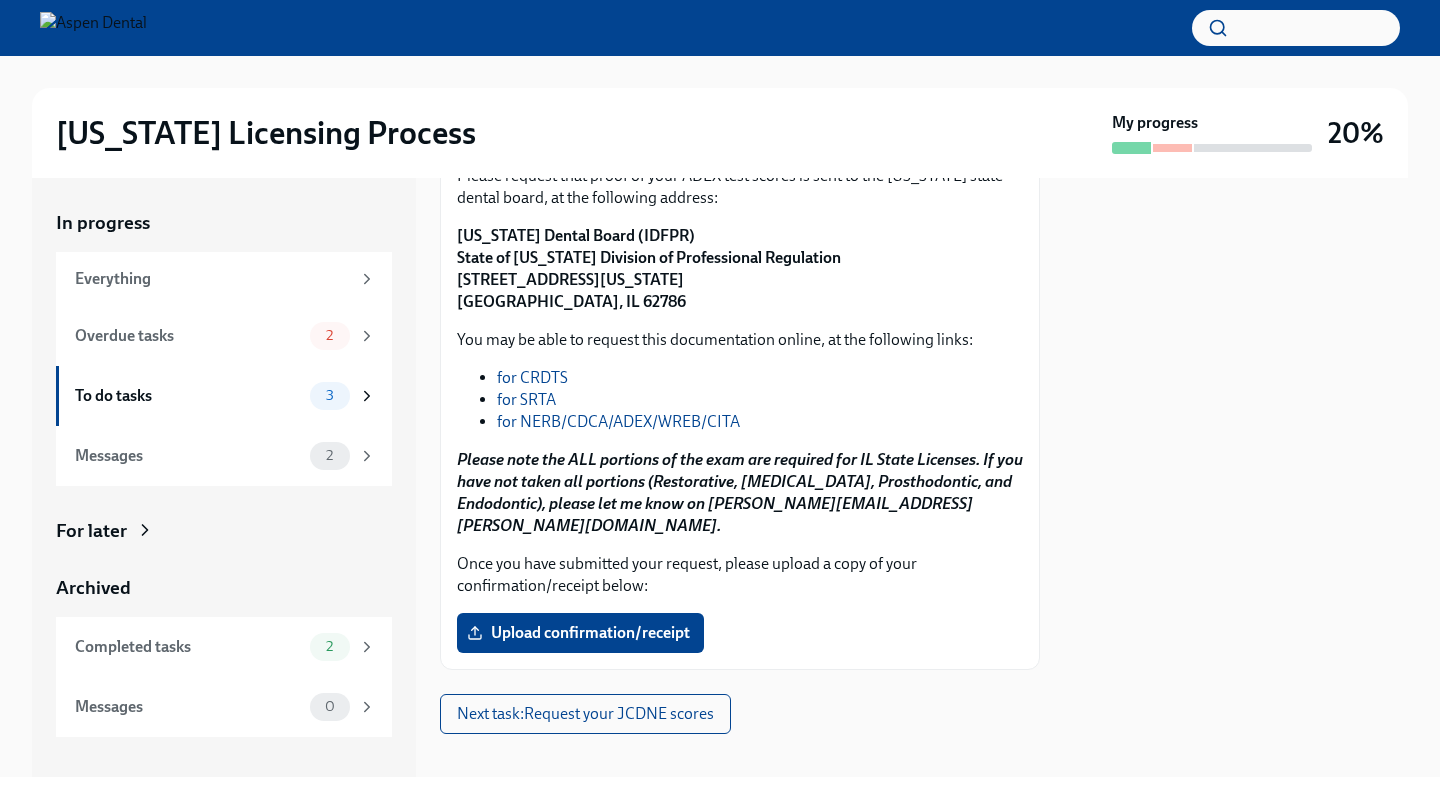 scroll, scrollTop: 283, scrollLeft: 0, axis: vertical 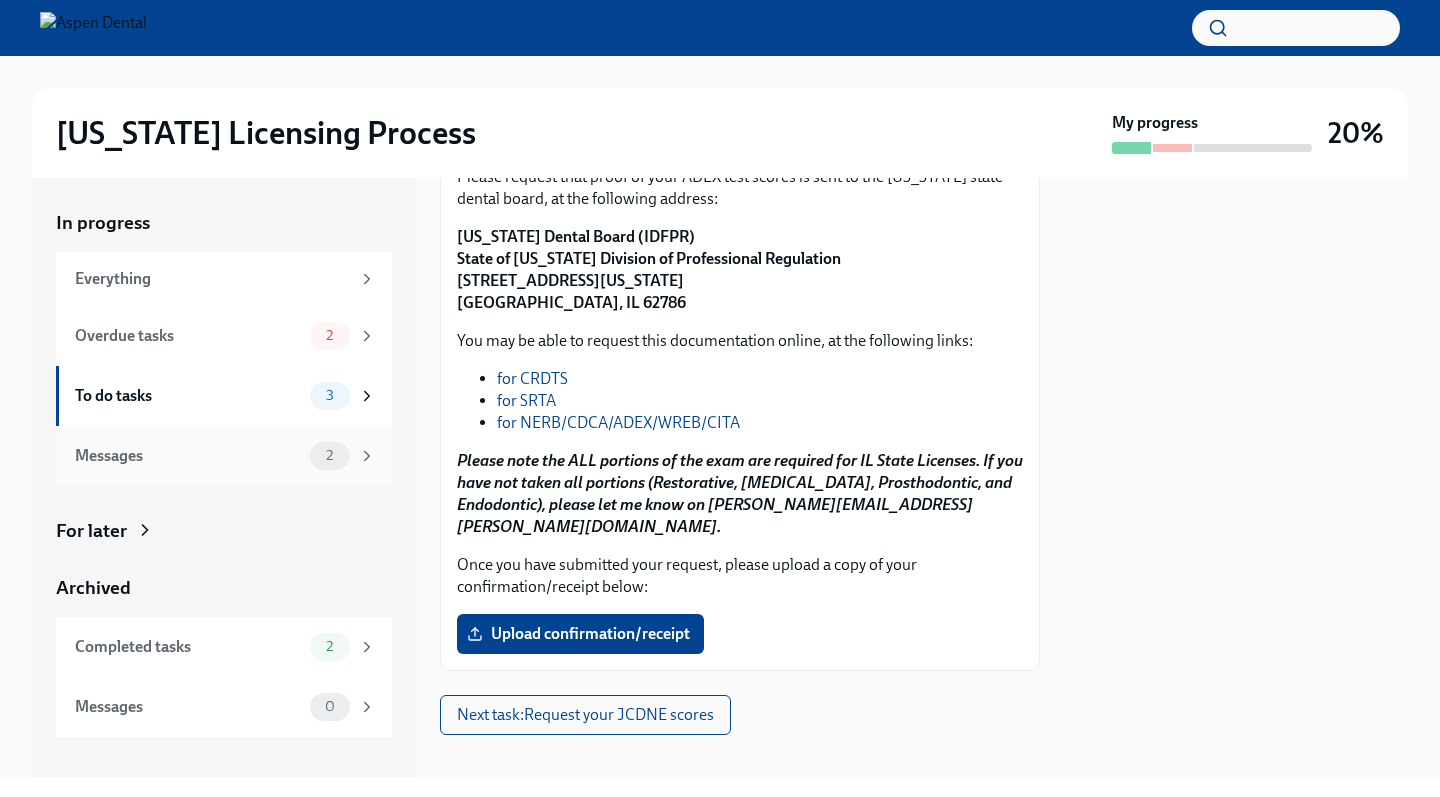 click on "Messages 2" at bounding box center (225, 456) 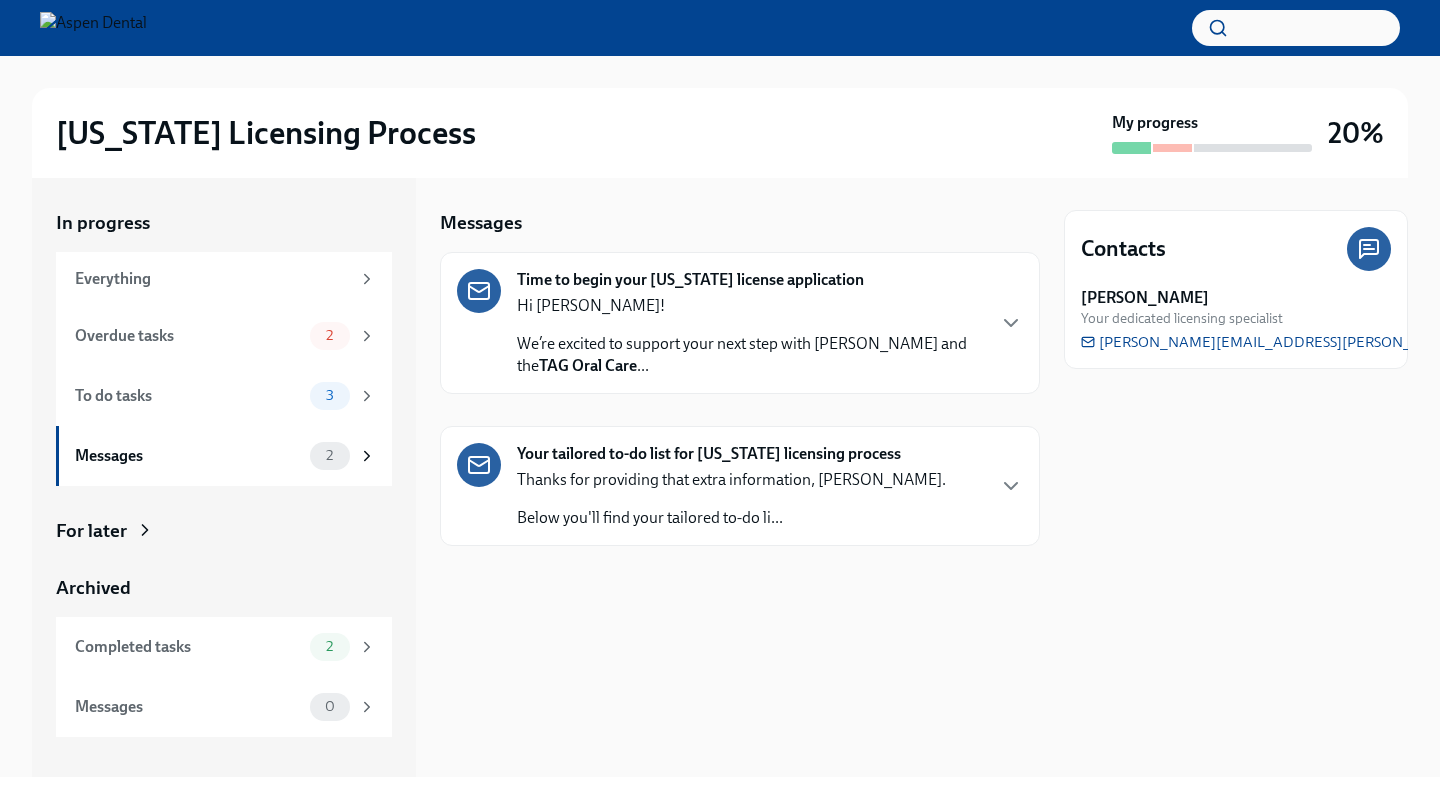 click on "Thanks for providing that extra information, [PERSON_NAME]." at bounding box center [731, 480] 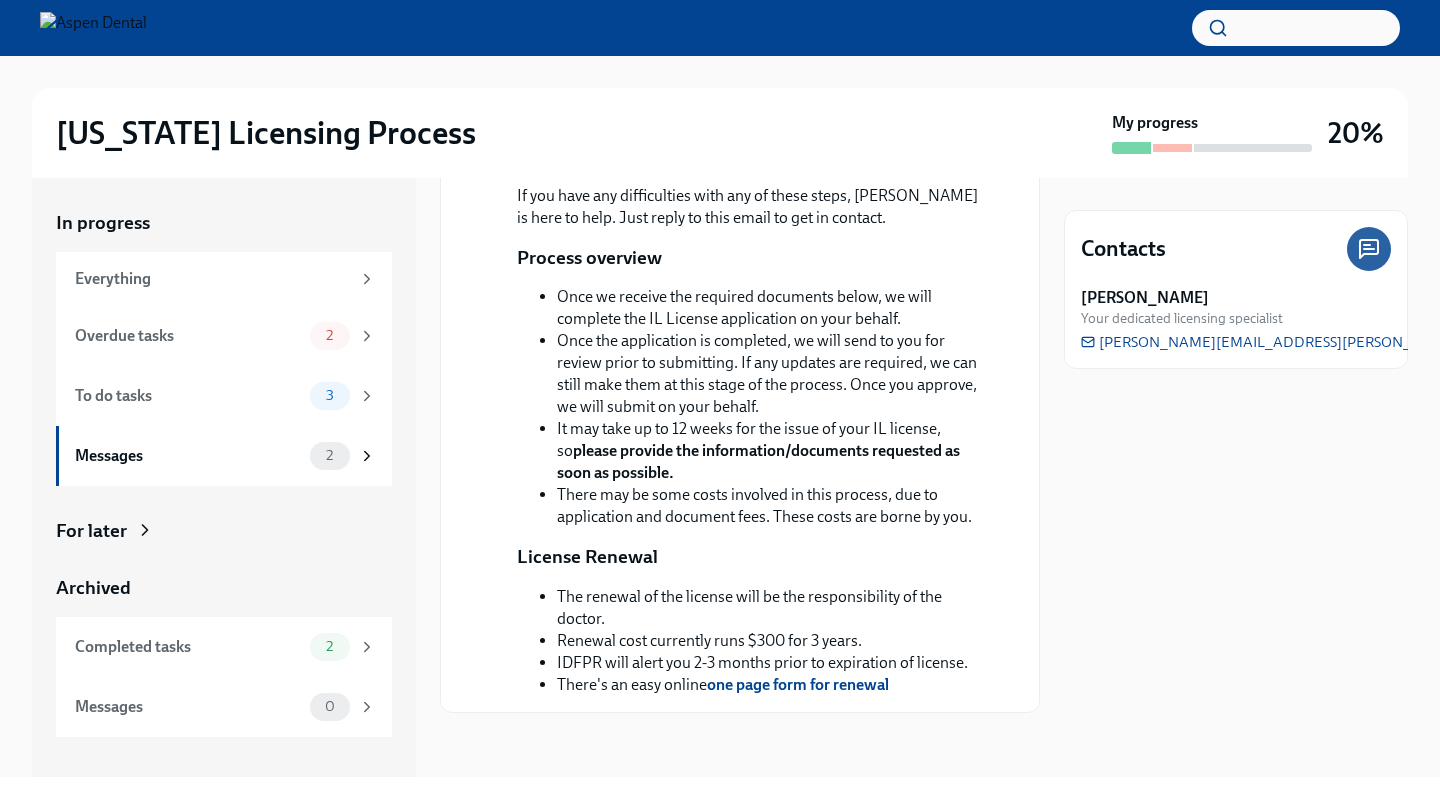 scroll, scrollTop: 593, scrollLeft: 0, axis: vertical 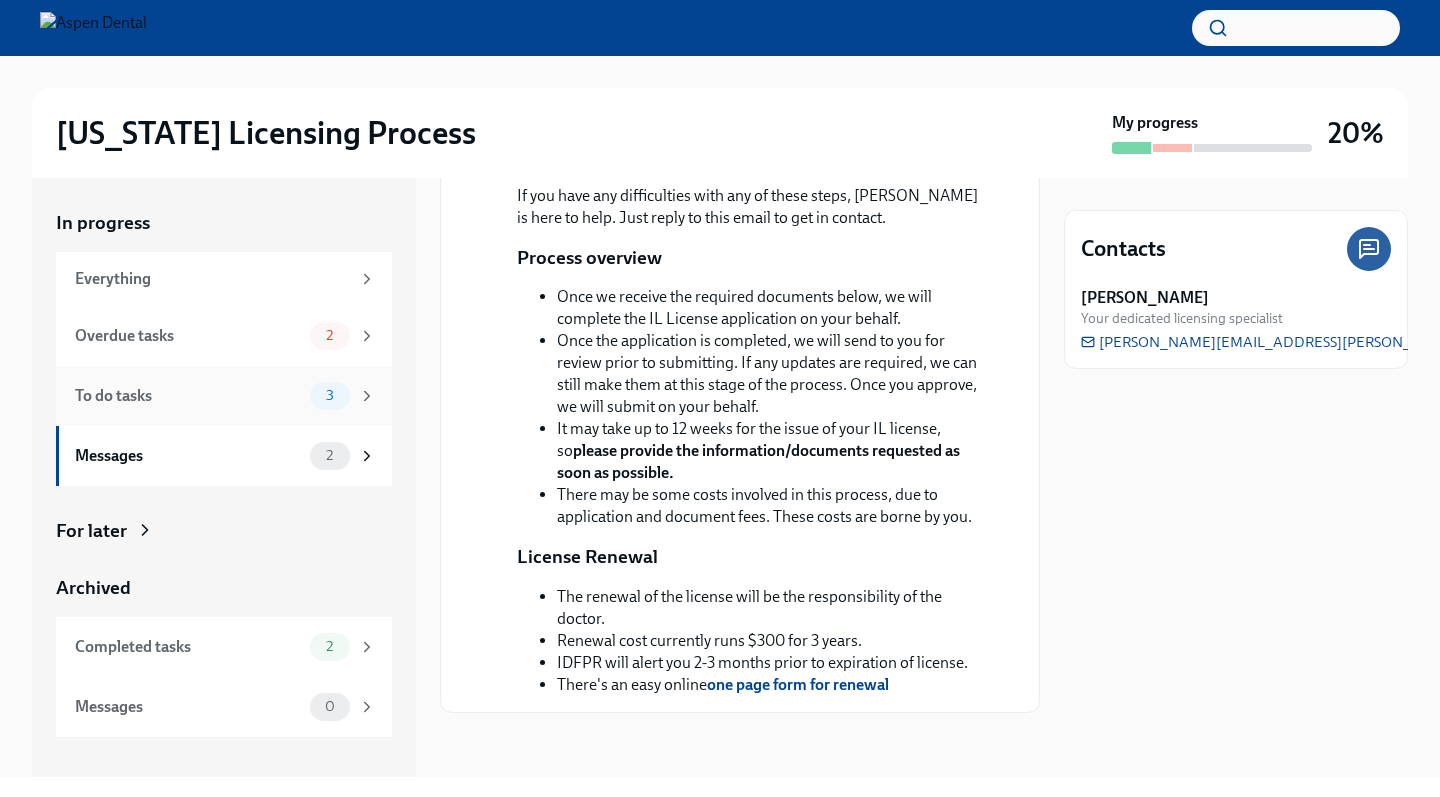 click on "To do tasks" at bounding box center (188, 396) 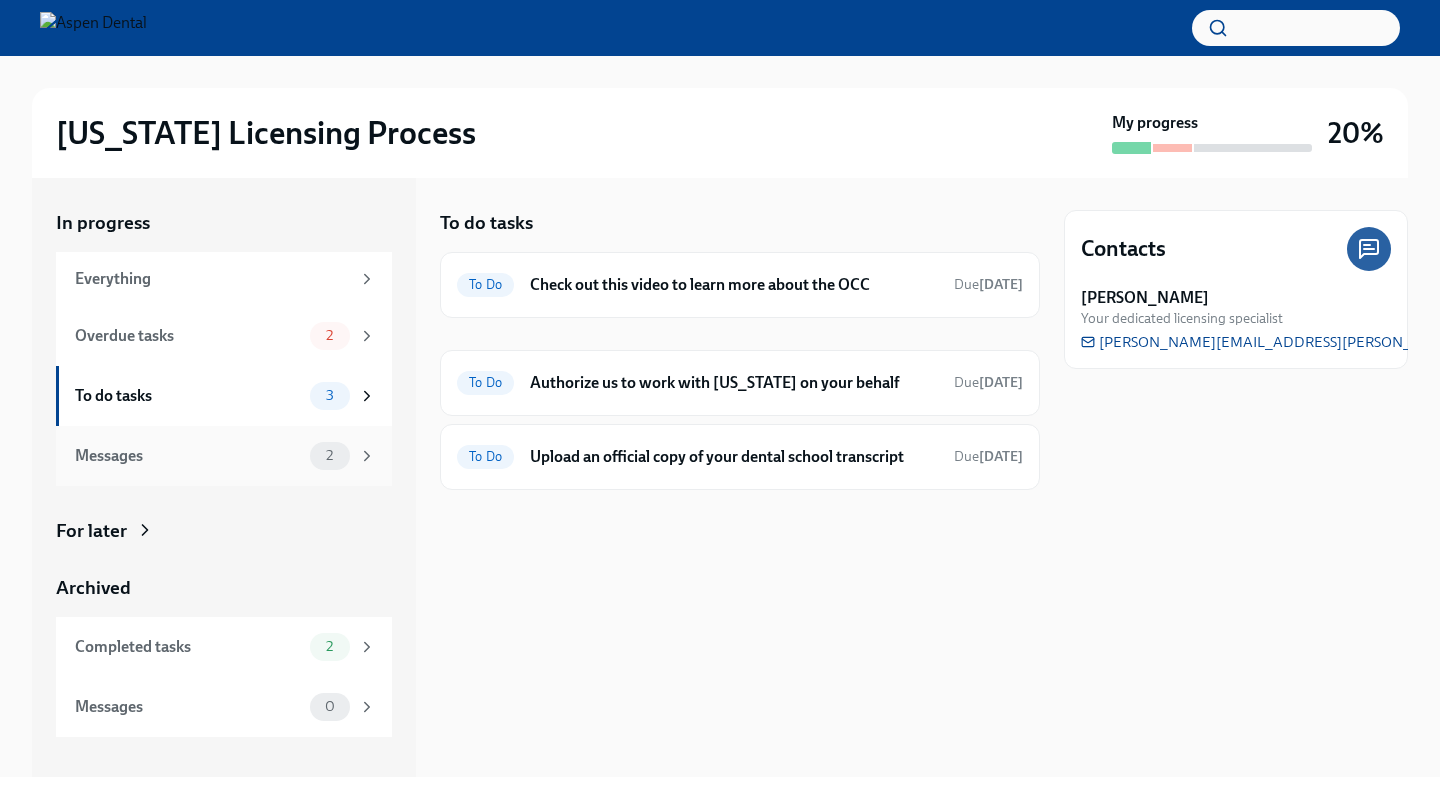 click on "Messages" at bounding box center [188, 456] 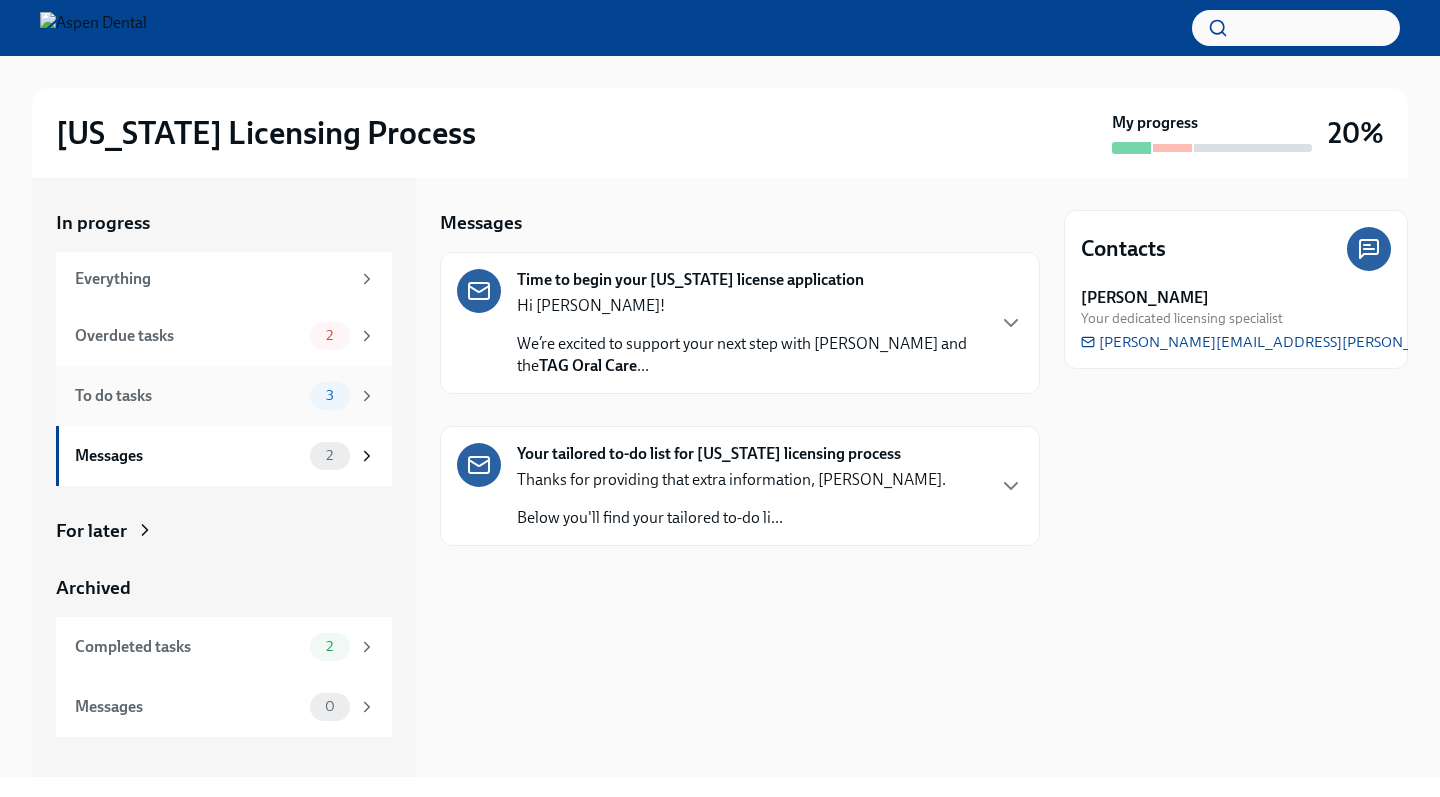 click on "To do tasks" at bounding box center (188, 396) 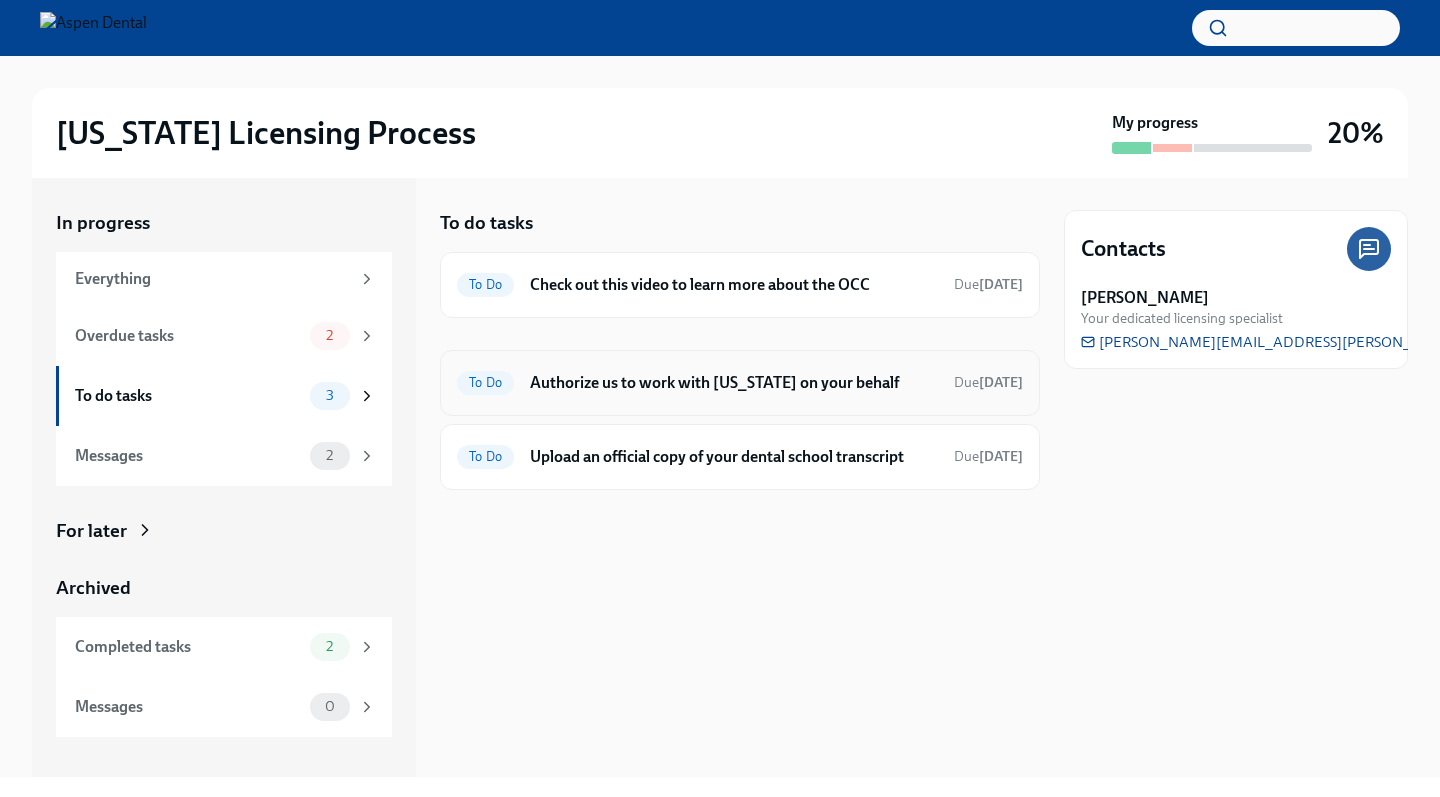 click on "Authorize us to work with [US_STATE] on your behalf" at bounding box center (734, 383) 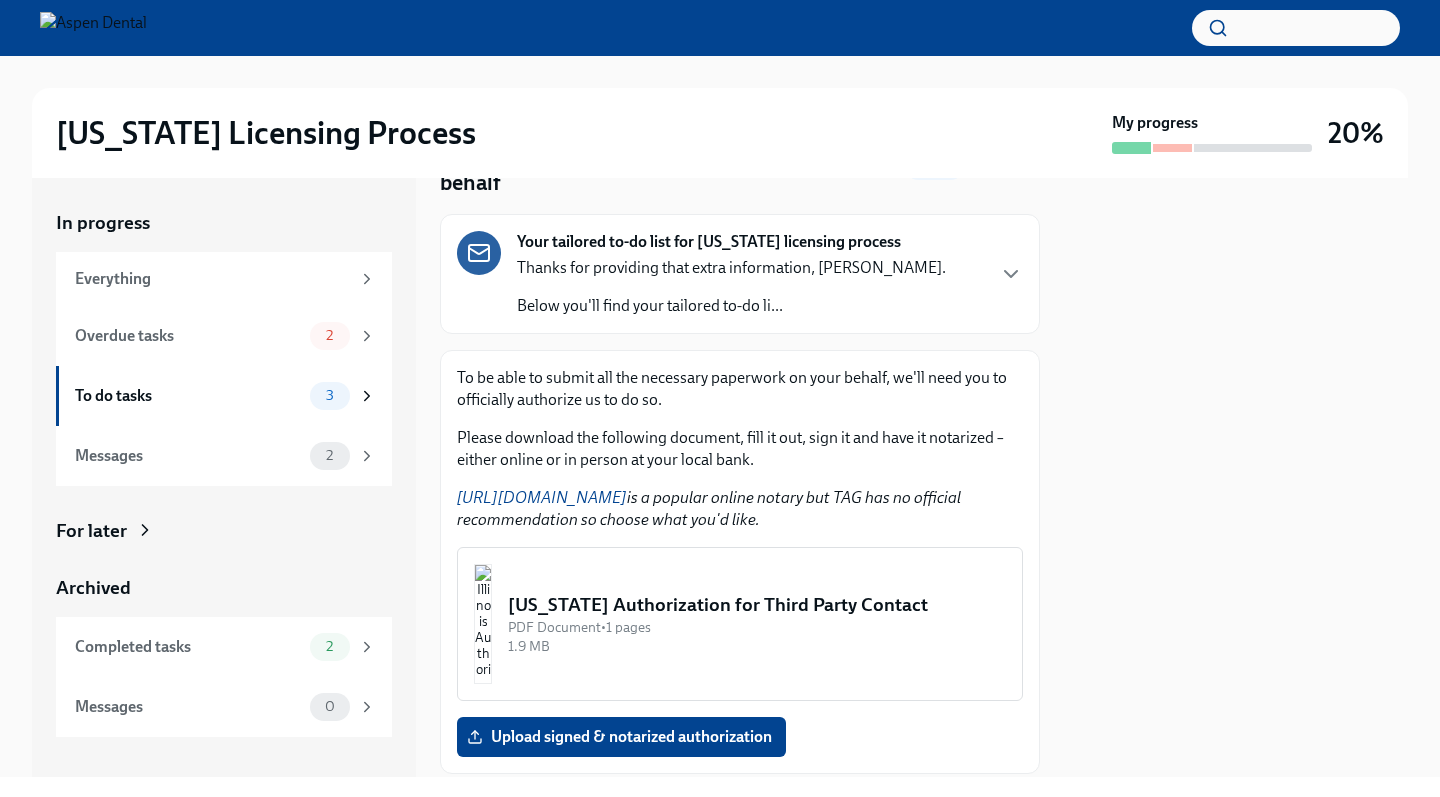scroll, scrollTop: 151, scrollLeft: 0, axis: vertical 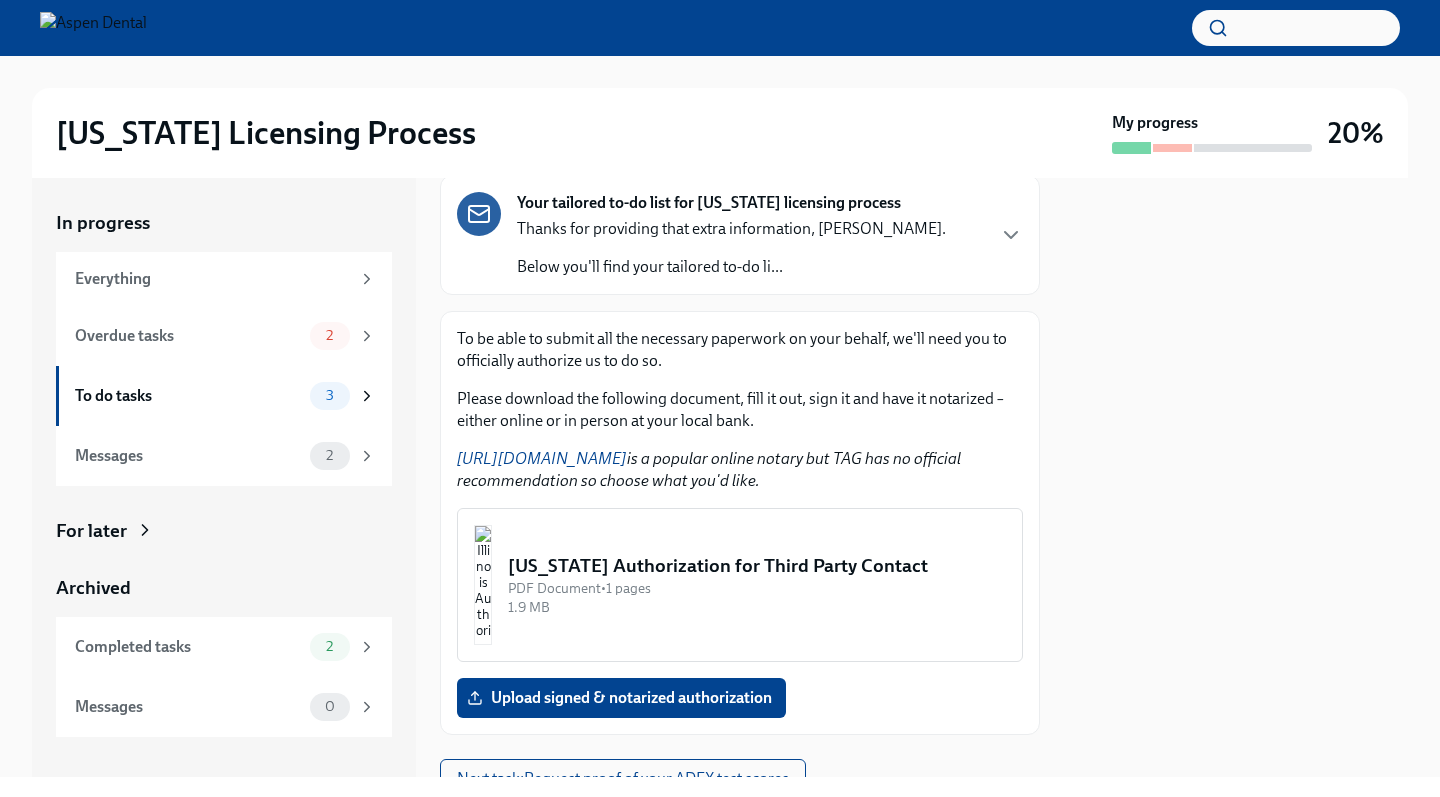click at bounding box center (483, 585) 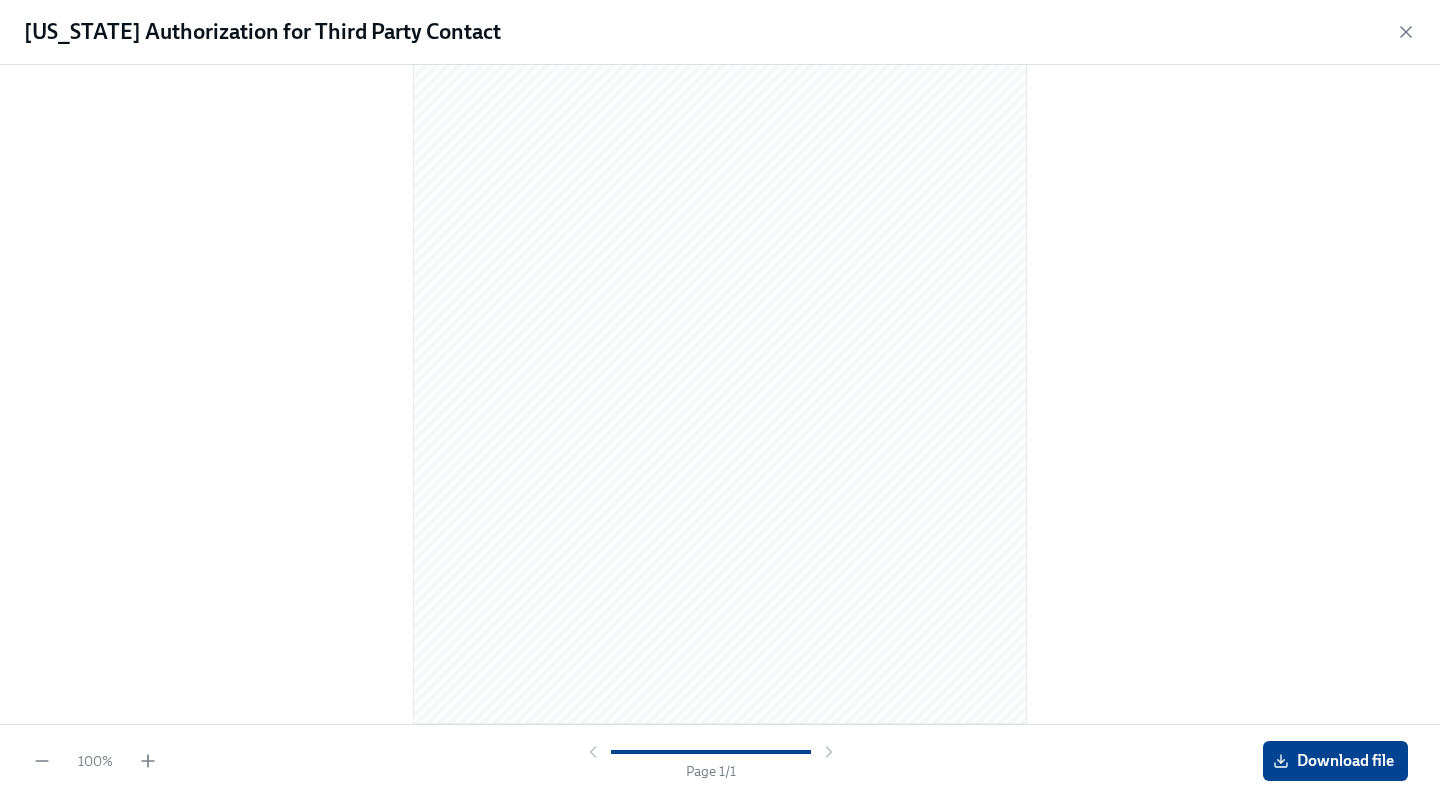 scroll, scrollTop: 167, scrollLeft: 0, axis: vertical 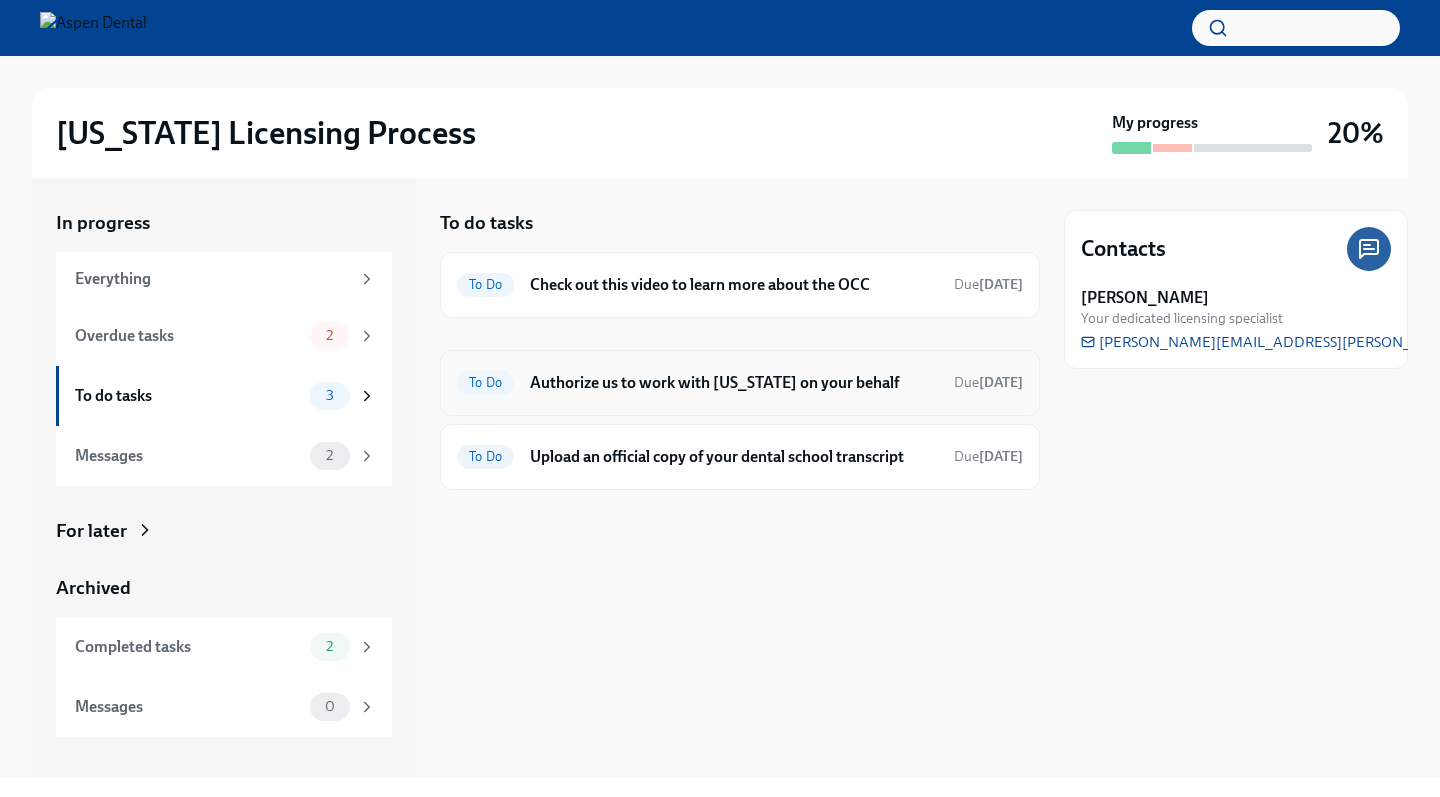 click on "Authorize us to work with [US_STATE] on your behalf" at bounding box center (734, 383) 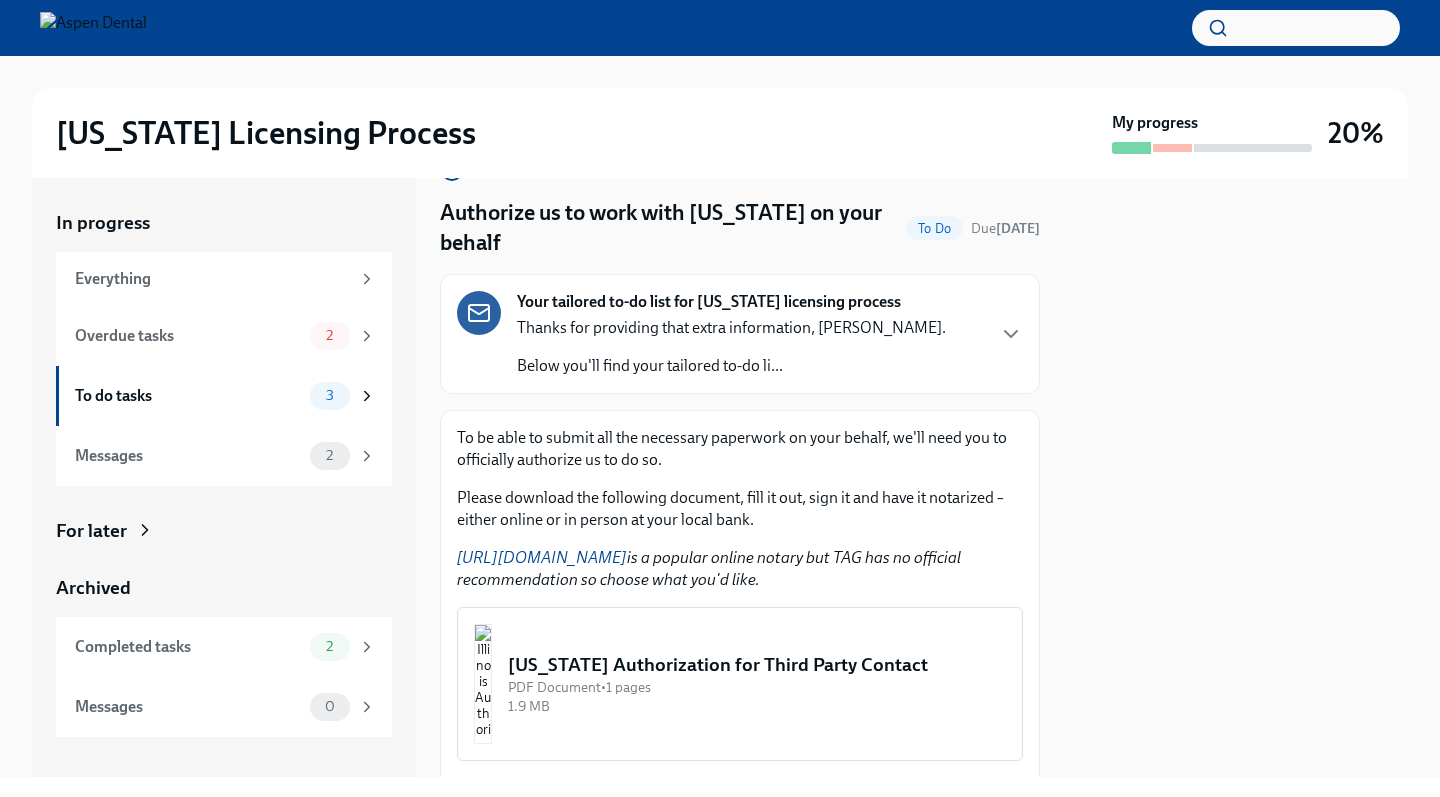 scroll, scrollTop: 49, scrollLeft: 0, axis: vertical 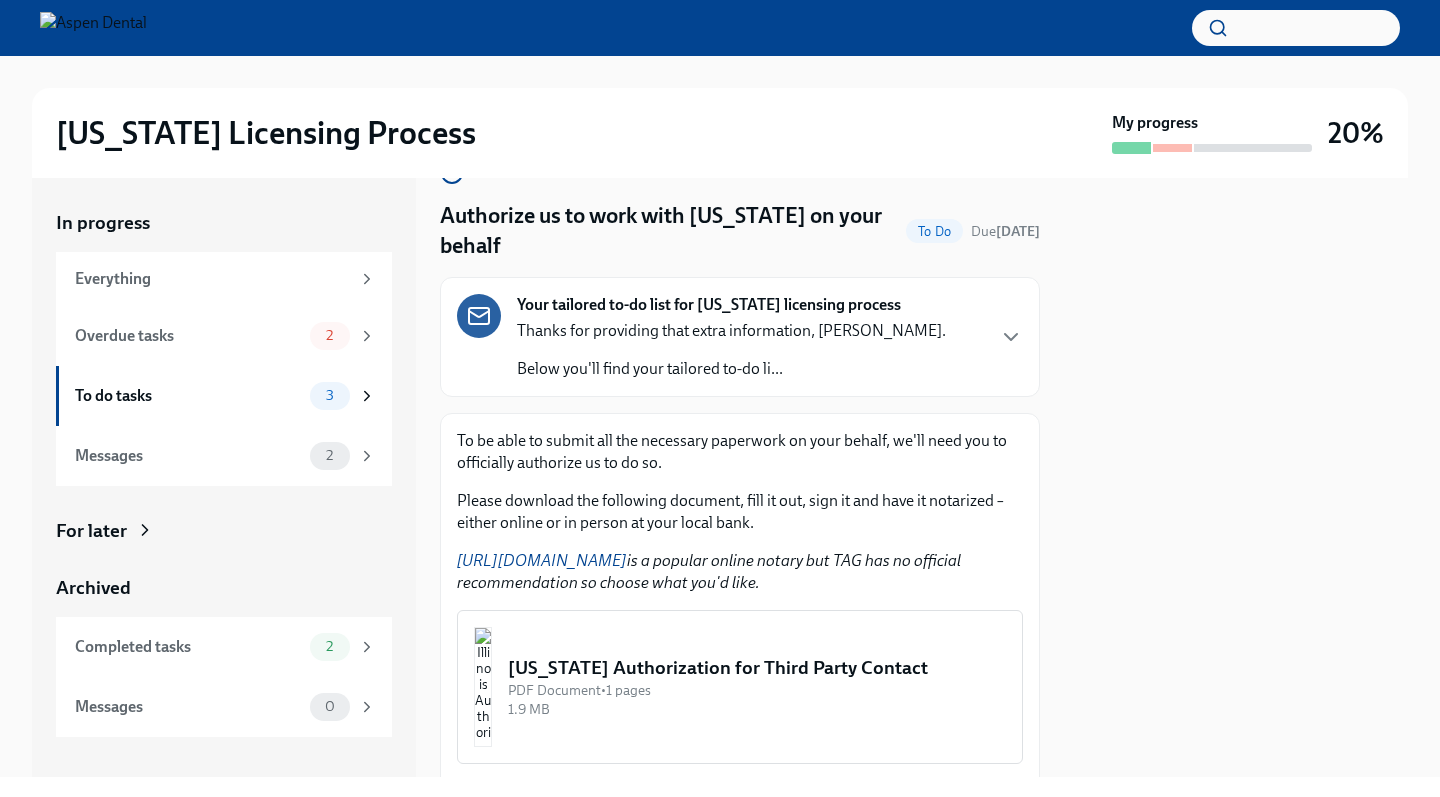 click on "[URL][DOMAIN_NAME]" at bounding box center [542, 560] 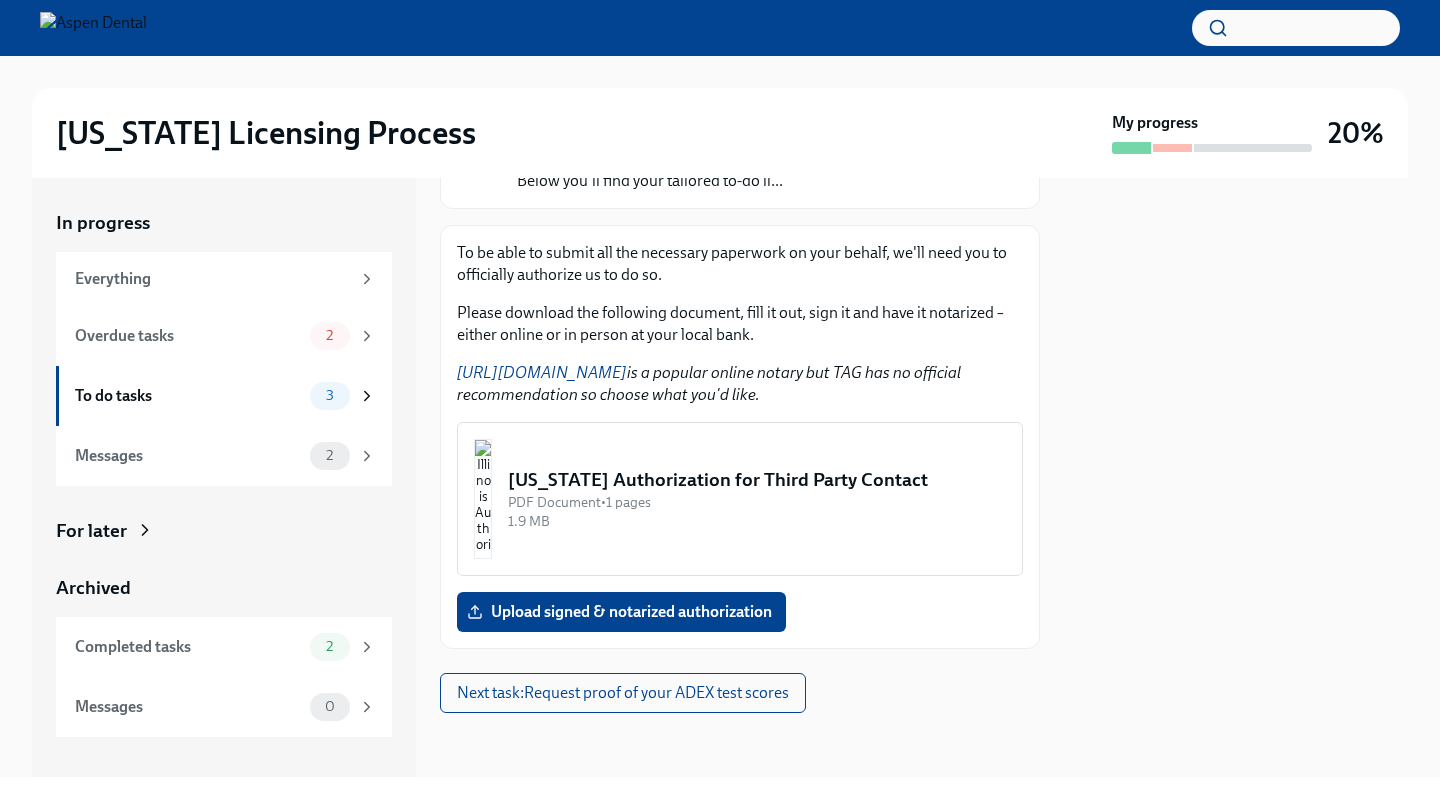 scroll, scrollTop: 237, scrollLeft: 0, axis: vertical 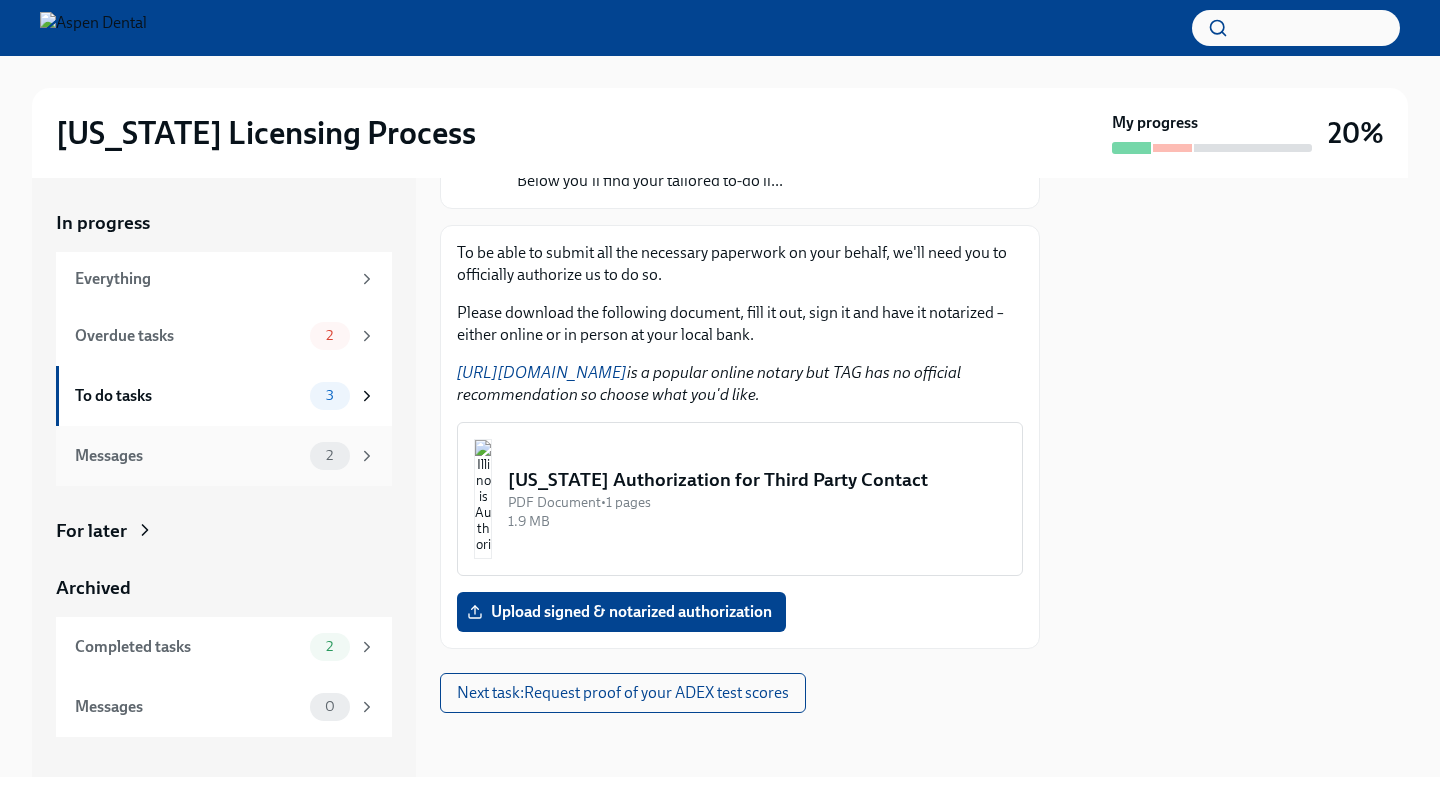 click on "Messages 2" at bounding box center (225, 456) 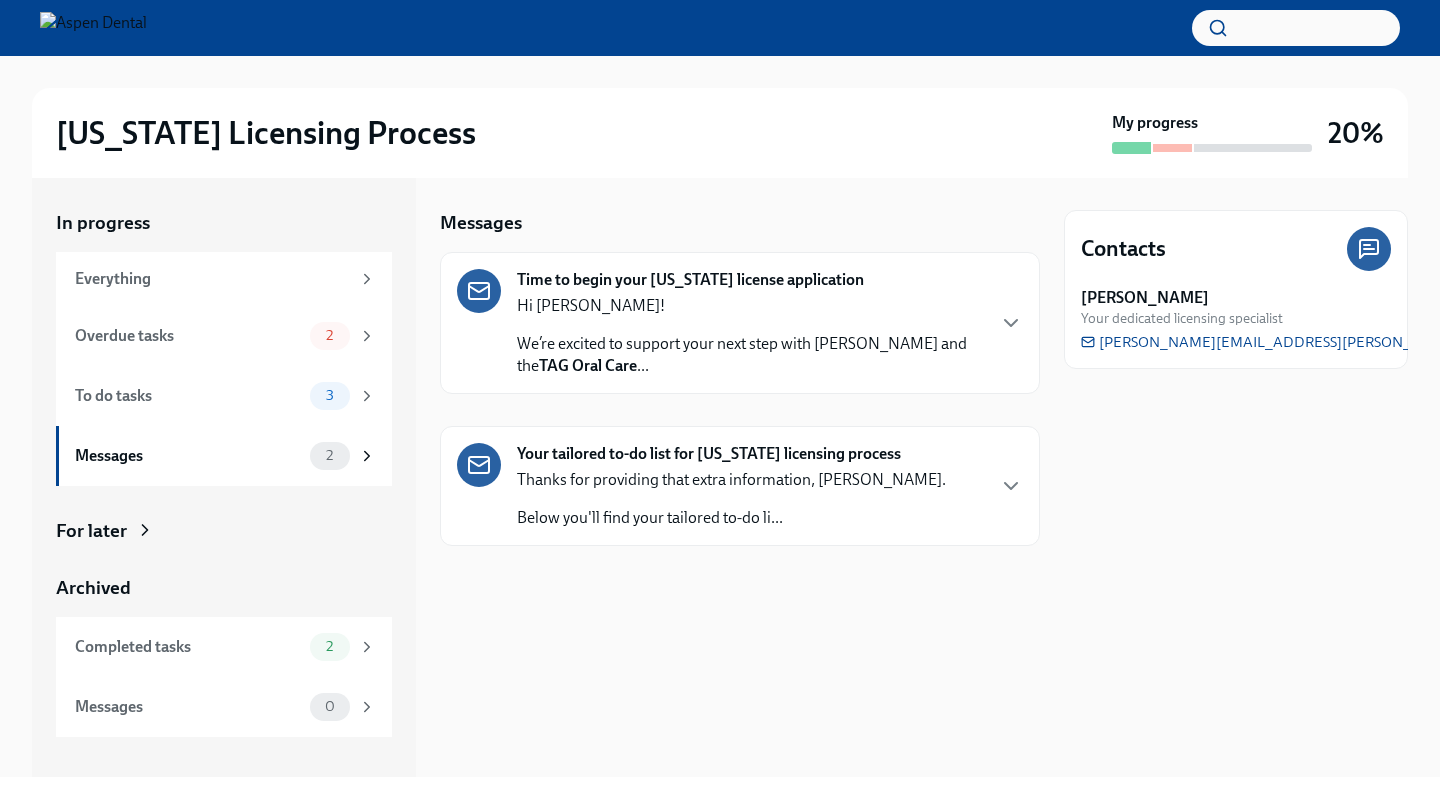 click on "Your tailored to-do list for [US_STATE] licensing process" at bounding box center (709, 454) 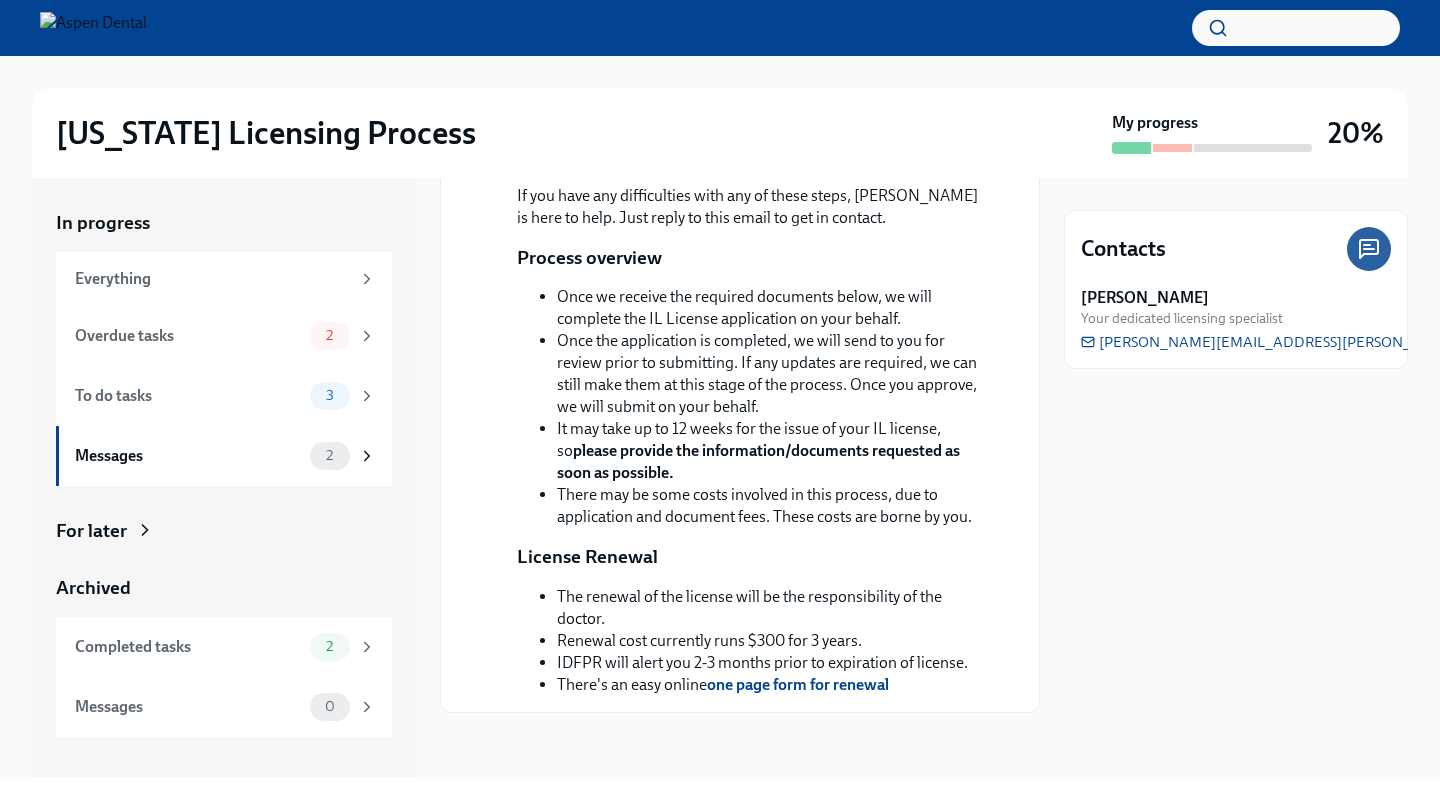 scroll, scrollTop: 593, scrollLeft: 0, axis: vertical 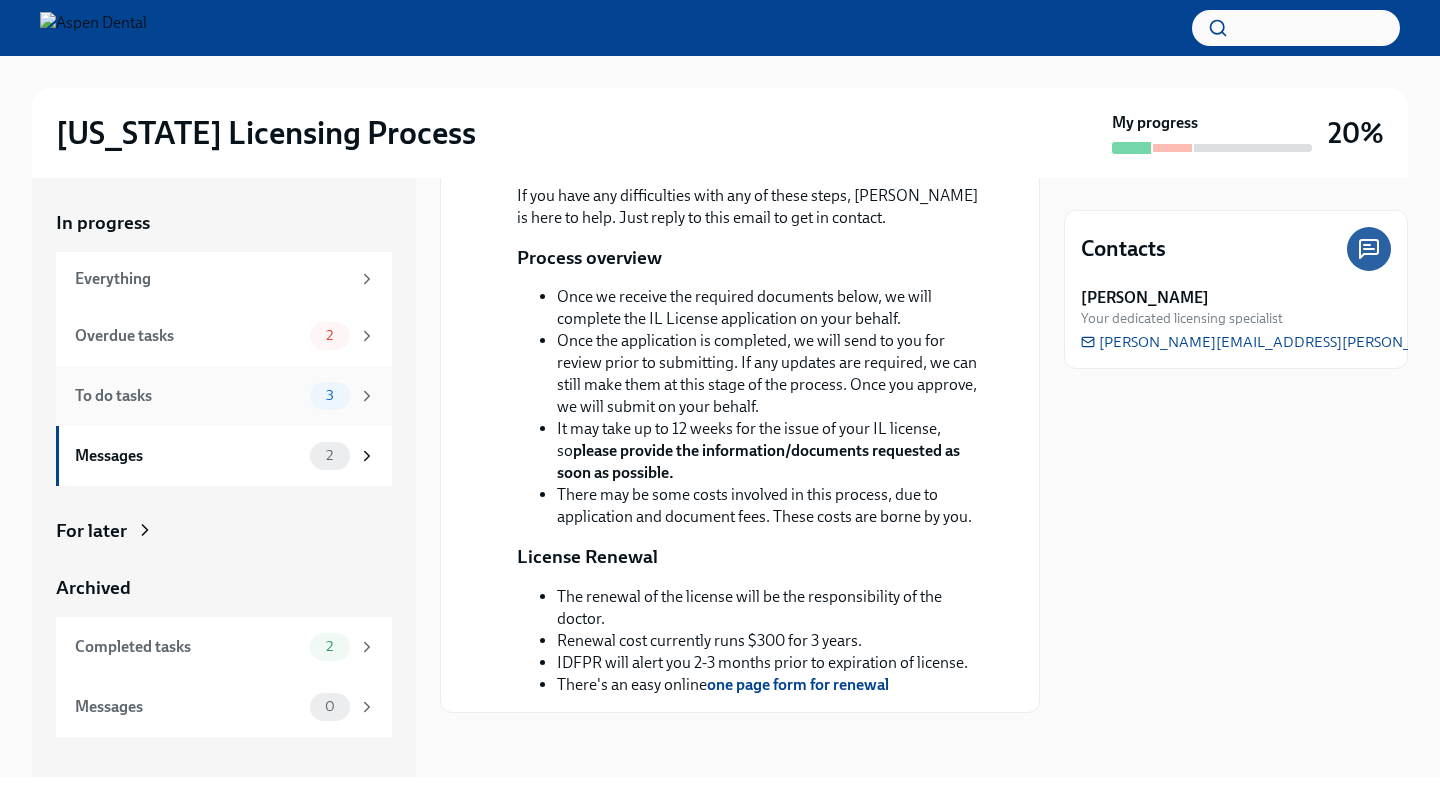 click on "To do tasks 3" at bounding box center [225, 396] 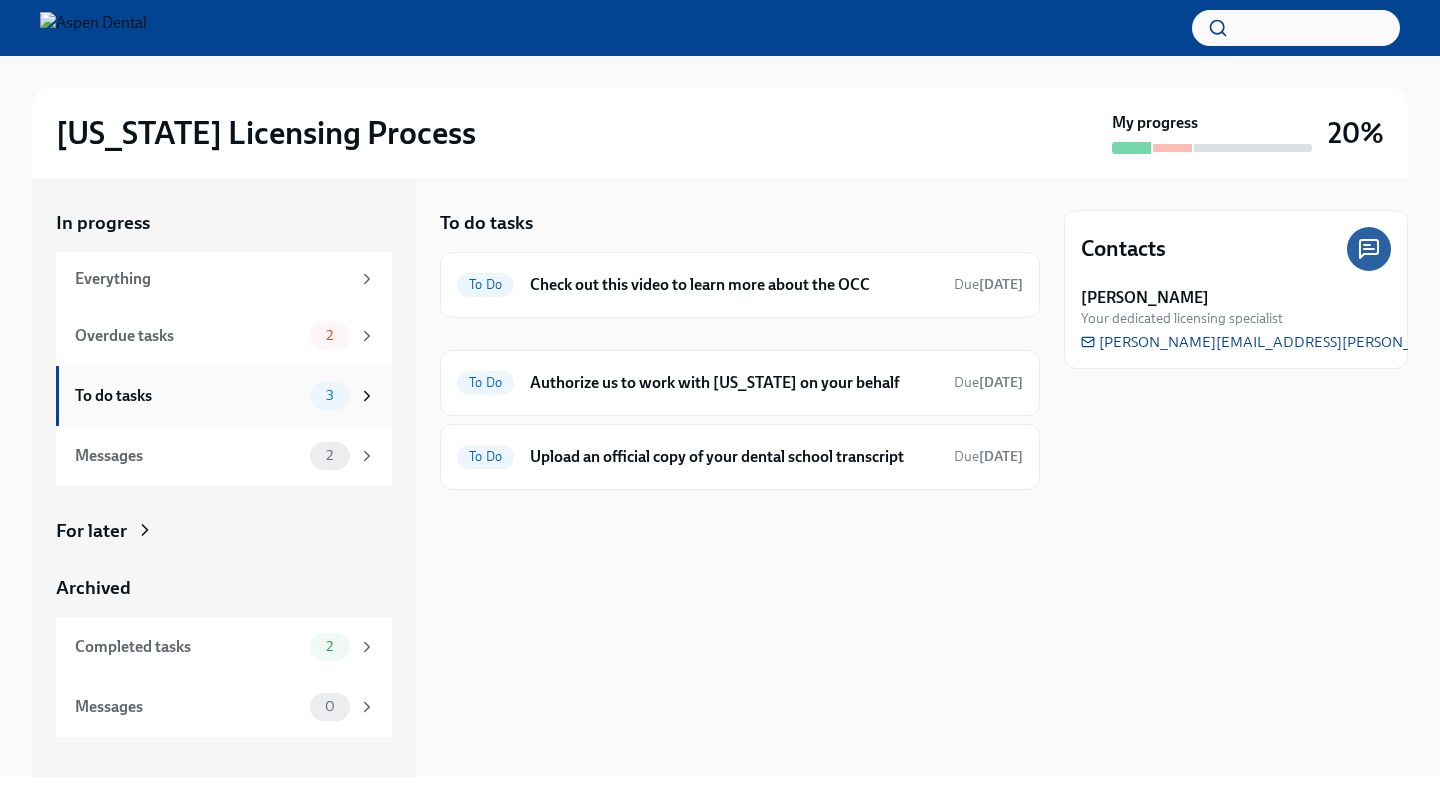 scroll, scrollTop: 0, scrollLeft: 0, axis: both 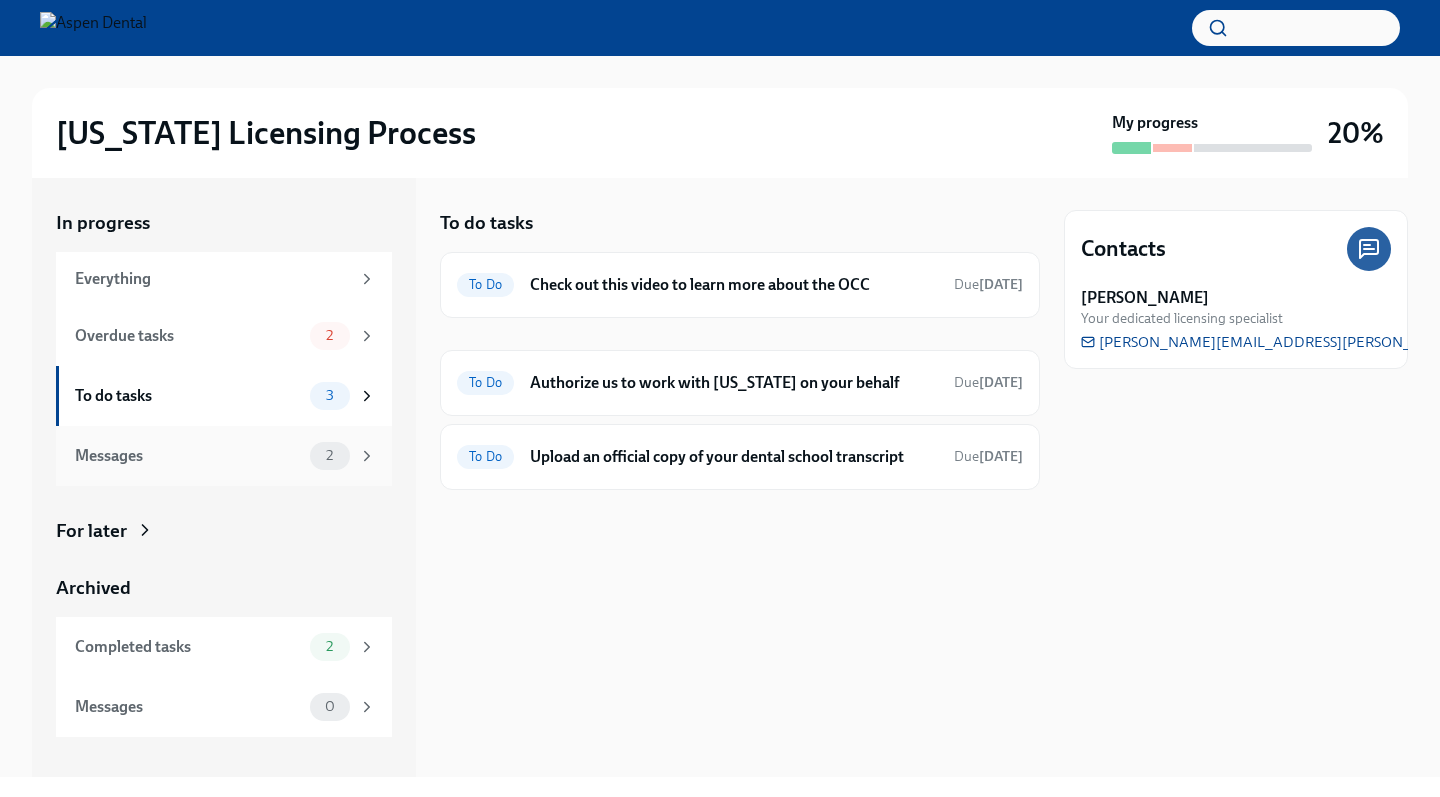 click on "Messages" at bounding box center (188, 456) 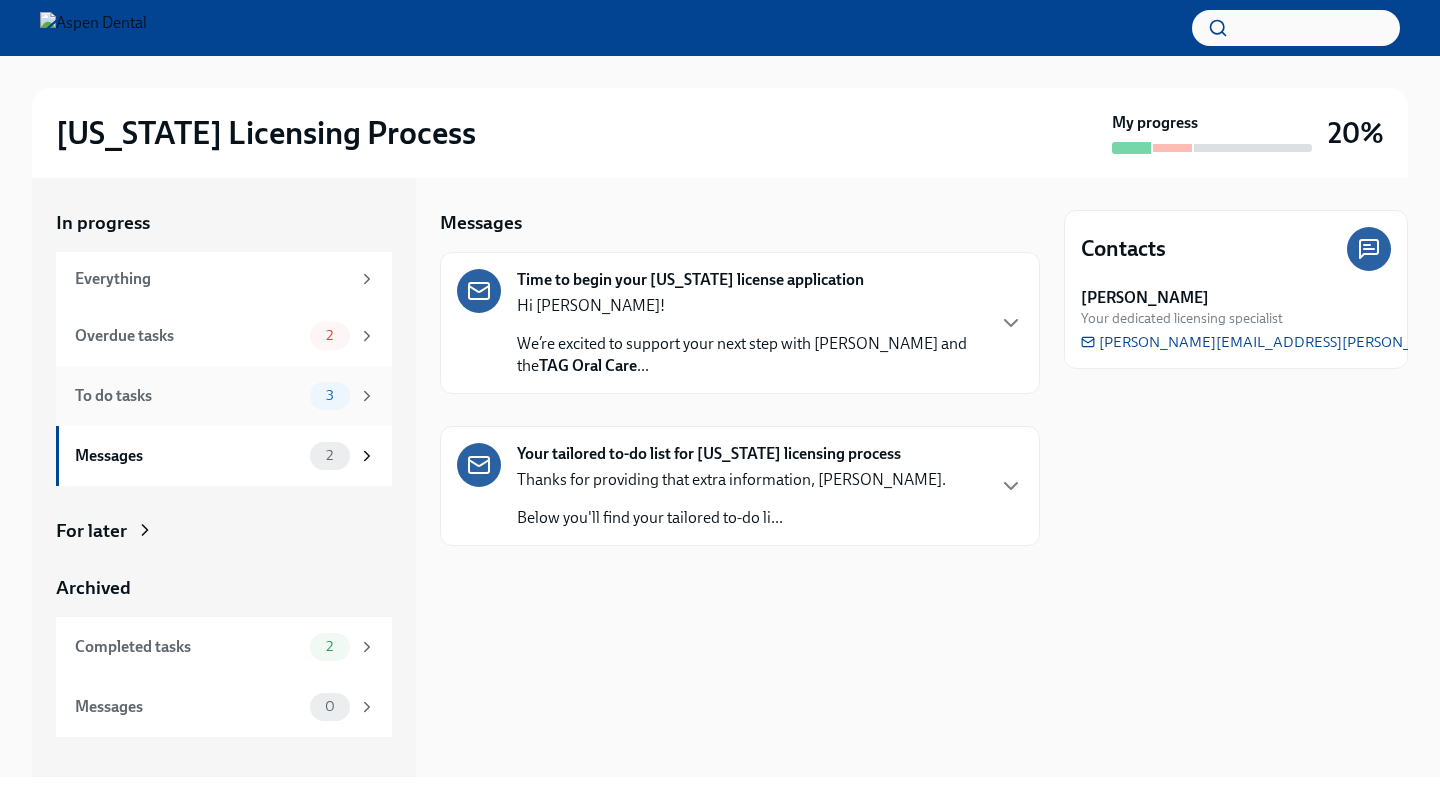 click on "To do tasks" at bounding box center (188, 396) 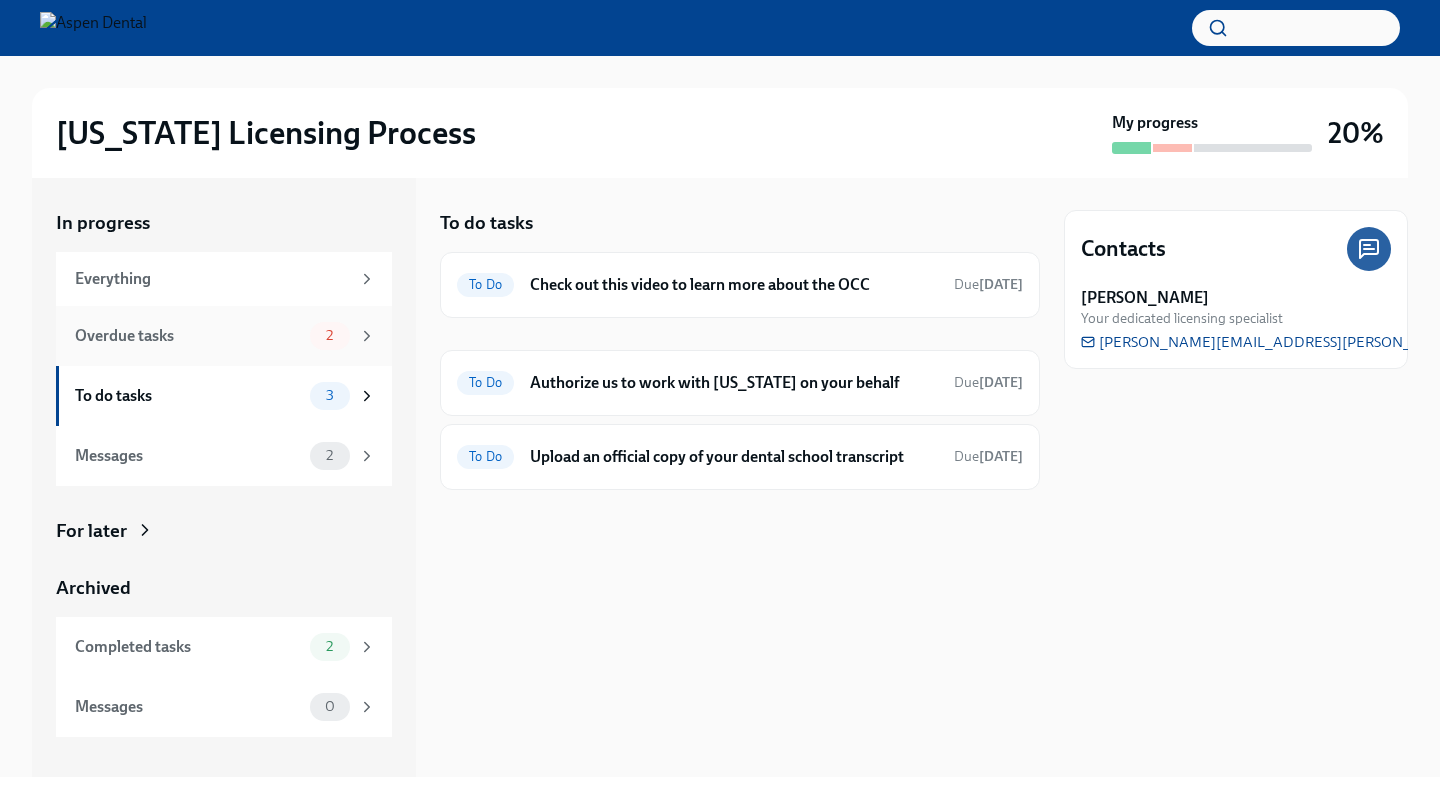 click on "Overdue tasks 2" at bounding box center (224, 336) 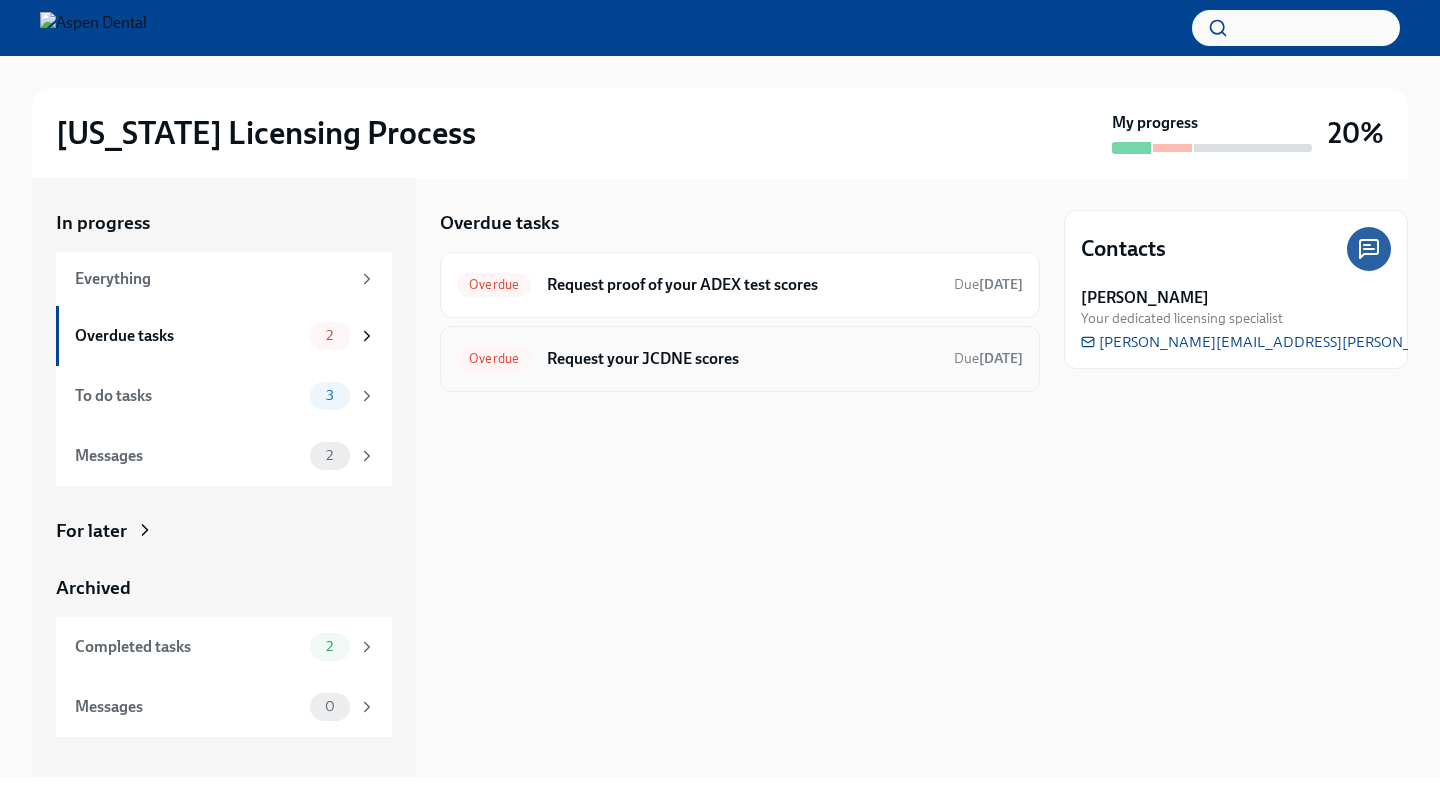 click on "Request your JCDNE scores" at bounding box center [742, 359] 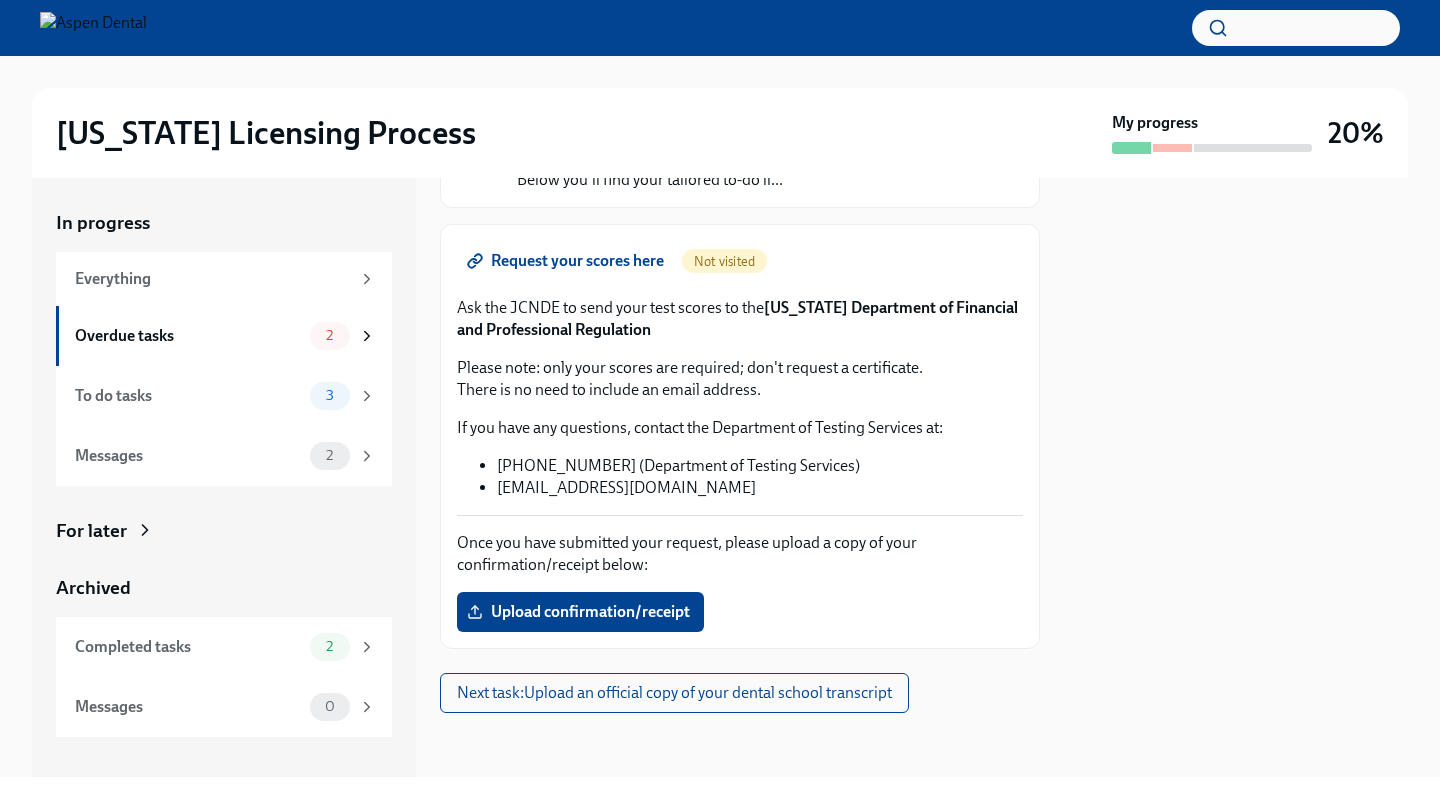 scroll, scrollTop: 208, scrollLeft: 0, axis: vertical 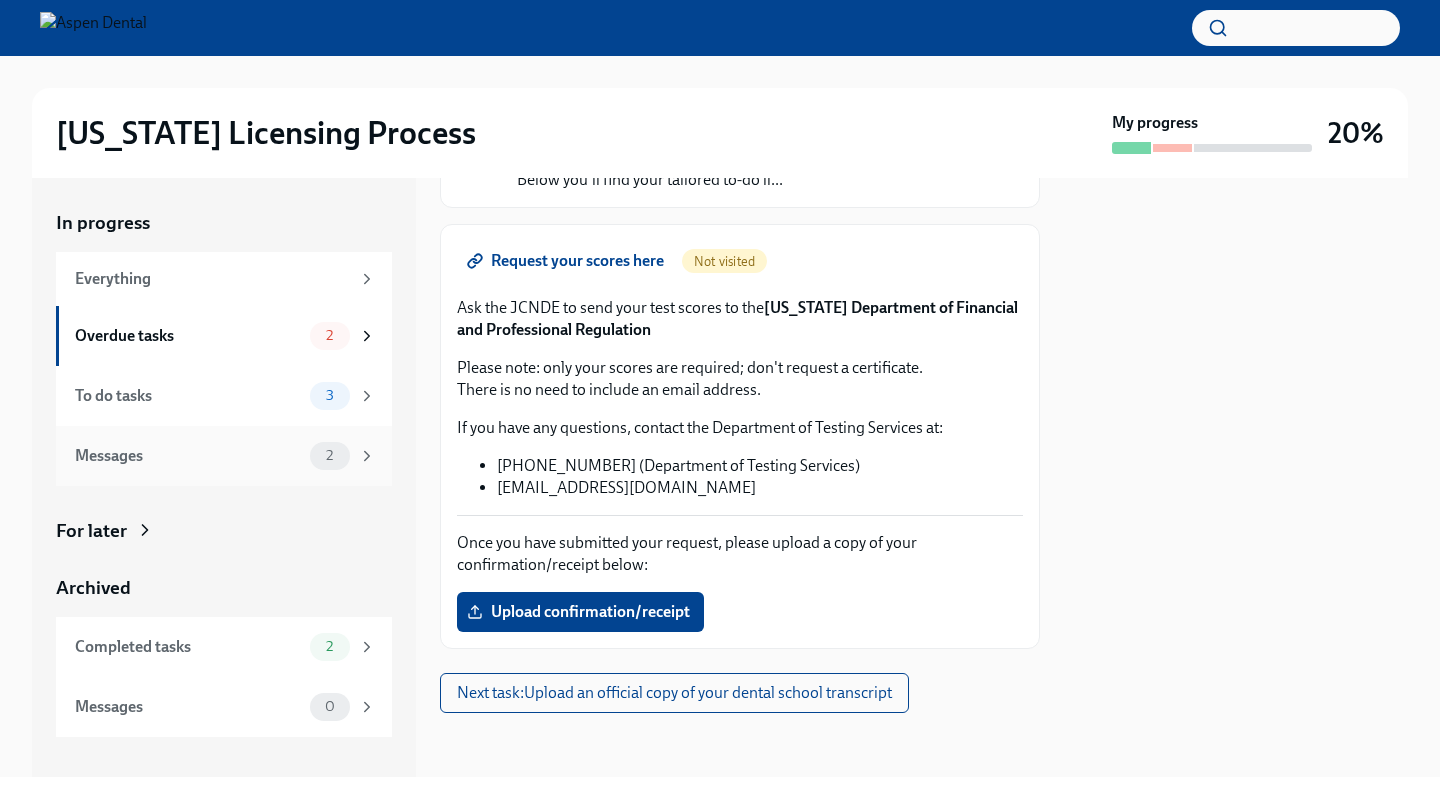 click on "Messages" at bounding box center (188, 456) 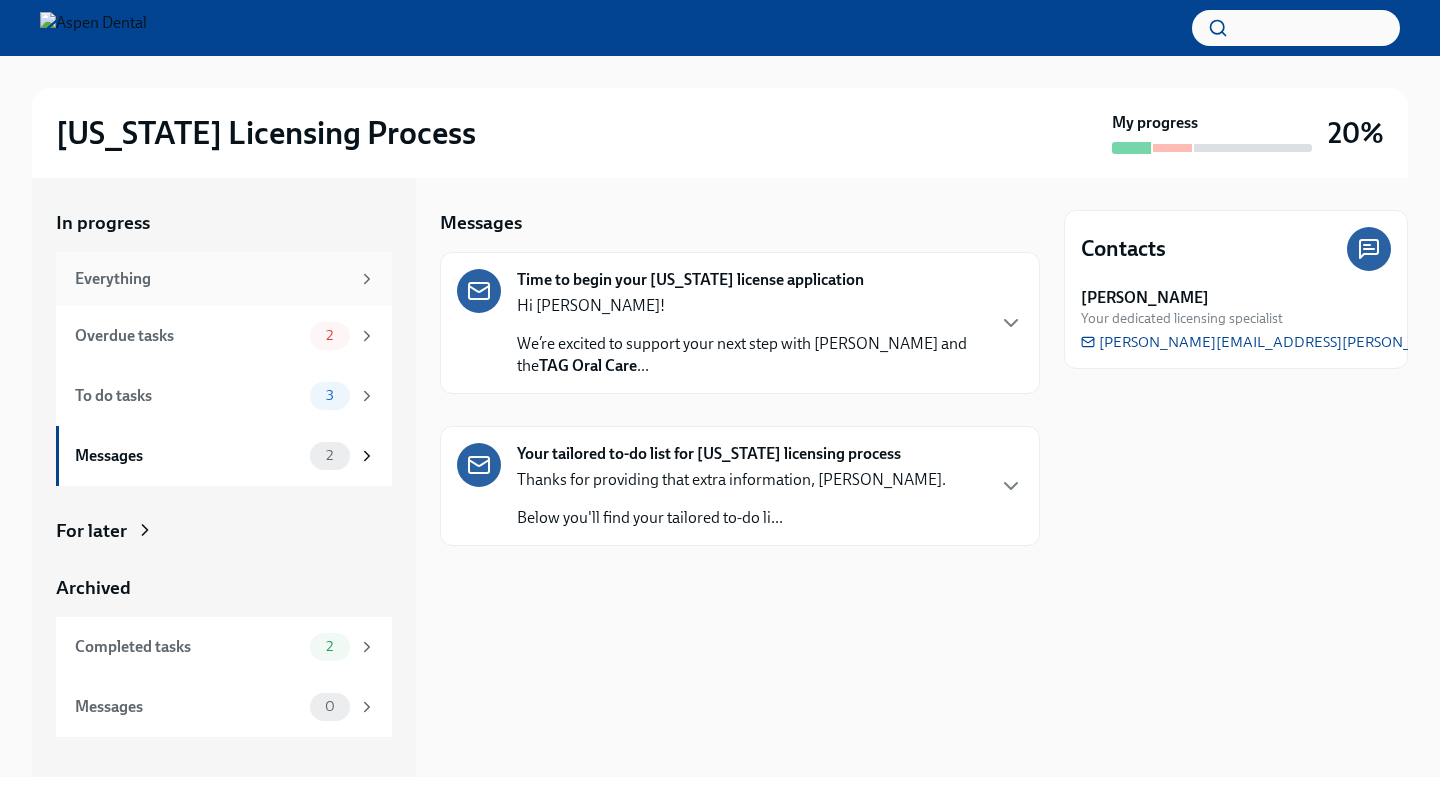 click on "Everything" at bounding box center [212, 279] 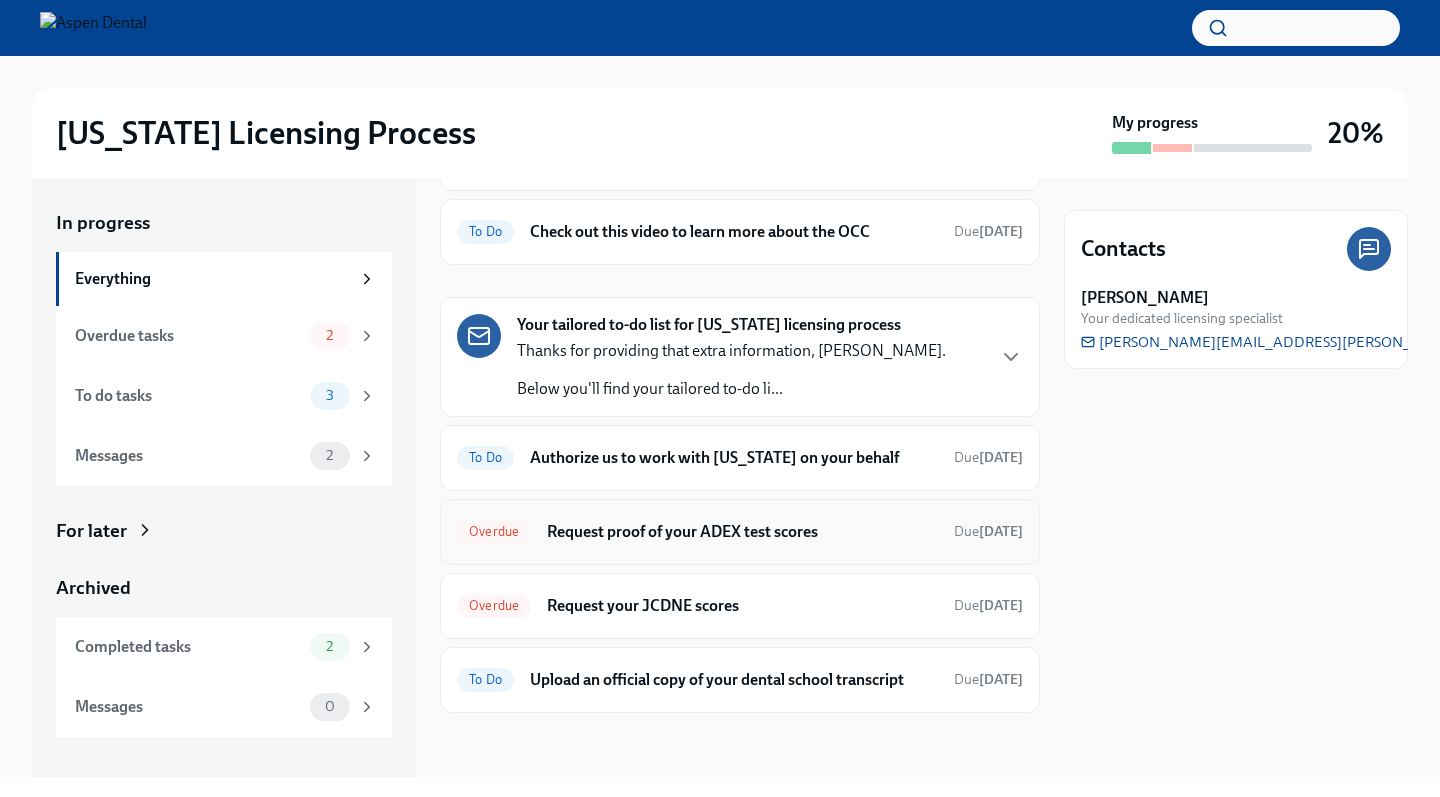 scroll, scrollTop: 202, scrollLeft: 0, axis: vertical 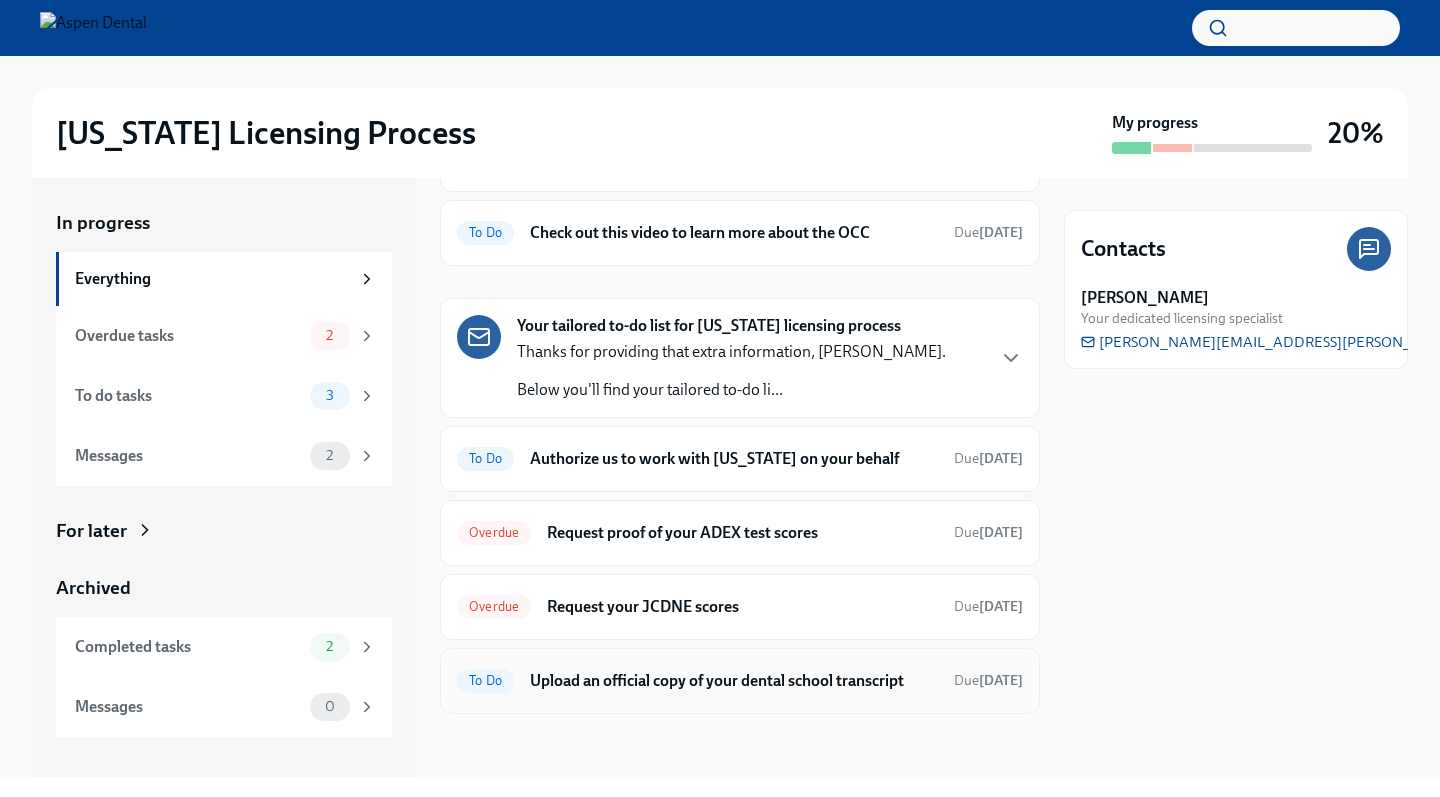 click on "Upload an official copy of your dental school transcript" at bounding box center (734, 681) 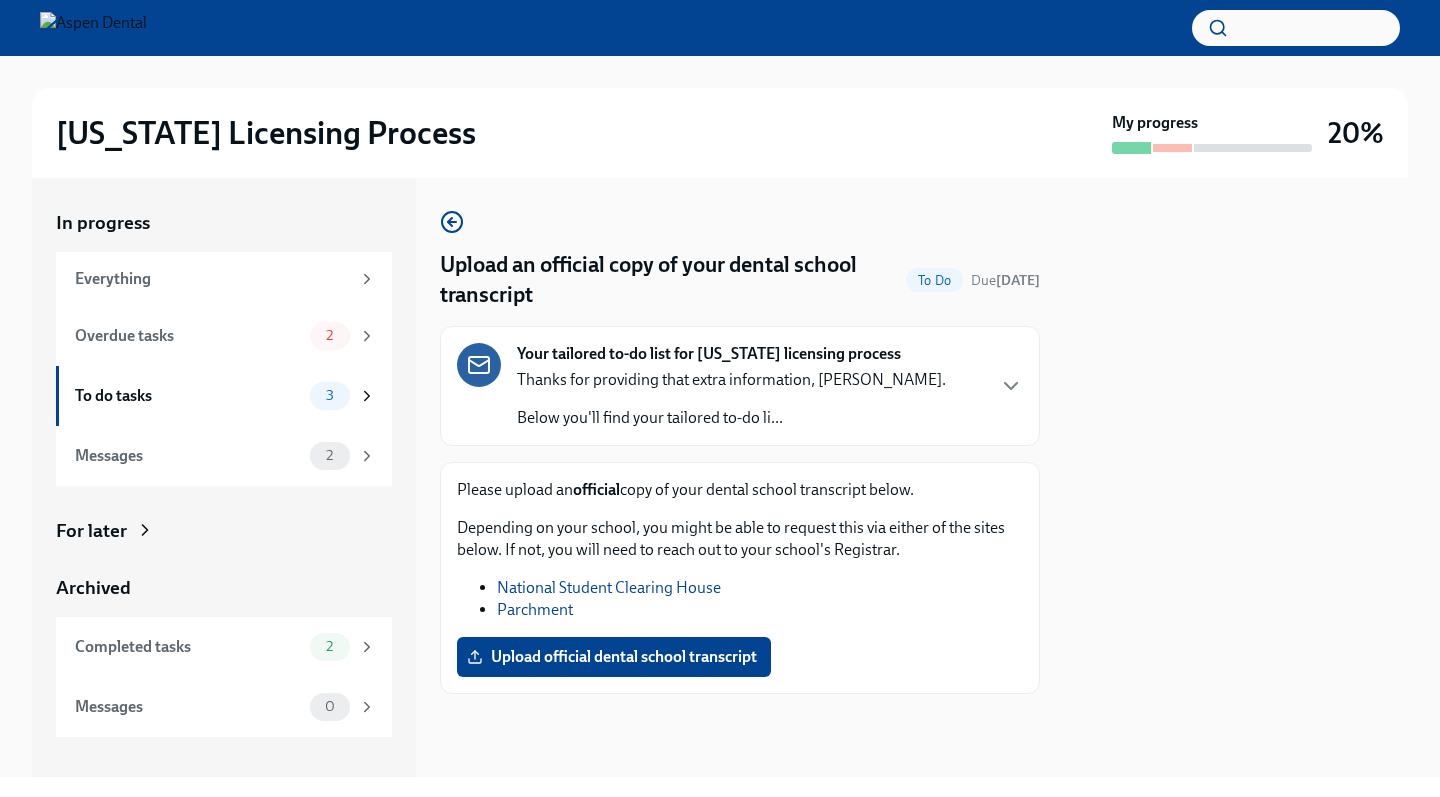 click on "Please upload an  official  copy of your dental school transcript below.
Depending on your school, you might be able to request this via either of the sites below. If not, you will need to reach out to your school's Registrar.
National Student Clearing House
Parchment
Upload official dental school transcript" at bounding box center (740, 578) 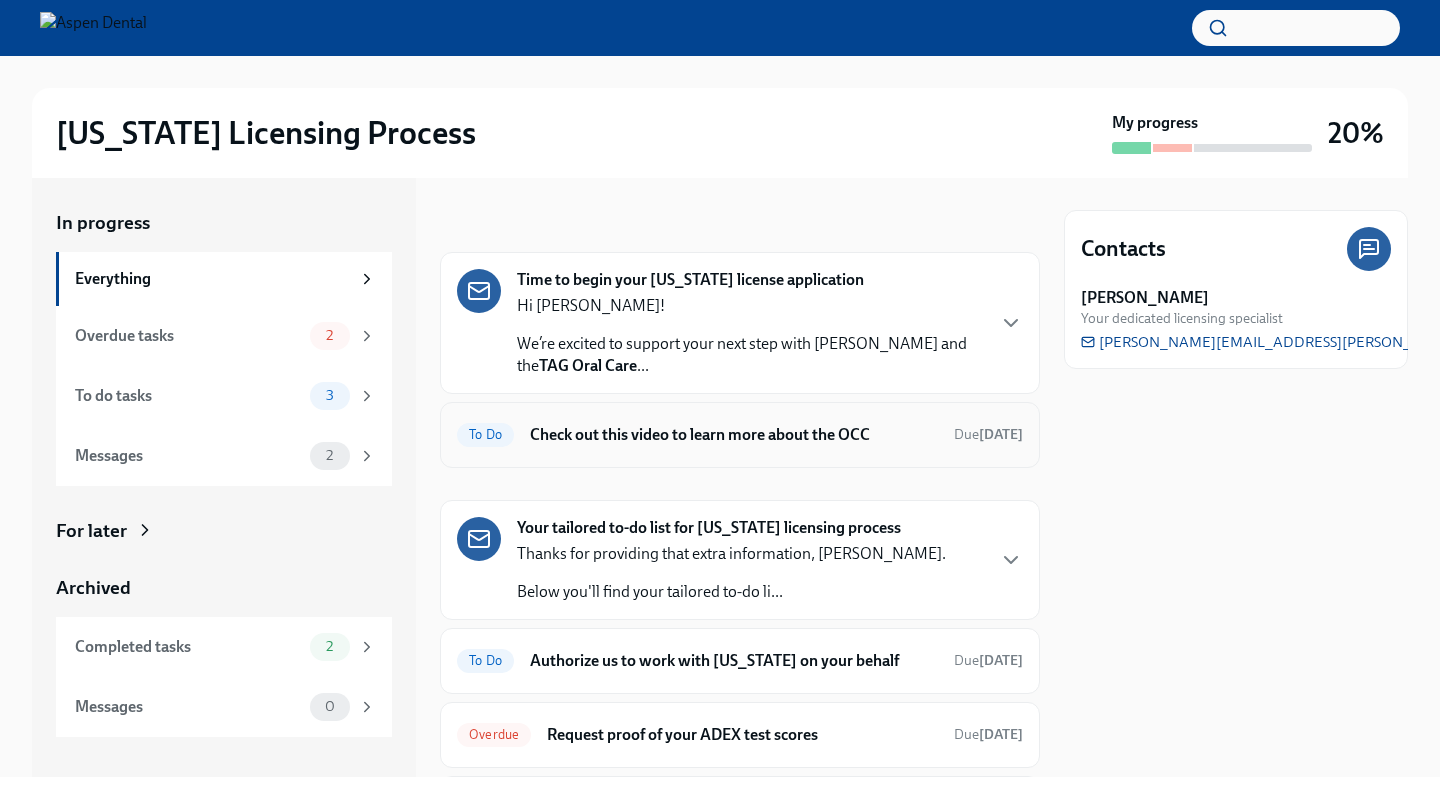 click on "Check out this video to learn more about the OCC" at bounding box center [734, 435] 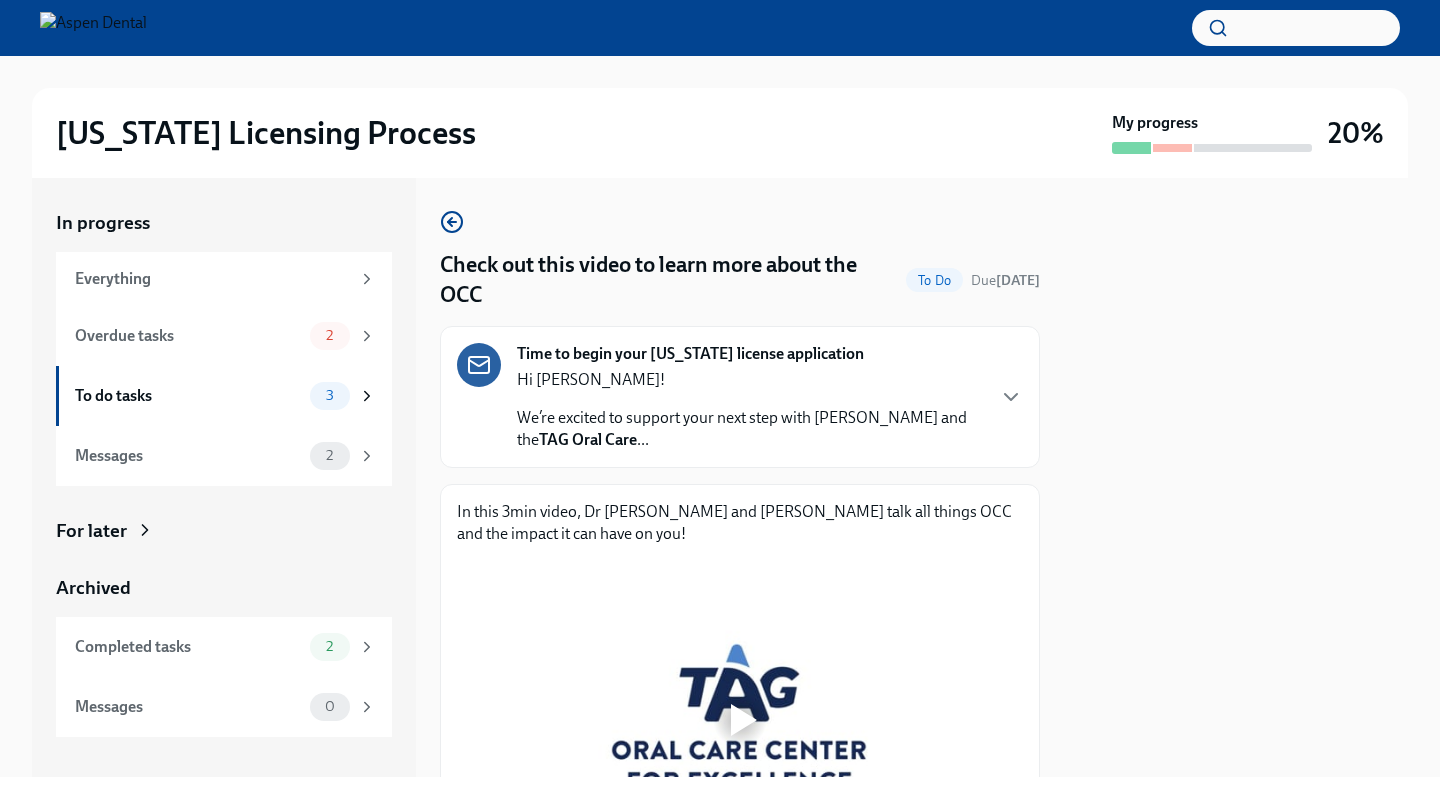 scroll, scrollTop: 0, scrollLeft: 0, axis: both 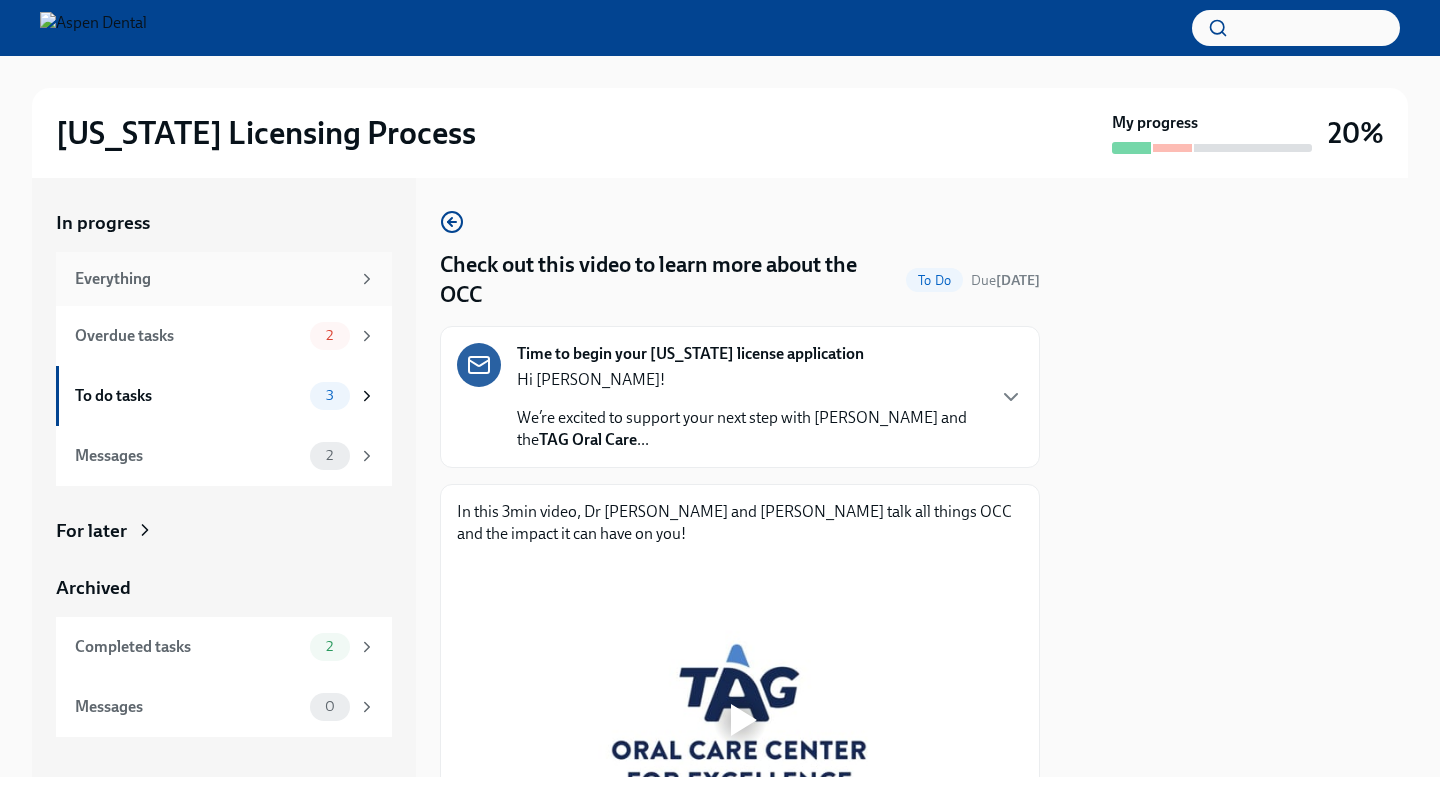 click on "Everything" at bounding box center [212, 279] 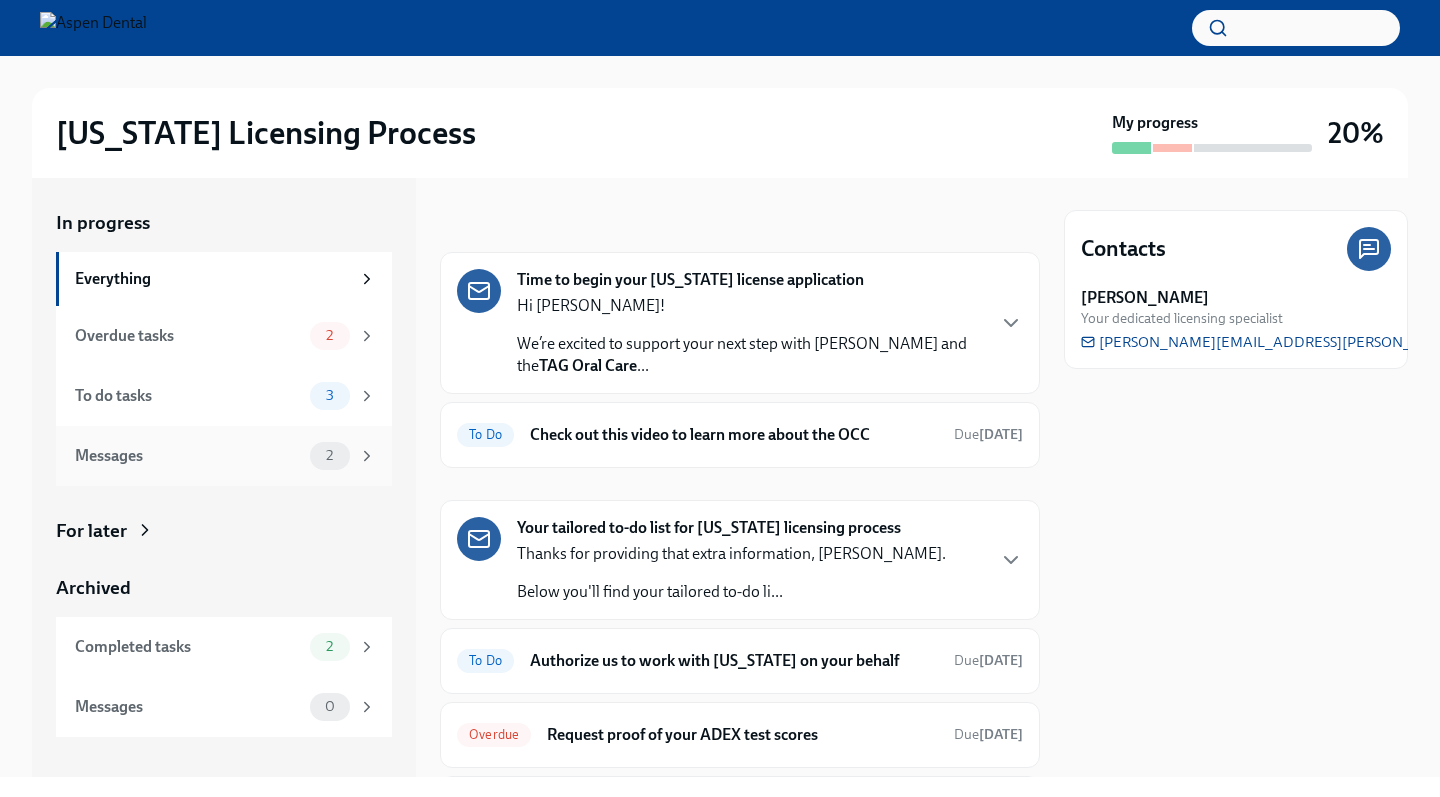 click on "Messages 2" at bounding box center (225, 456) 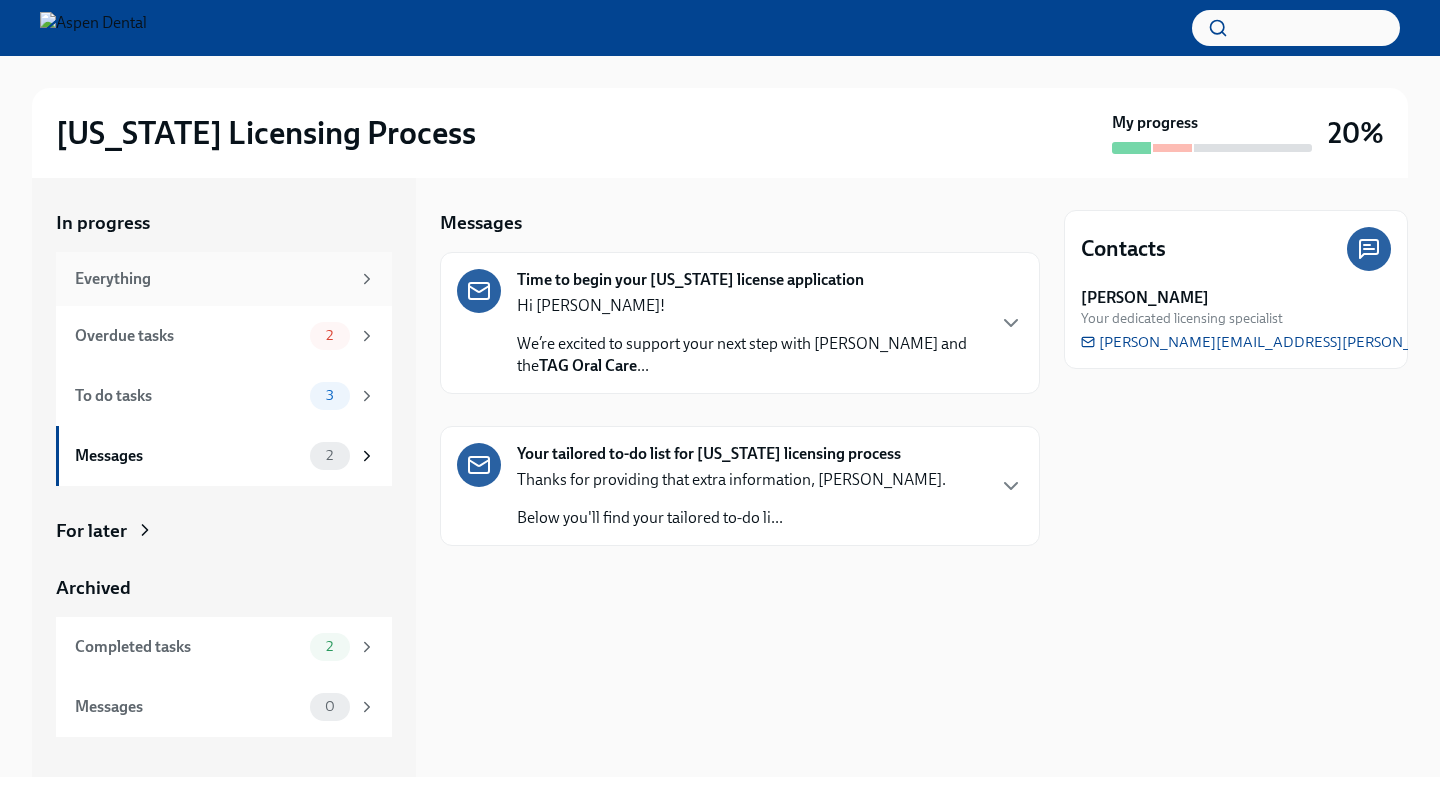 click on "Everything" at bounding box center (212, 279) 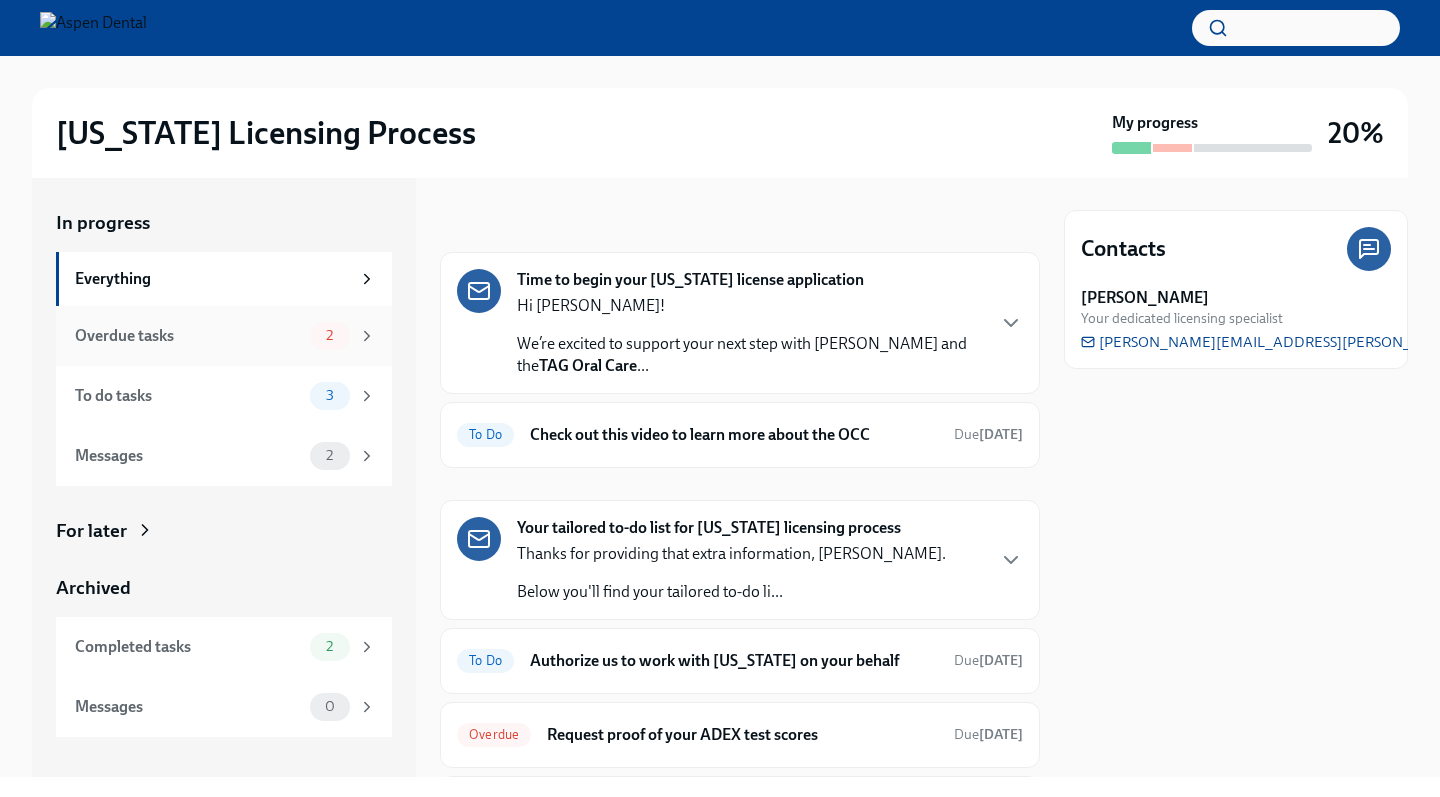 click on "Overdue tasks" at bounding box center (188, 336) 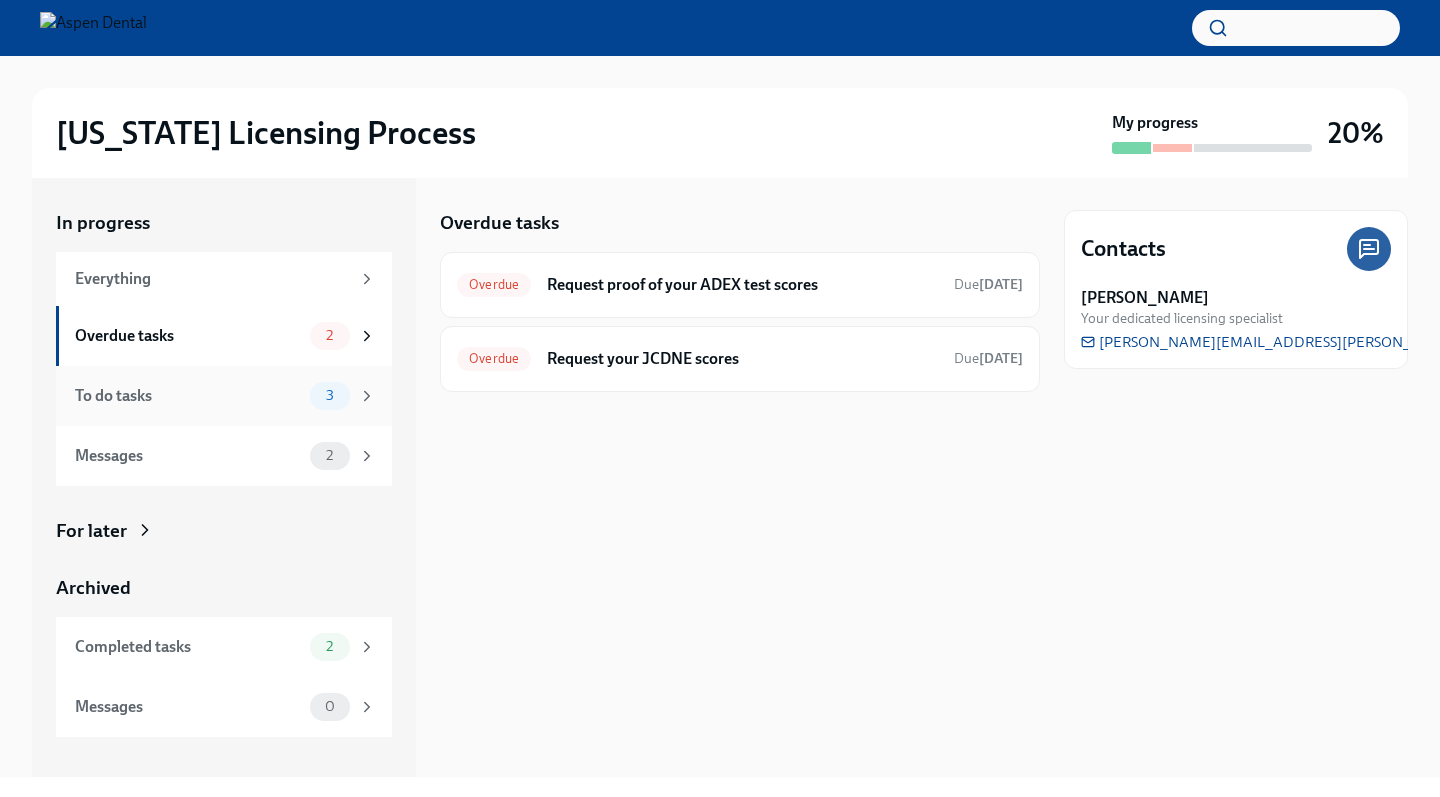 click on "To do tasks" at bounding box center [188, 396] 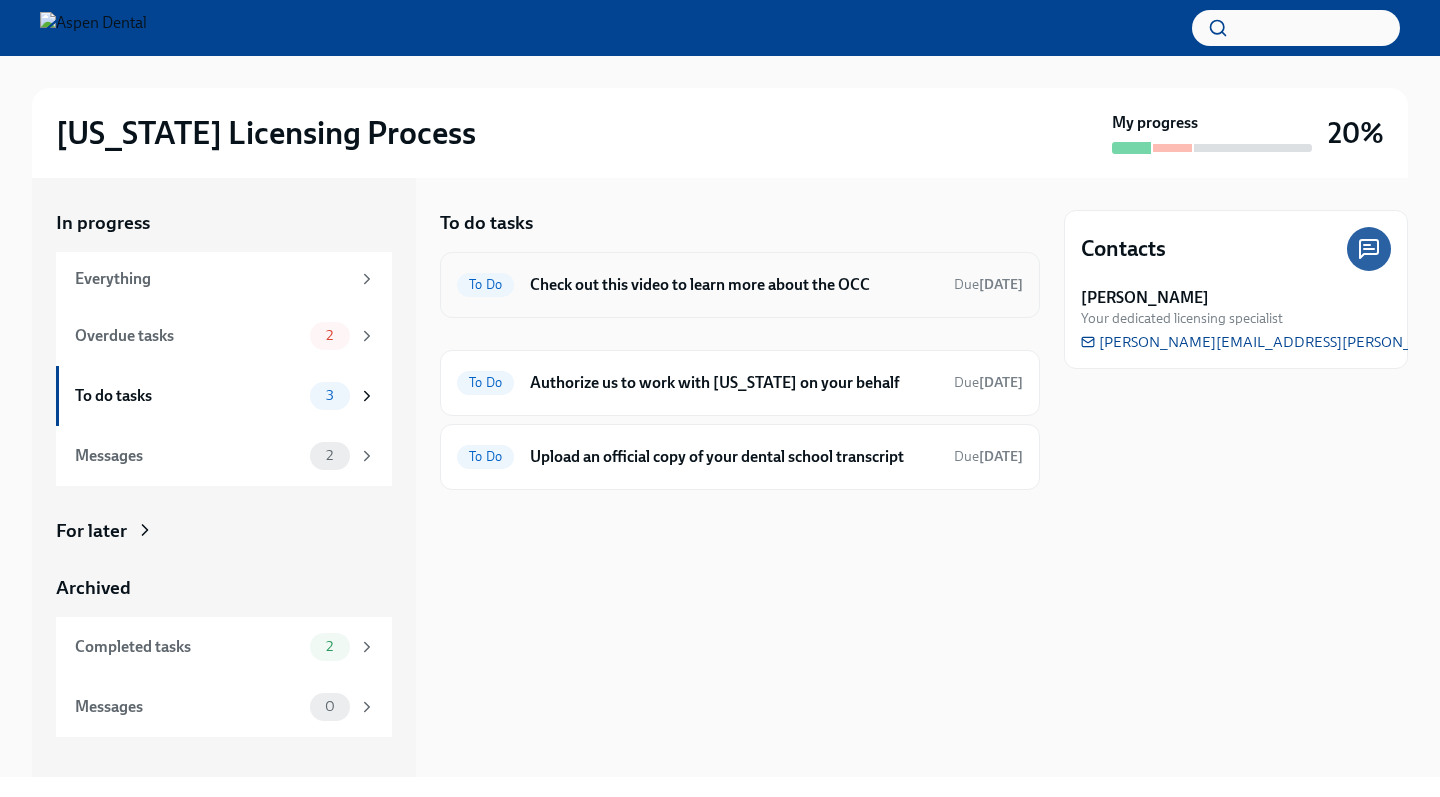 click on "Check out this video to learn more about the OCC" at bounding box center [734, 285] 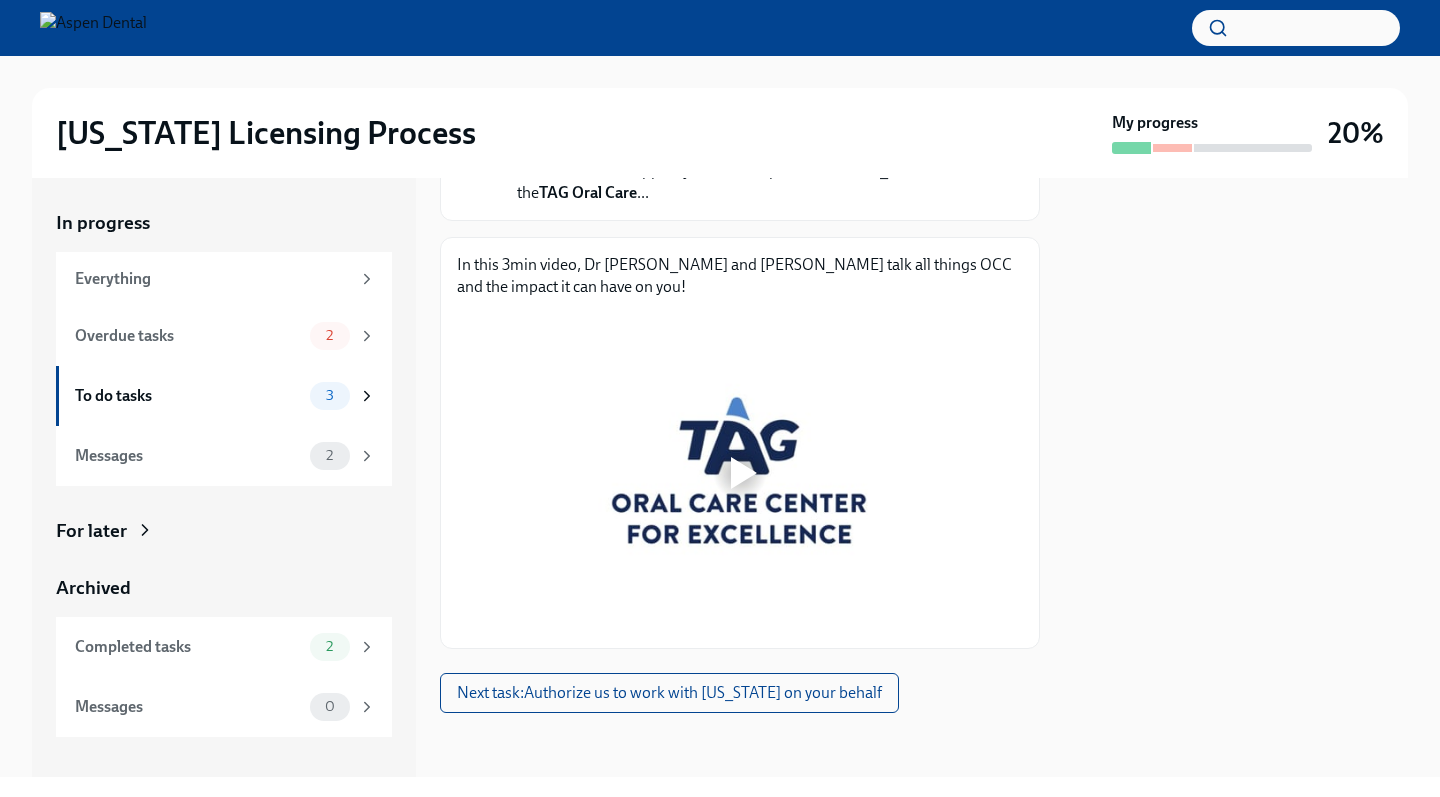 scroll, scrollTop: 247, scrollLeft: 0, axis: vertical 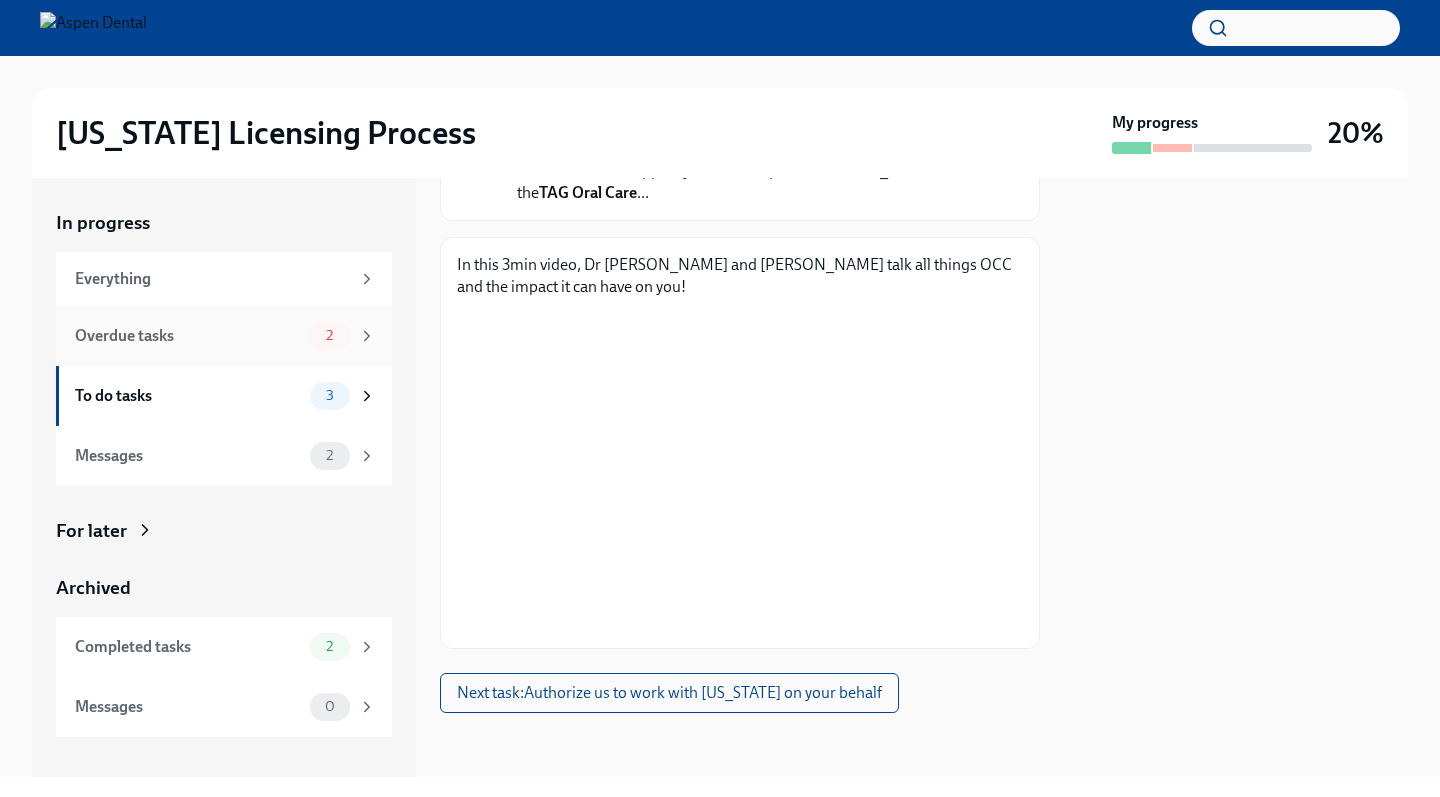 click on "2" at bounding box center [329, 335] 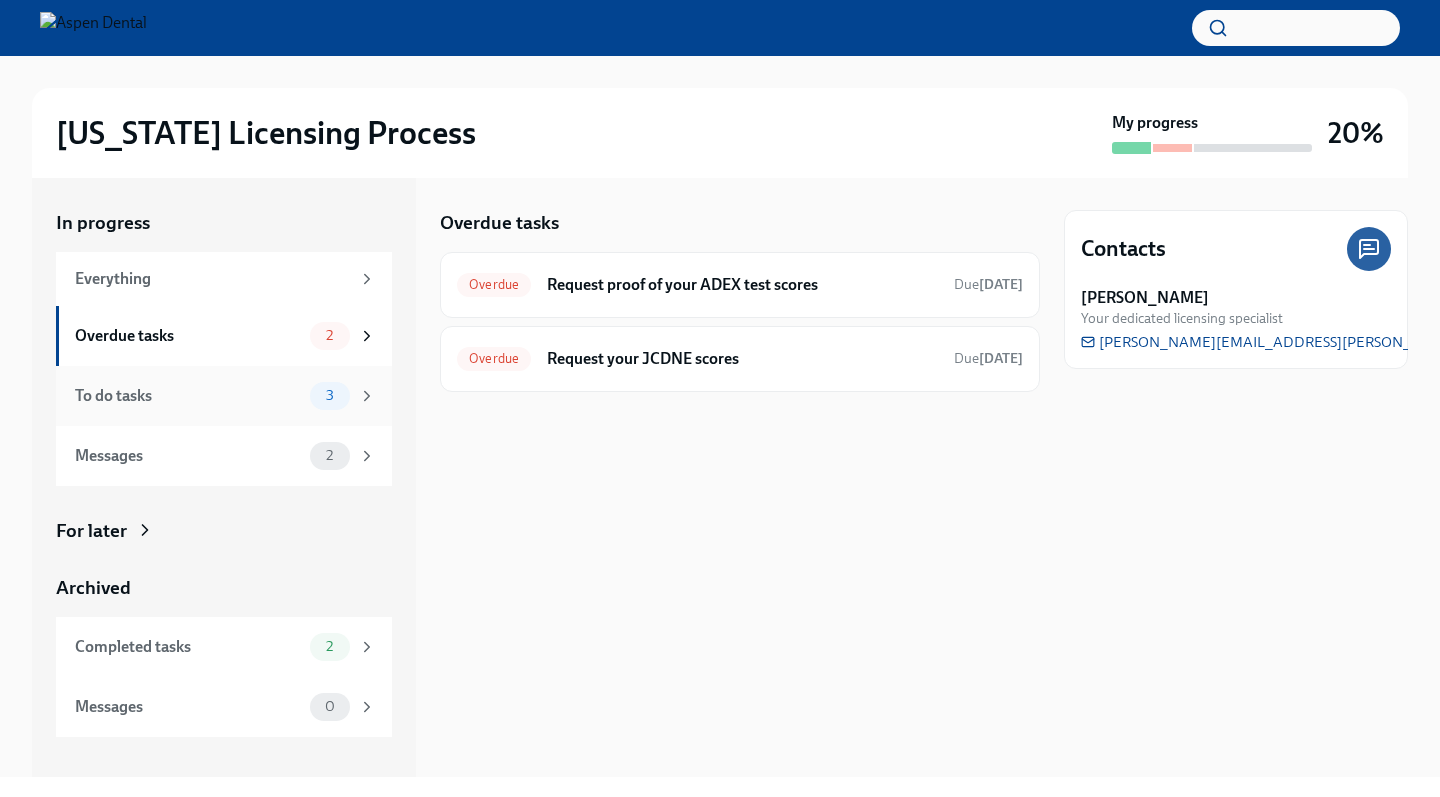 click on "To do tasks" at bounding box center [188, 396] 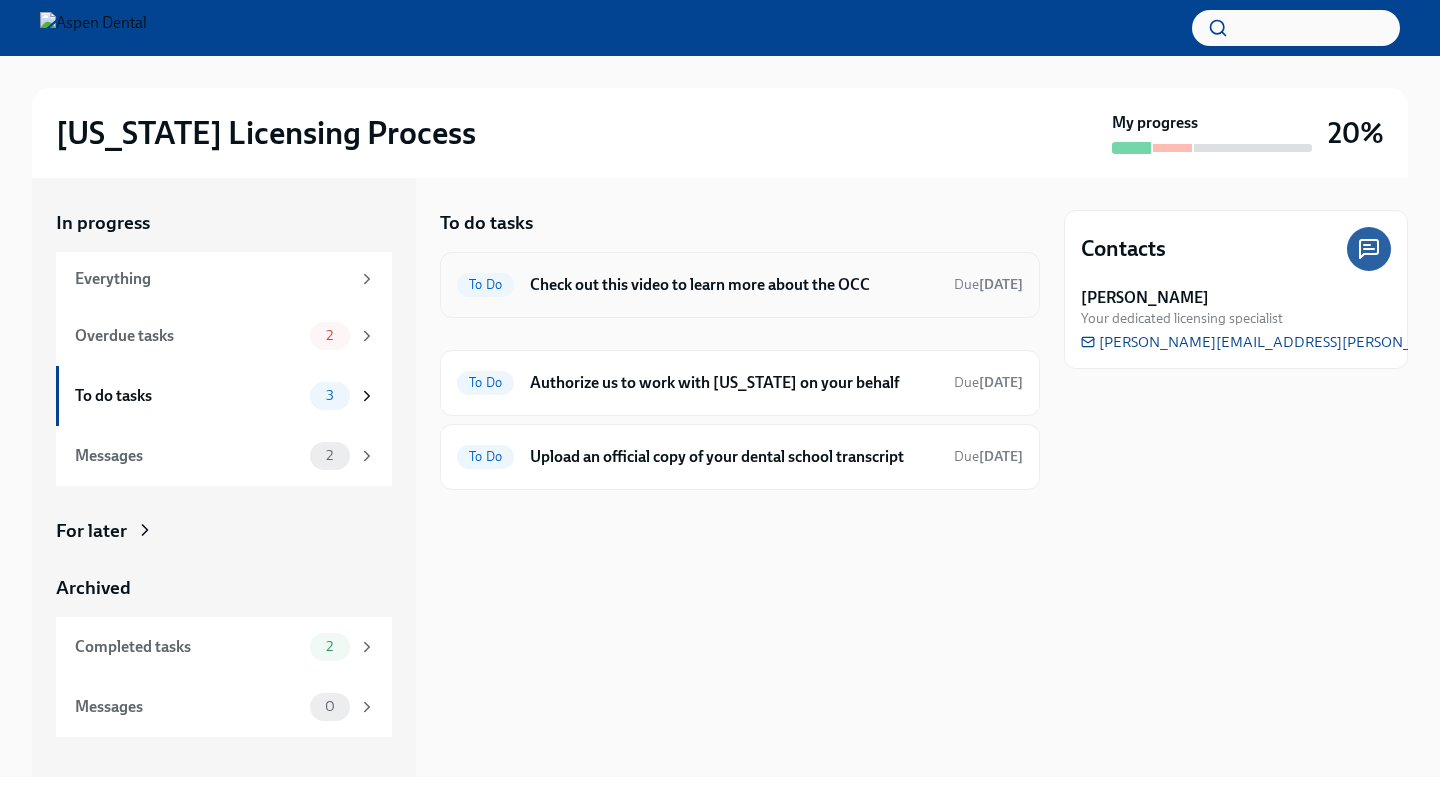 click on "Check out this video to learn more about the OCC" at bounding box center (734, 285) 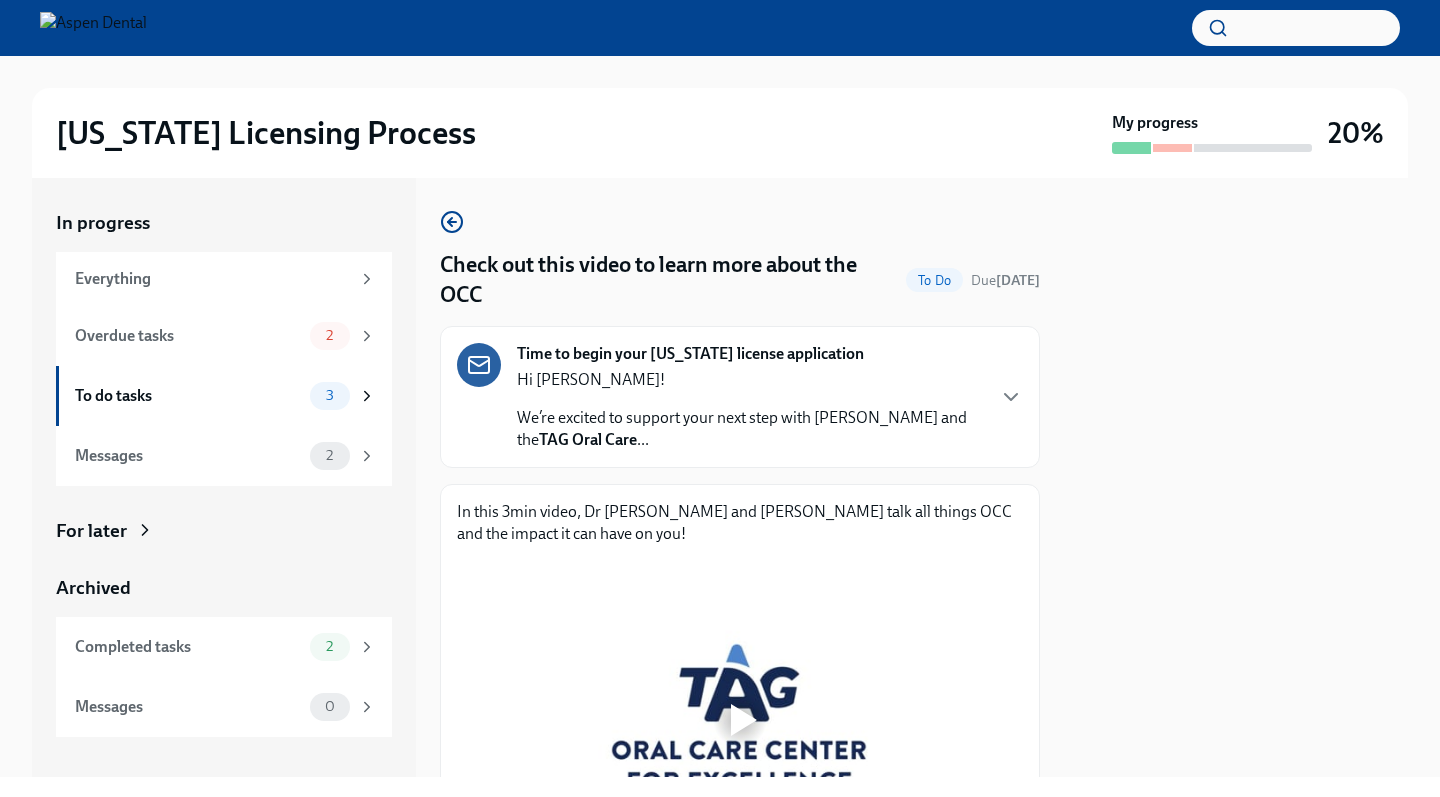 scroll, scrollTop: 0, scrollLeft: 0, axis: both 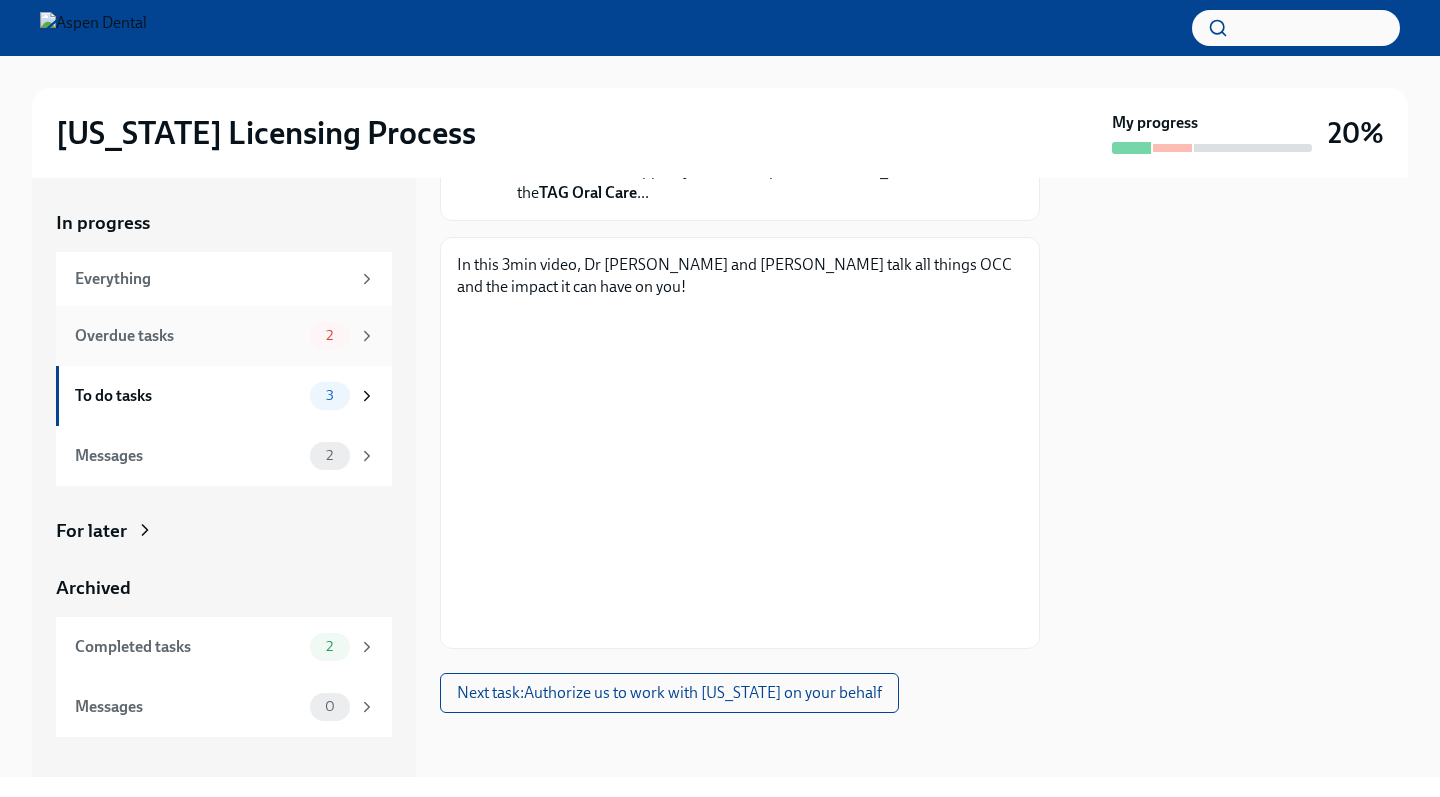 click on "Overdue tasks" at bounding box center (188, 336) 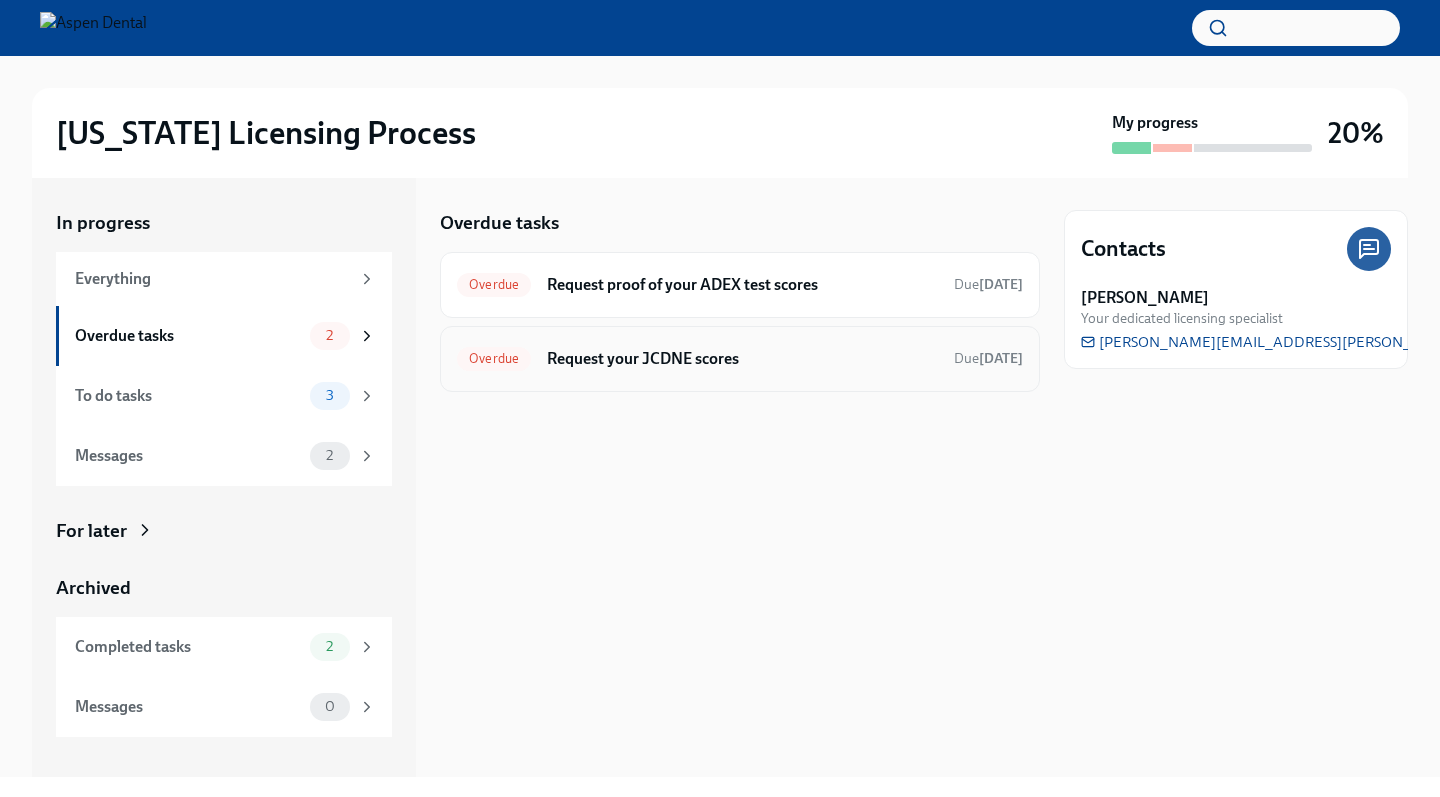 click on "Request your JCDNE scores" at bounding box center [742, 359] 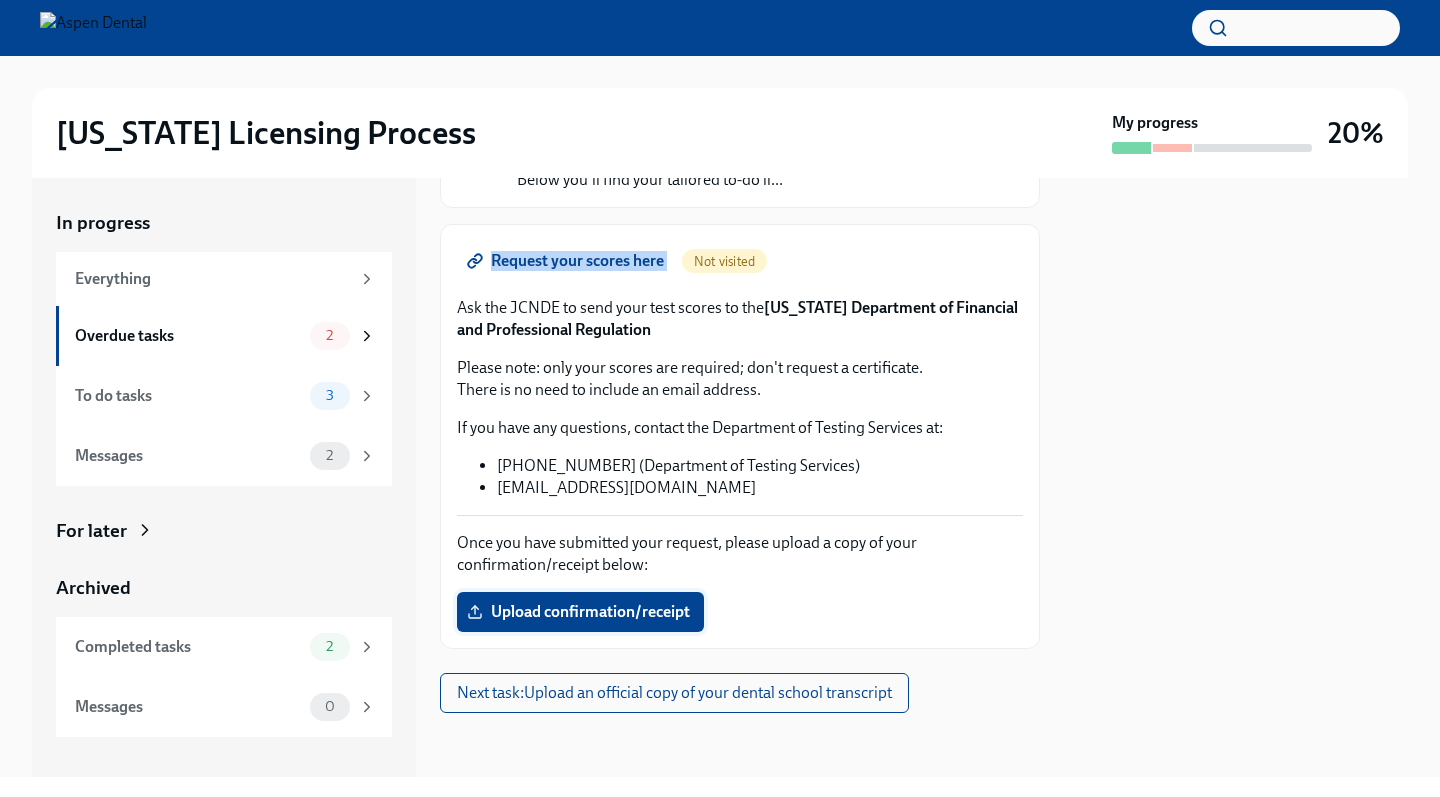 scroll, scrollTop: 208, scrollLeft: 0, axis: vertical 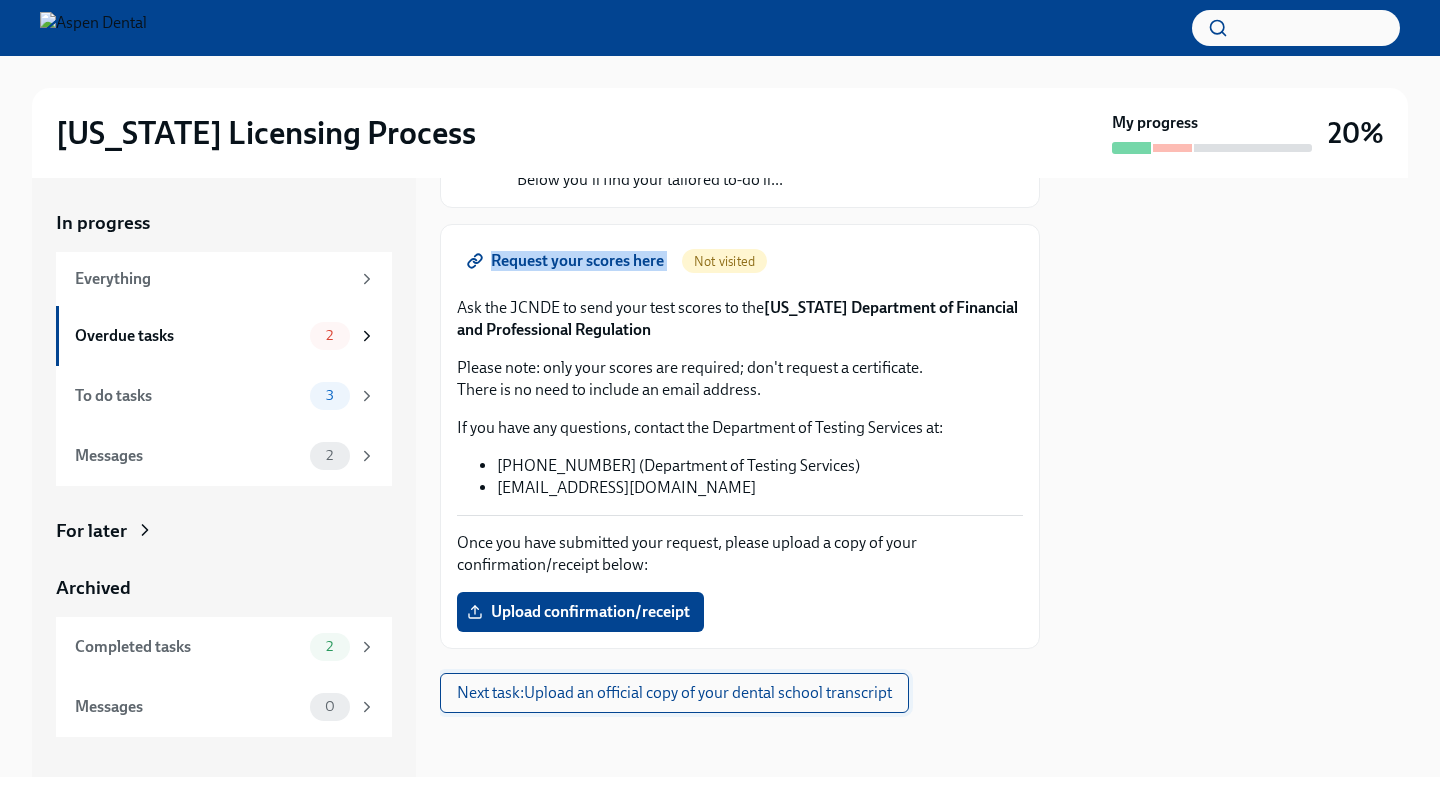 click on "Next task :  Upload an official copy of your dental school transcript" at bounding box center [674, 693] 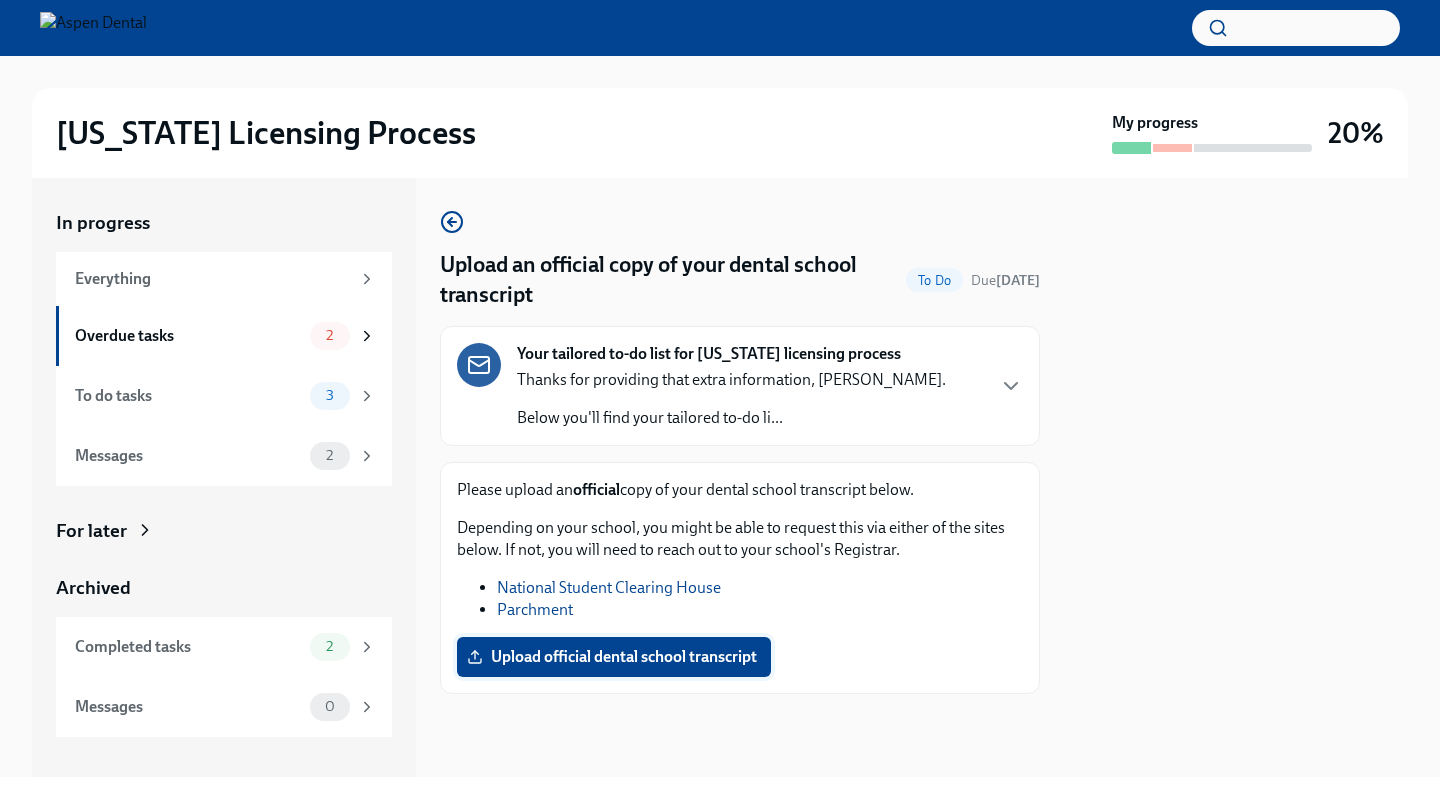 click on "Upload official dental school transcript" at bounding box center (614, 657) 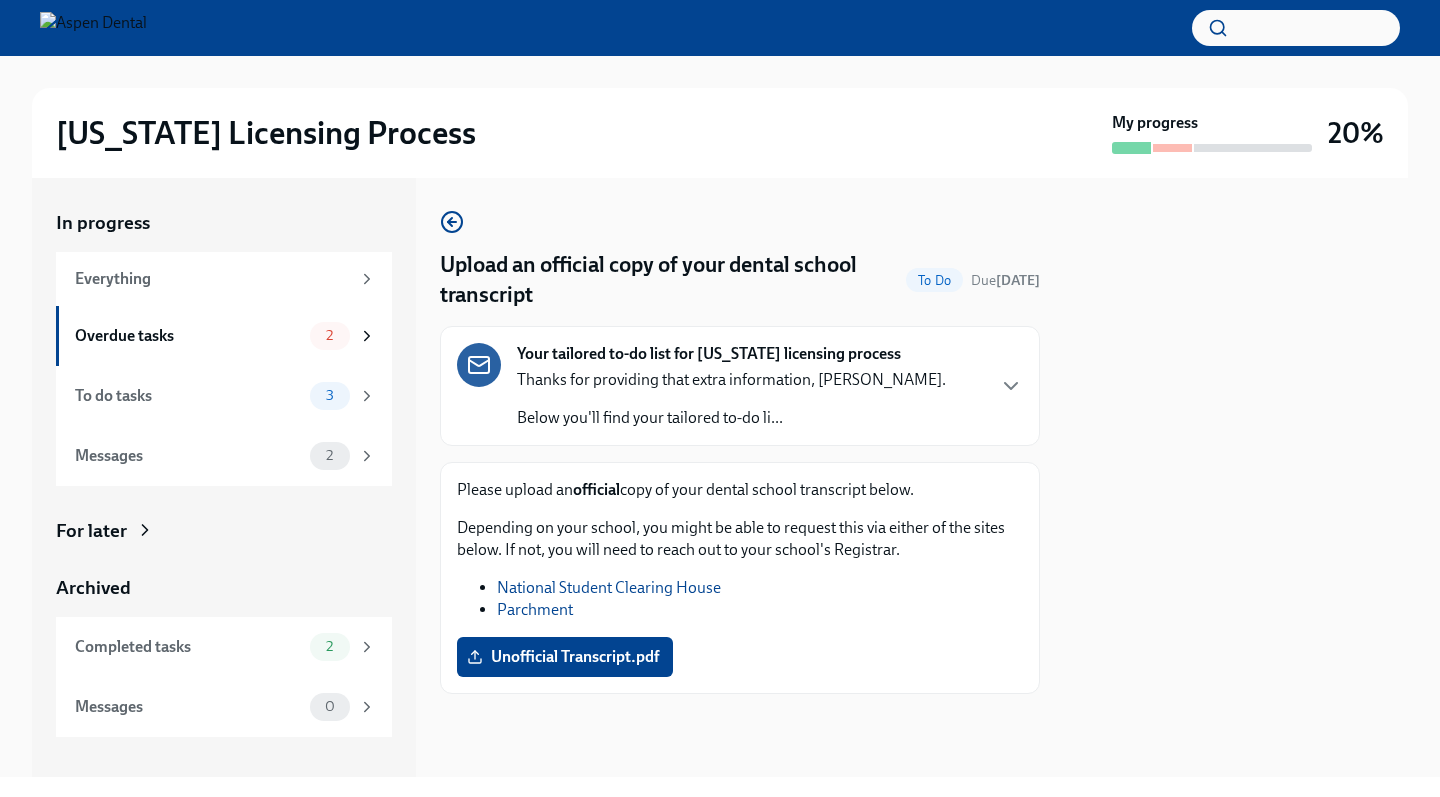 click on "Parchment" at bounding box center (535, 609) 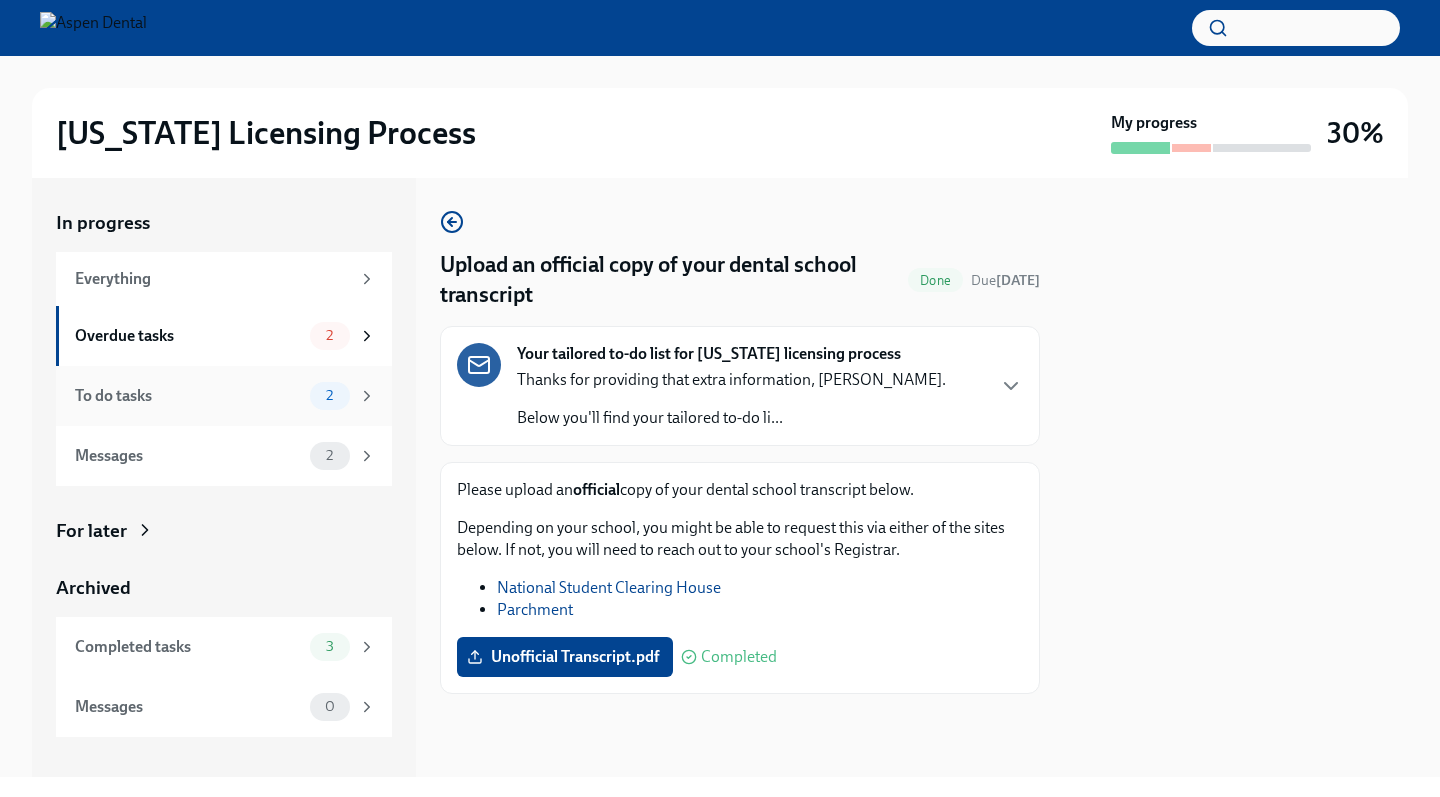 click on "To do tasks" at bounding box center [188, 396] 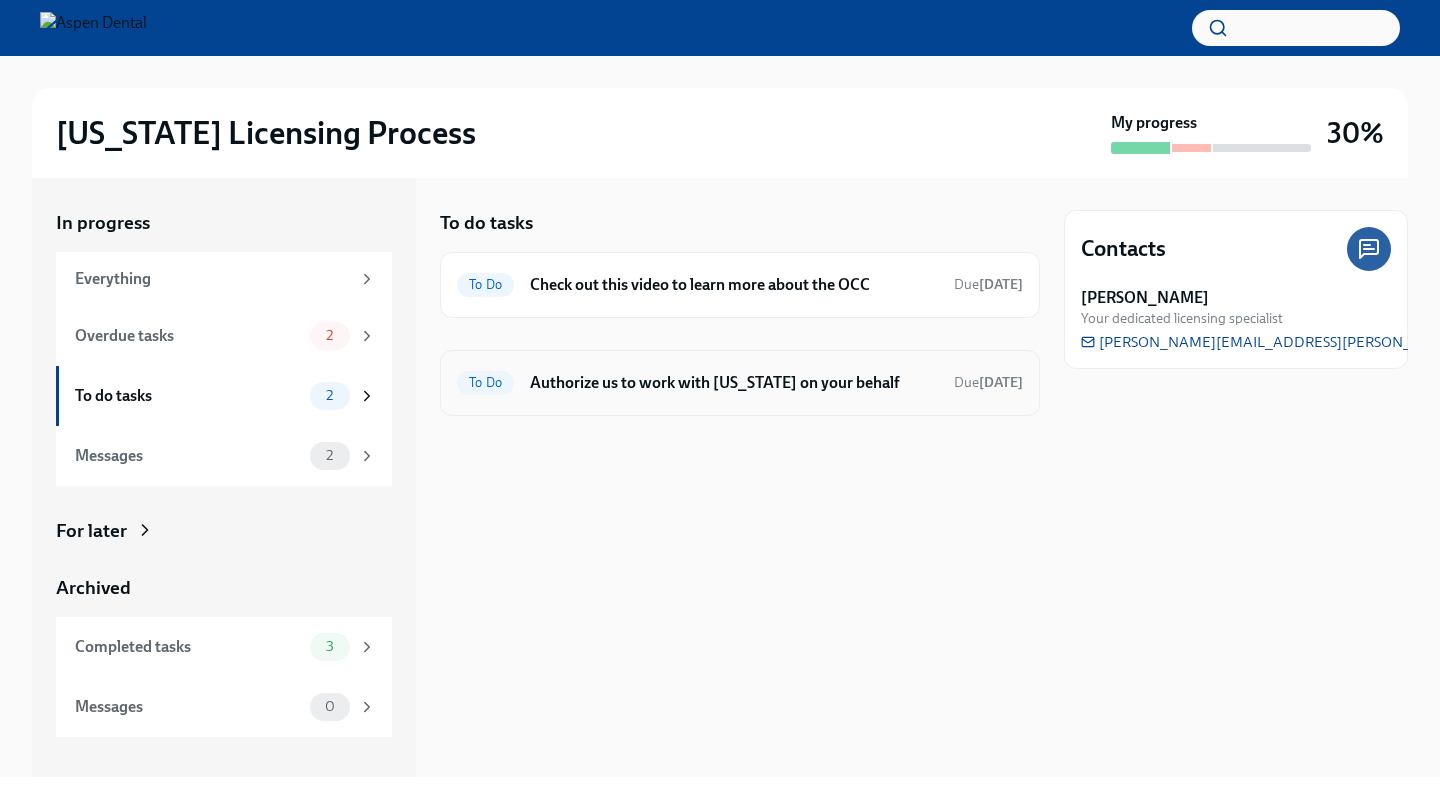 click on "Authorize us to work with [US_STATE] on your behalf" at bounding box center (734, 383) 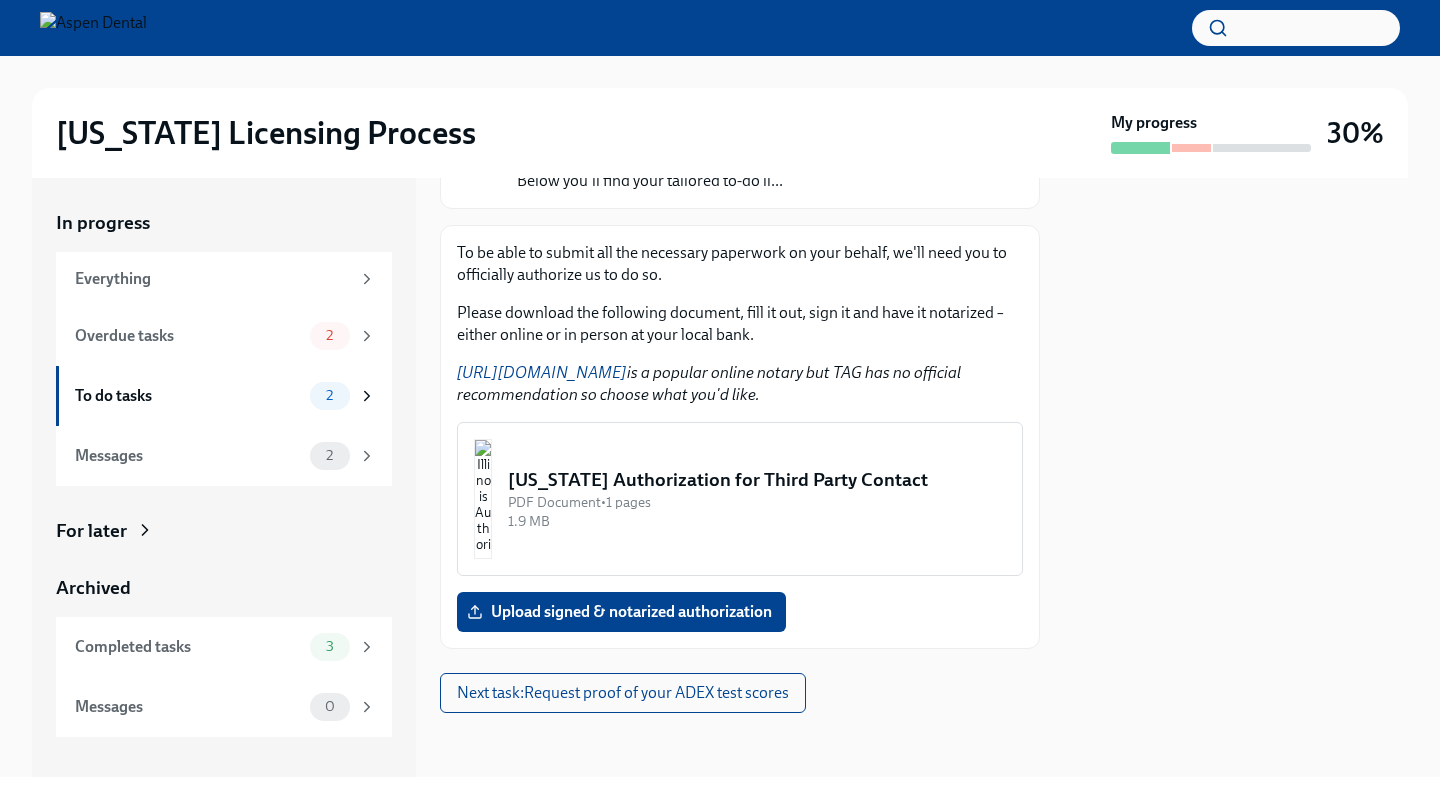 scroll, scrollTop: 237, scrollLeft: 0, axis: vertical 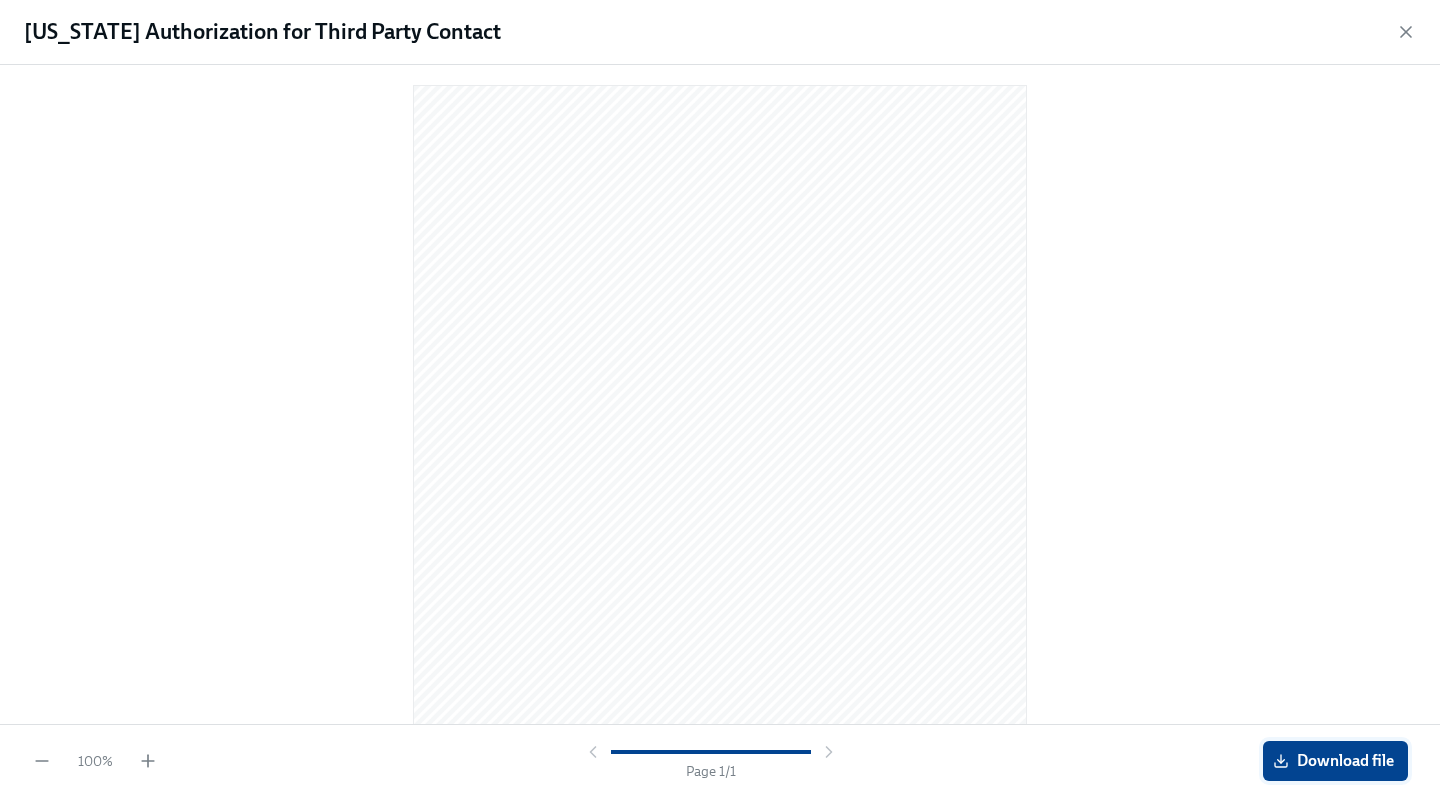 click on "Download file" at bounding box center (1335, 761) 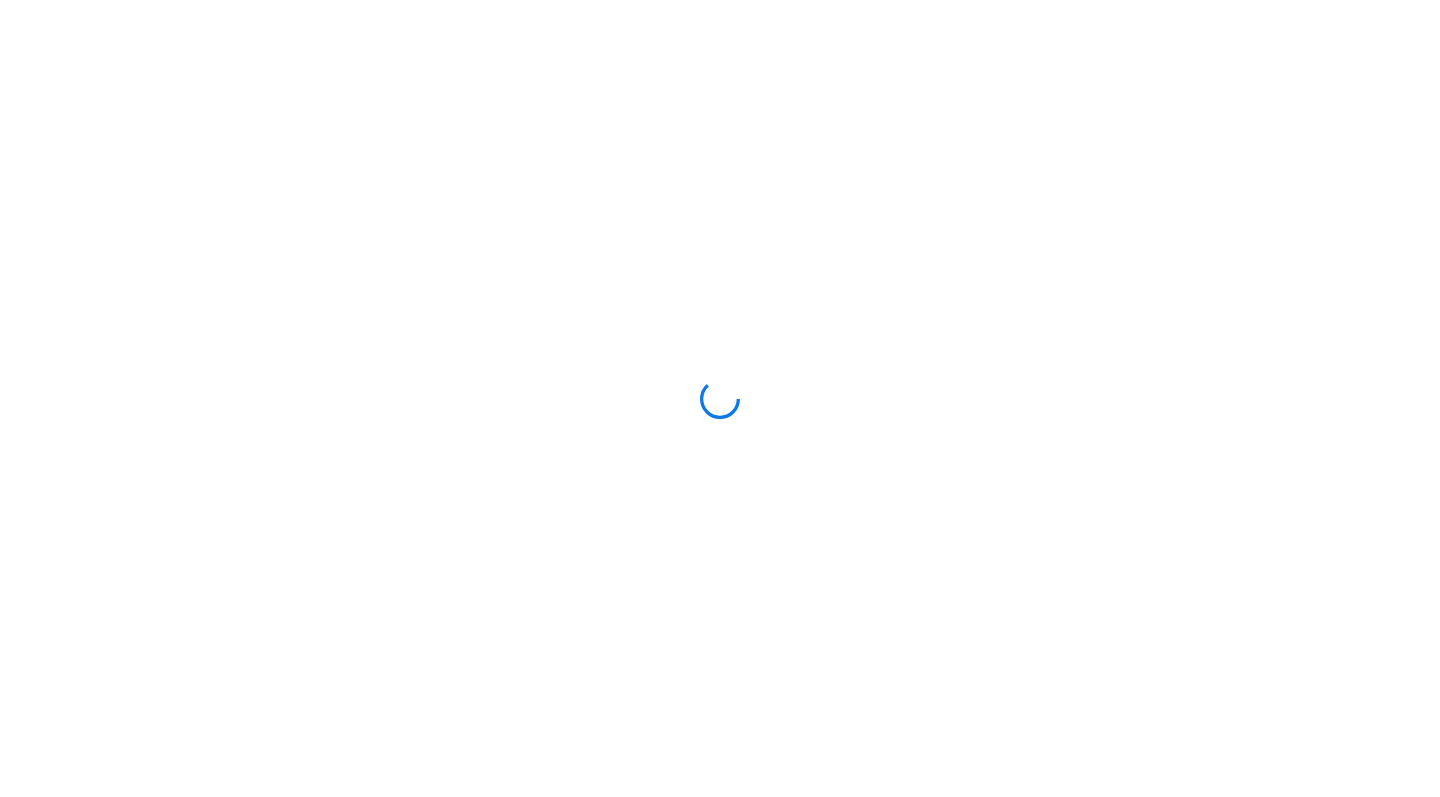 scroll, scrollTop: 0, scrollLeft: 0, axis: both 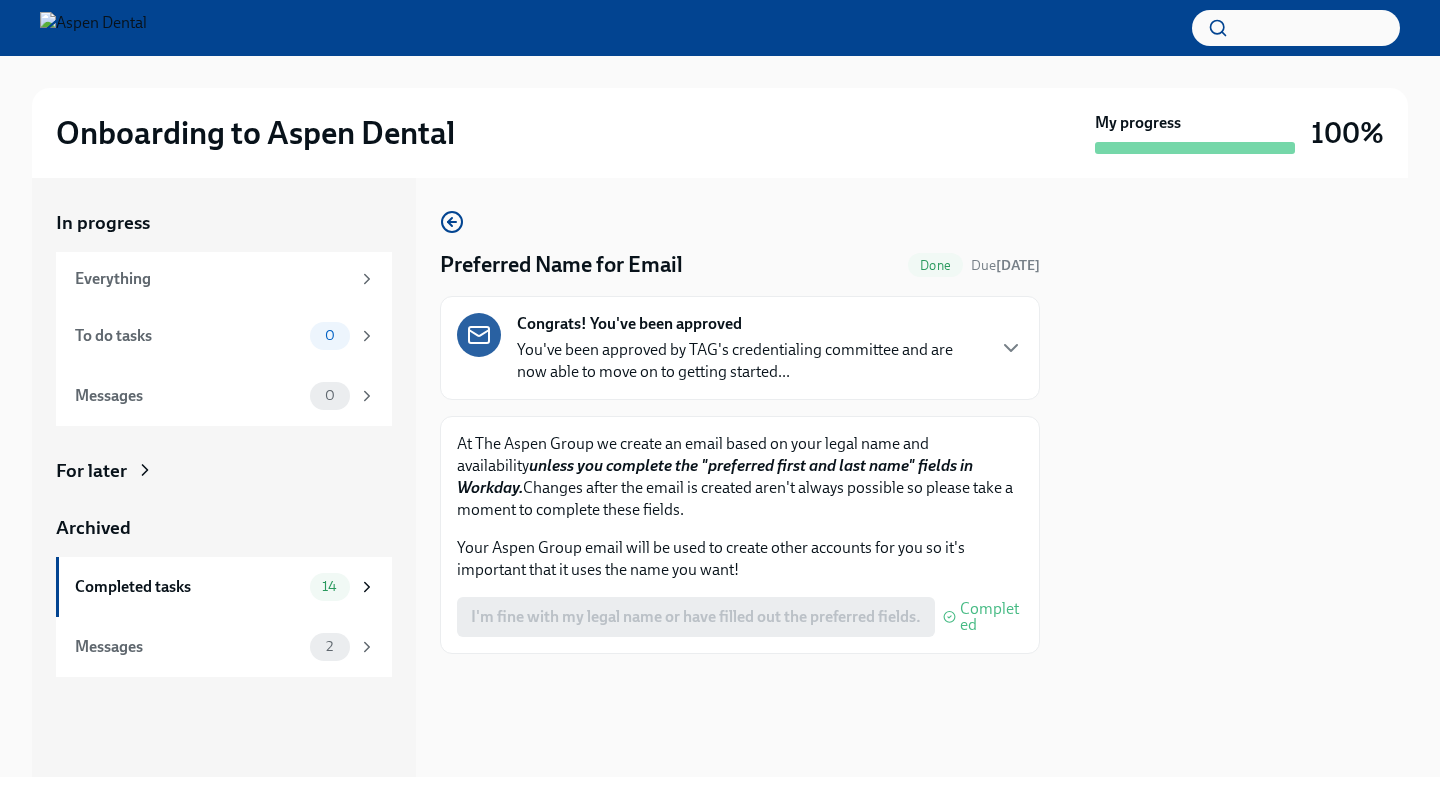 click on "I'm fine with my legal name or have filled out  the preferred fields. Completed" at bounding box center [740, 617] 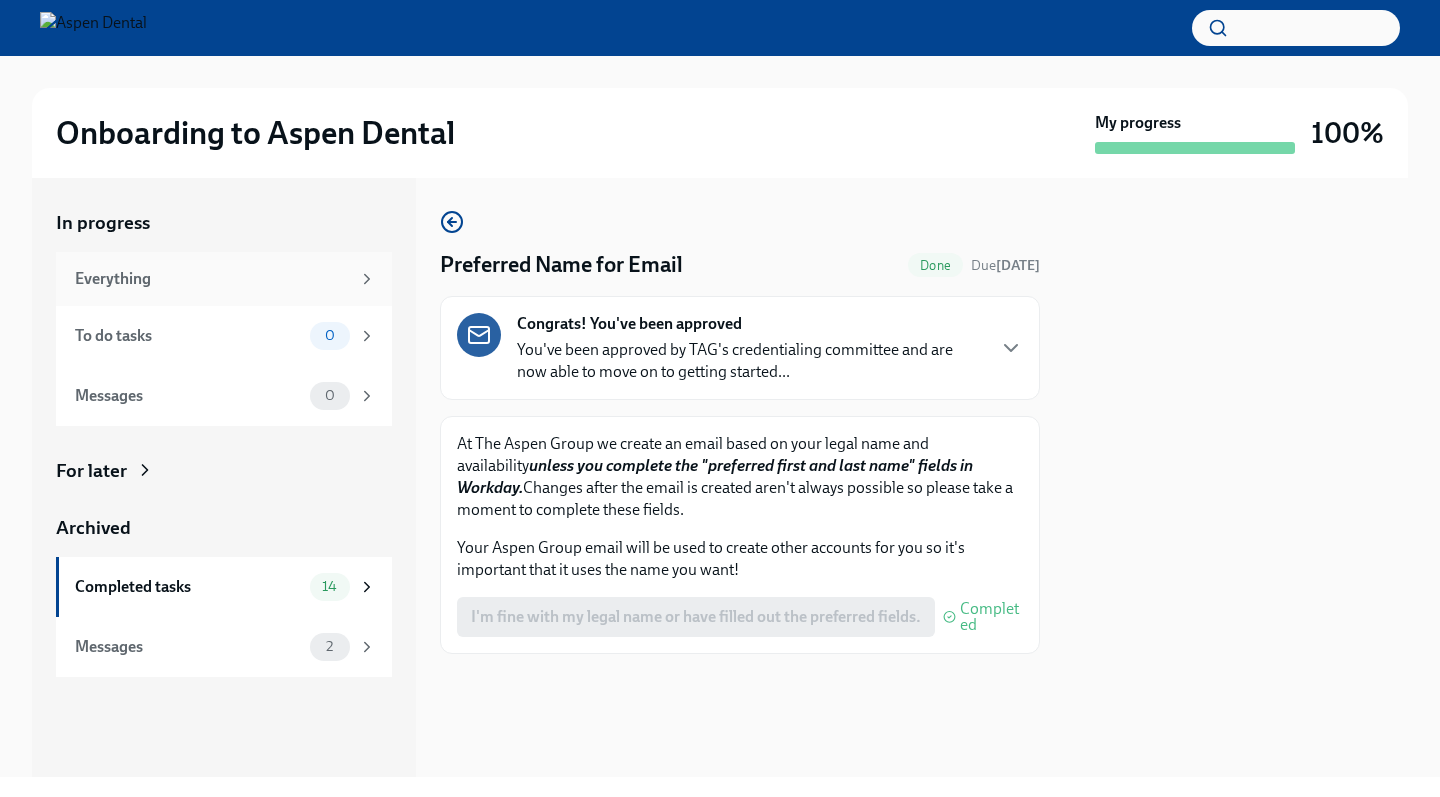 click on "Everything" at bounding box center [212, 279] 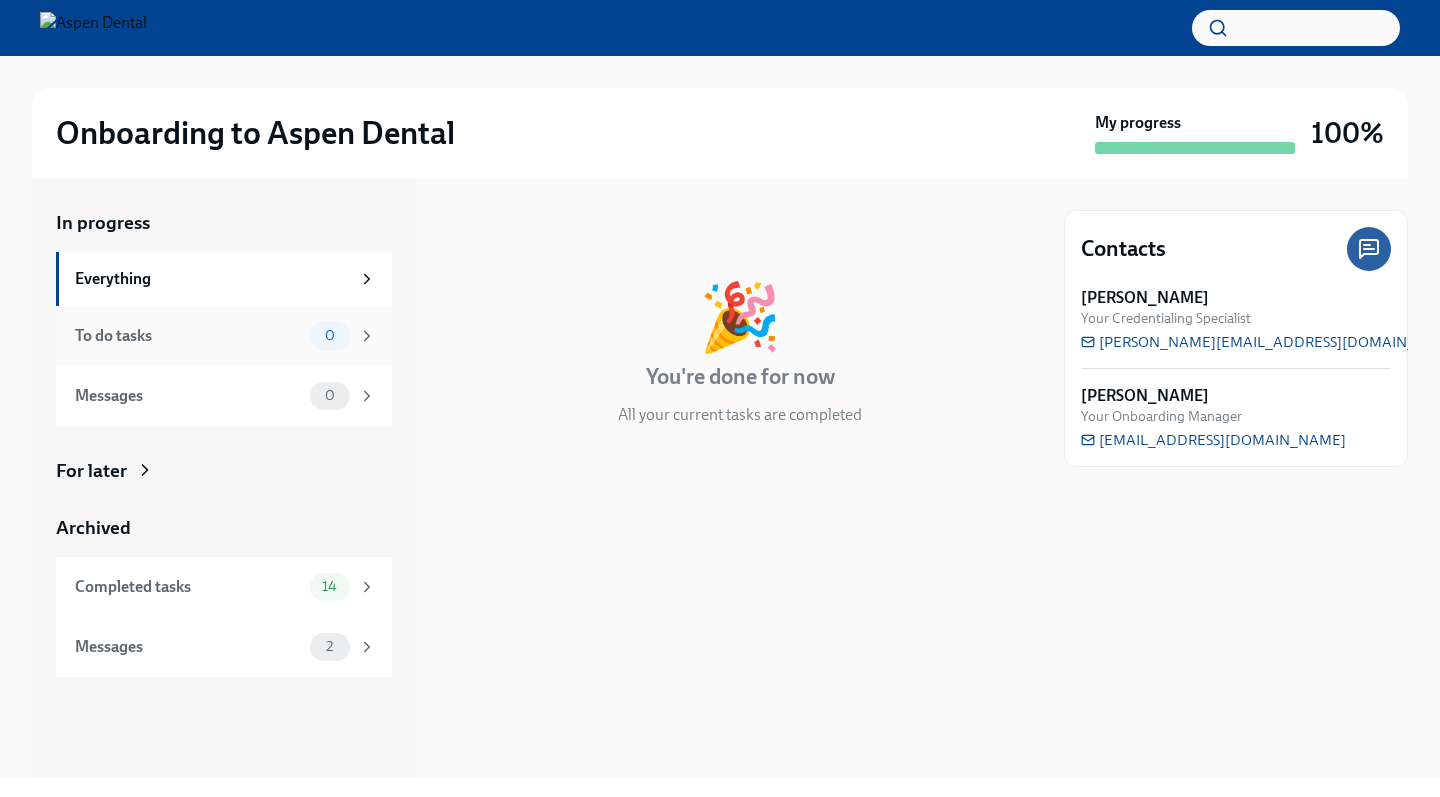 click on "To do tasks 0" at bounding box center [224, 336] 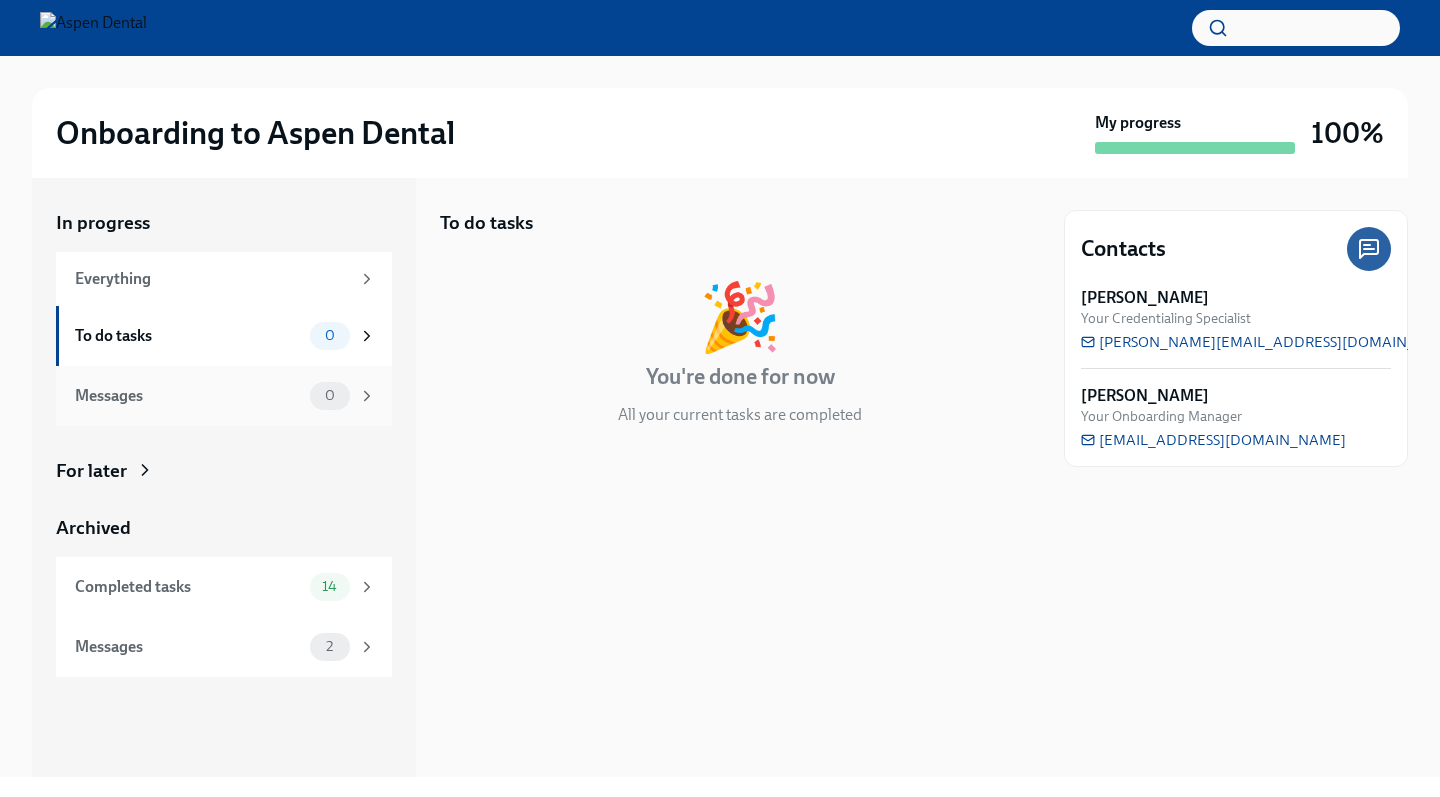 click on "Messages" at bounding box center [188, 396] 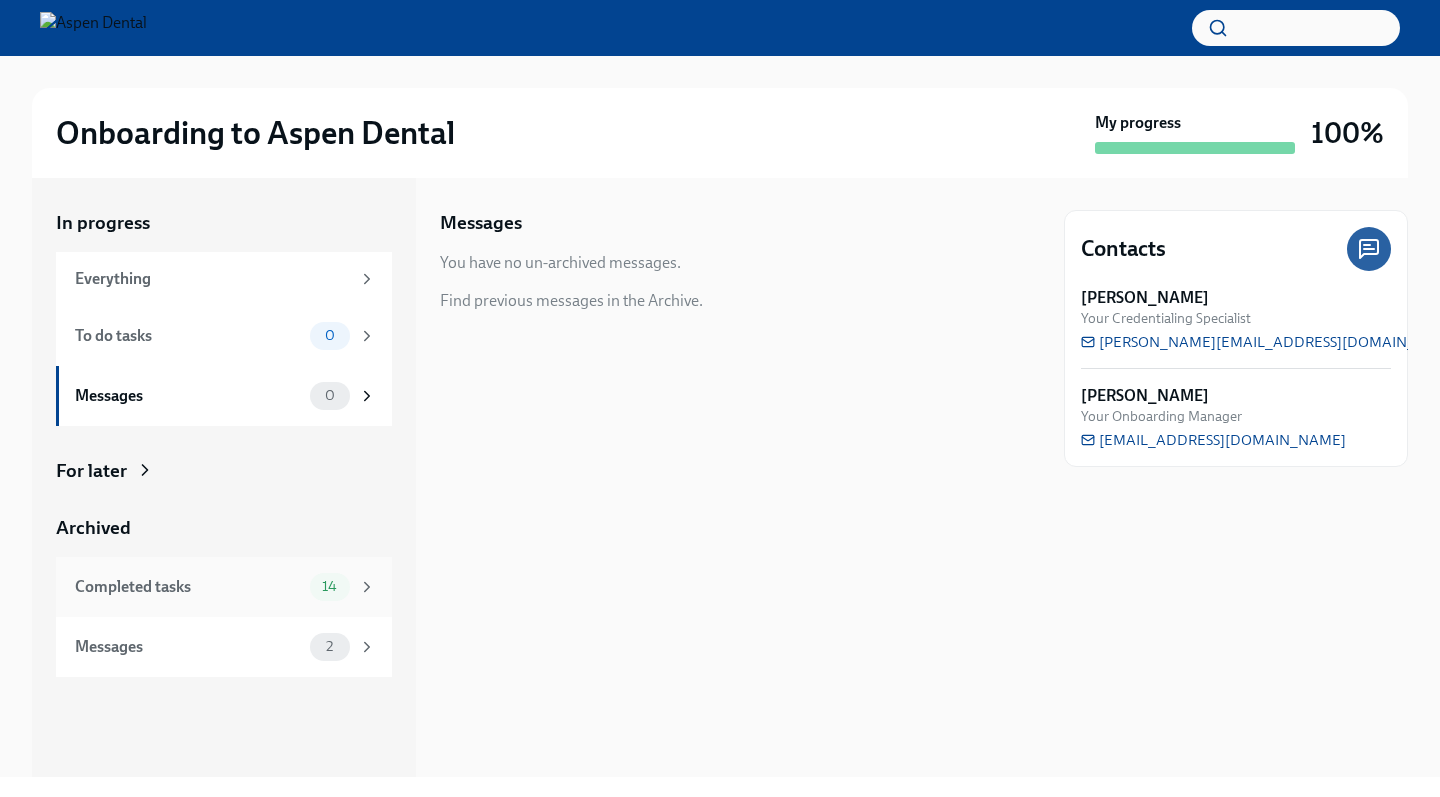 click on "Completed tasks" at bounding box center (188, 587) 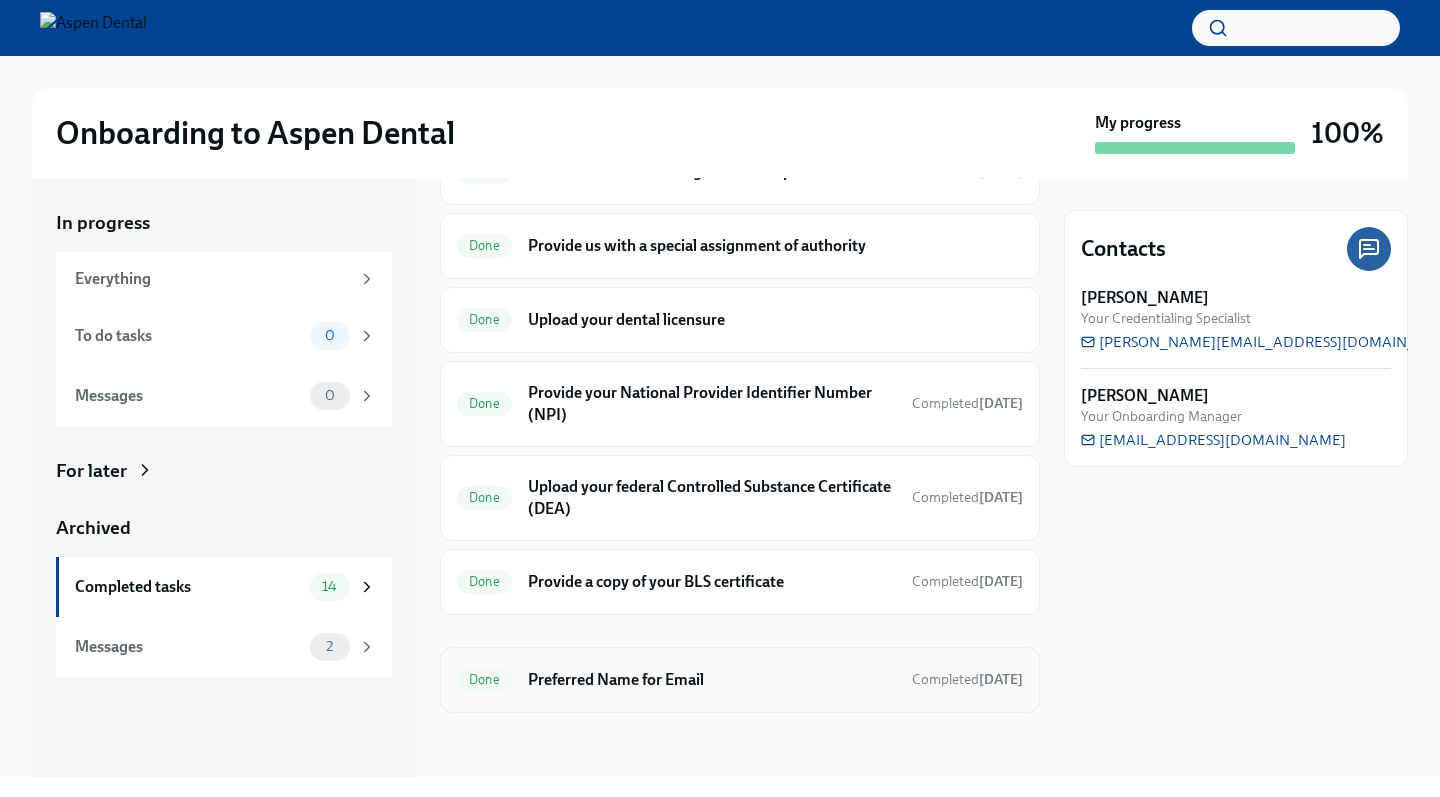 scroll, scrollTop: 710, scrollLeft: 0, axis: vertical 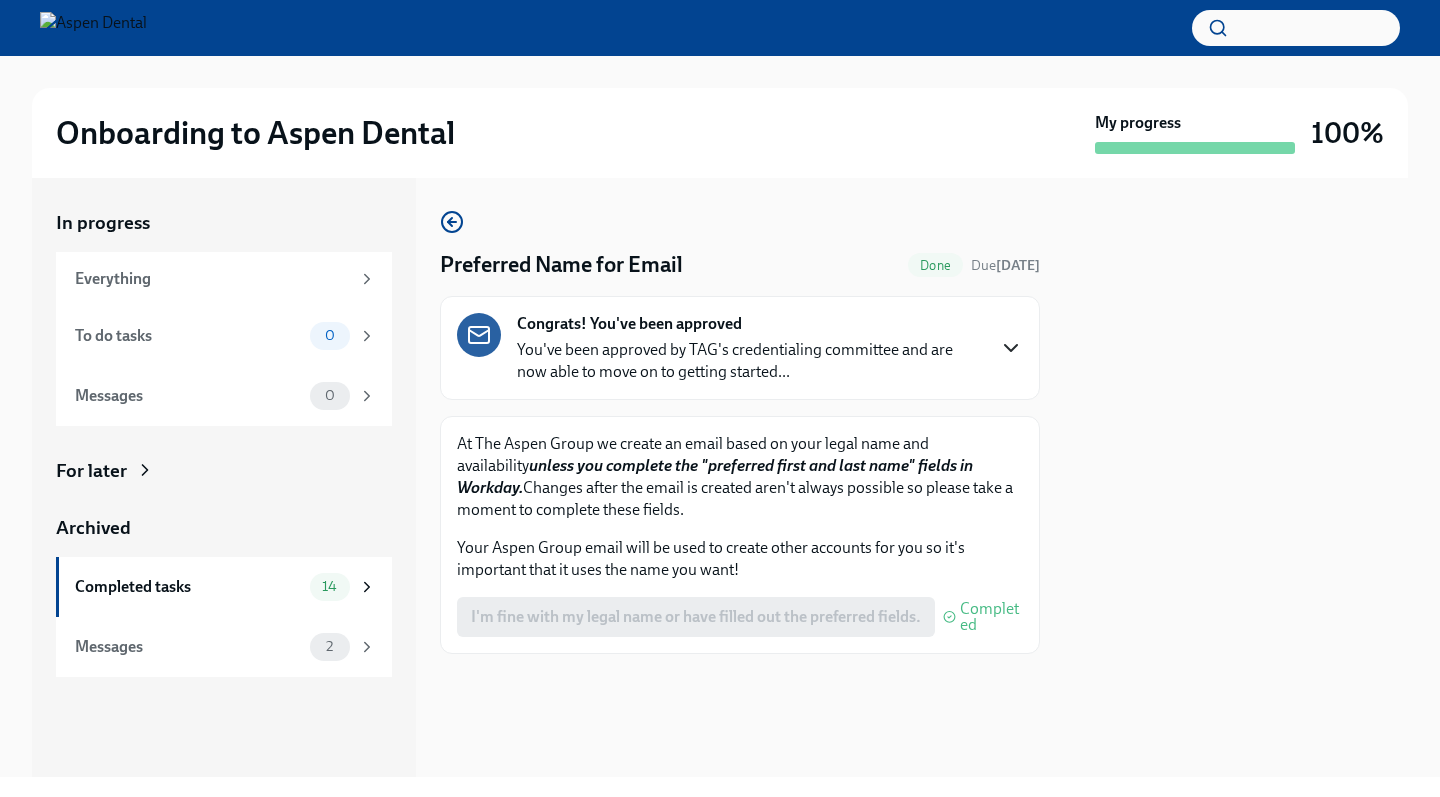 click 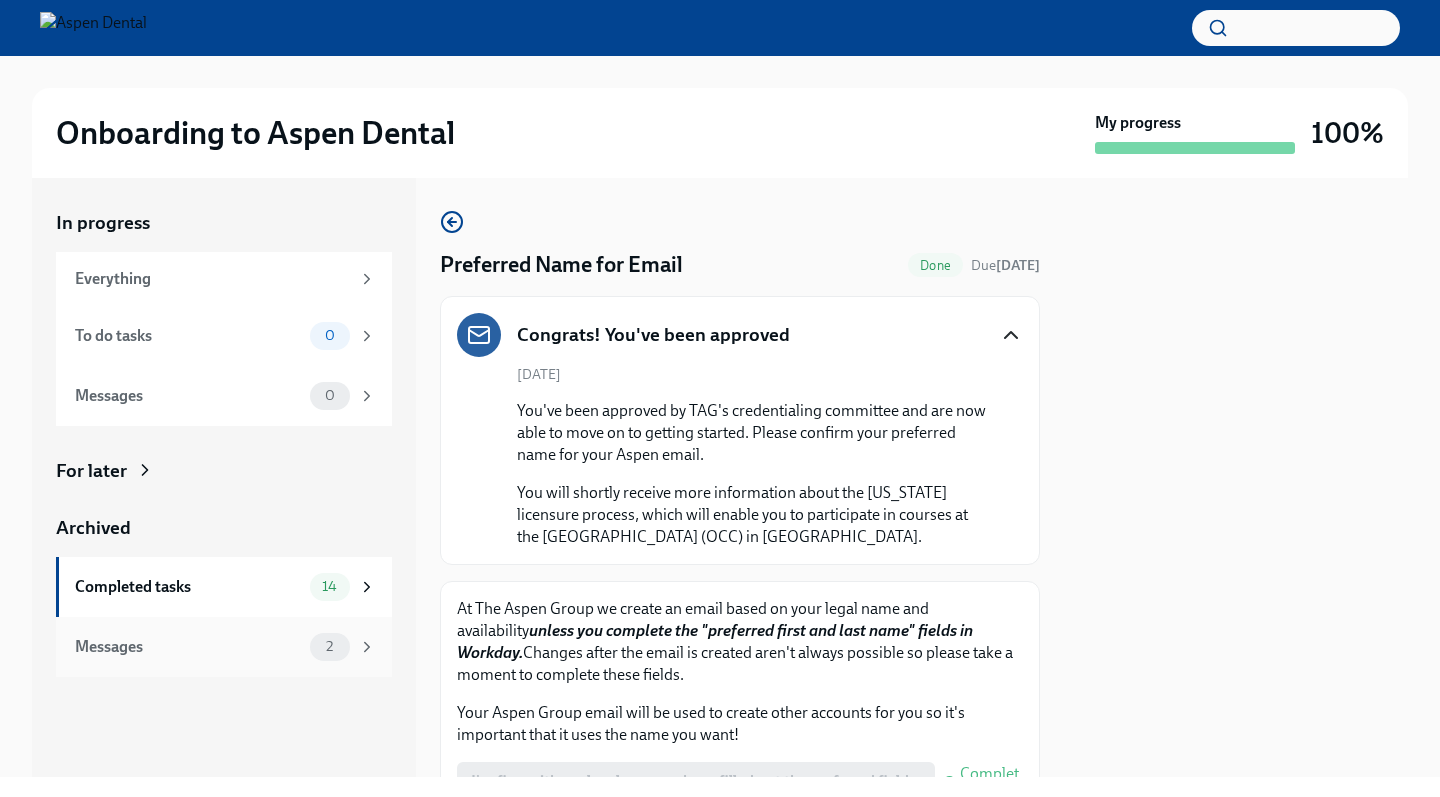 click on "Messages 2" at bounding box center [224, 647] 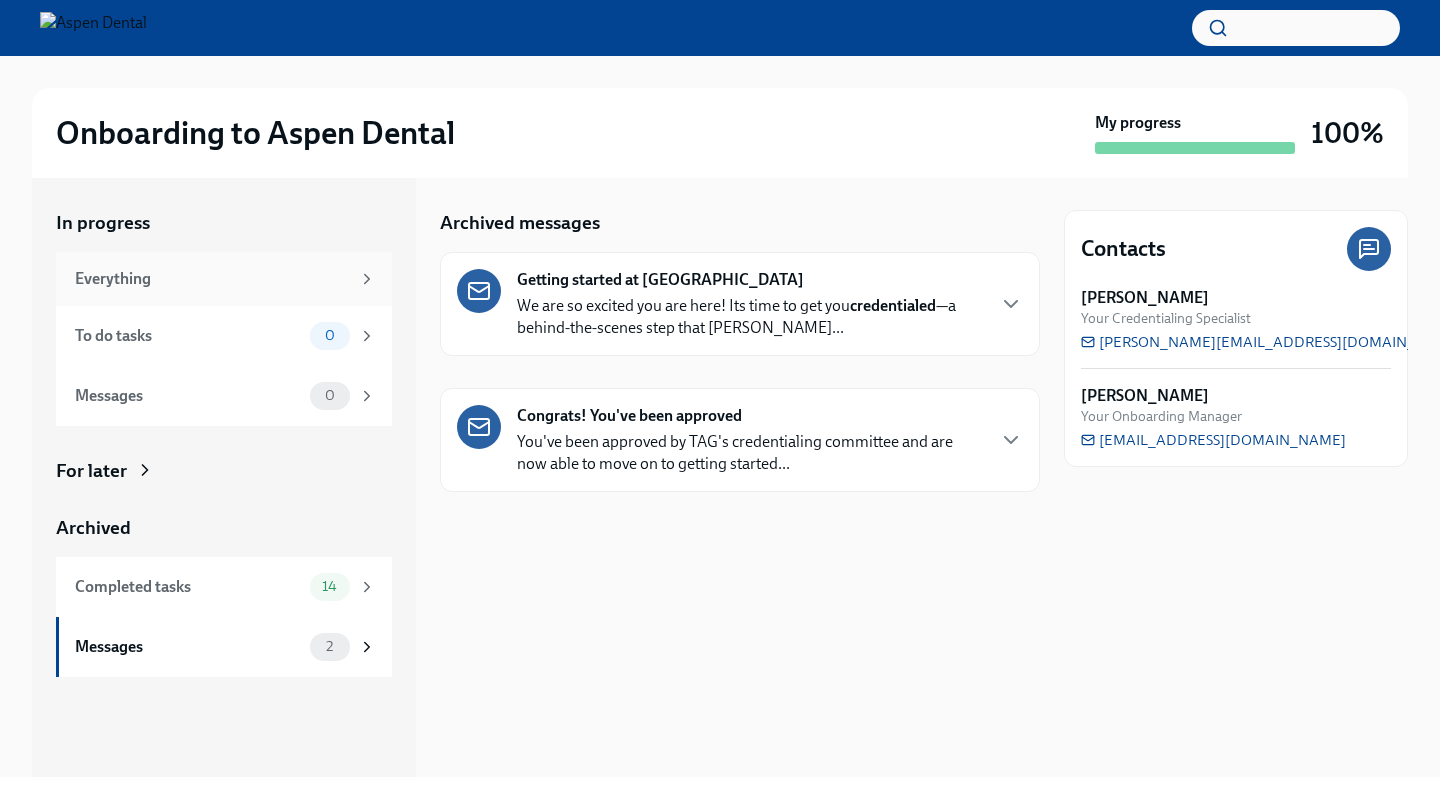 click on "Everything" at bounding box center [224, 279] 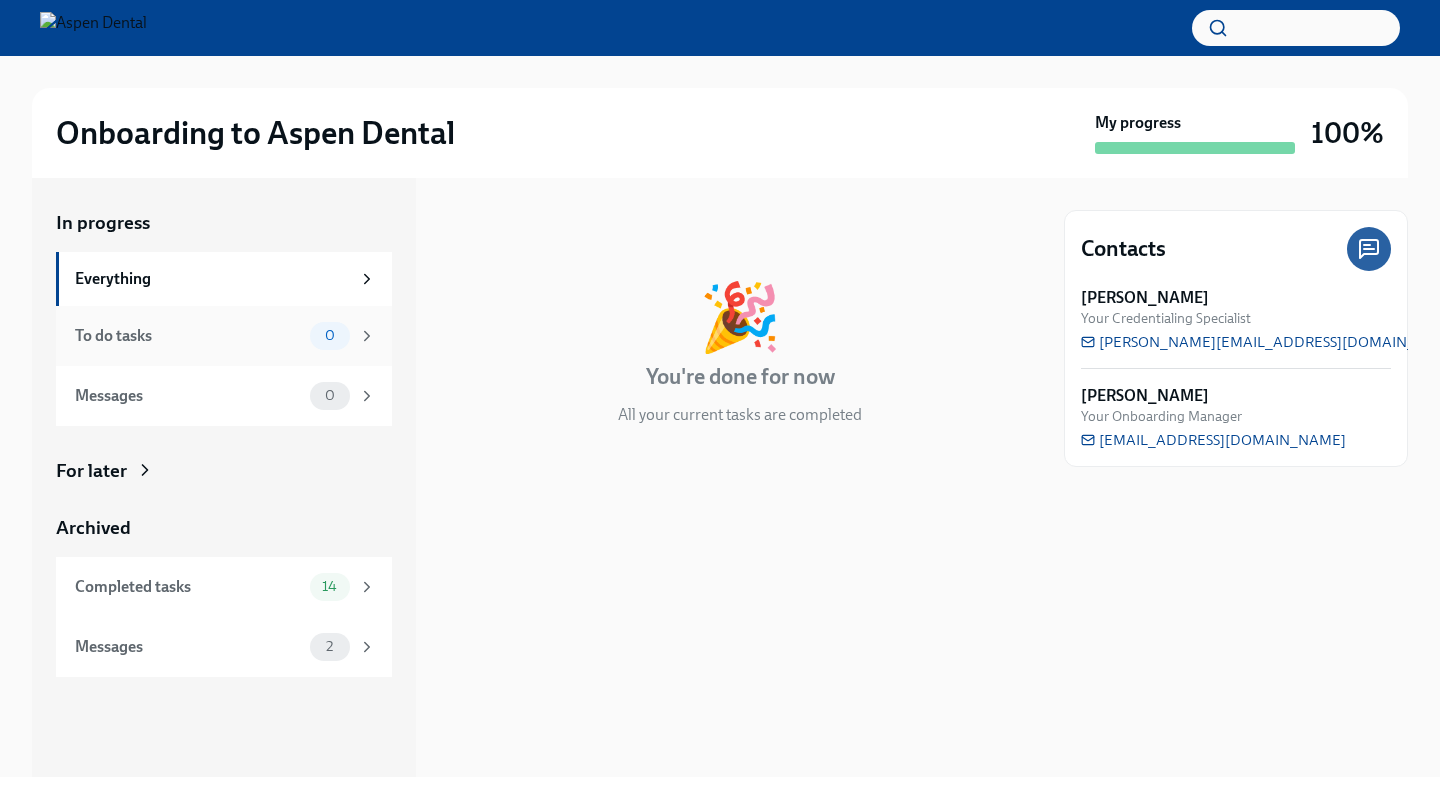 click on "To do tasks" at bounding box center [188, 336] 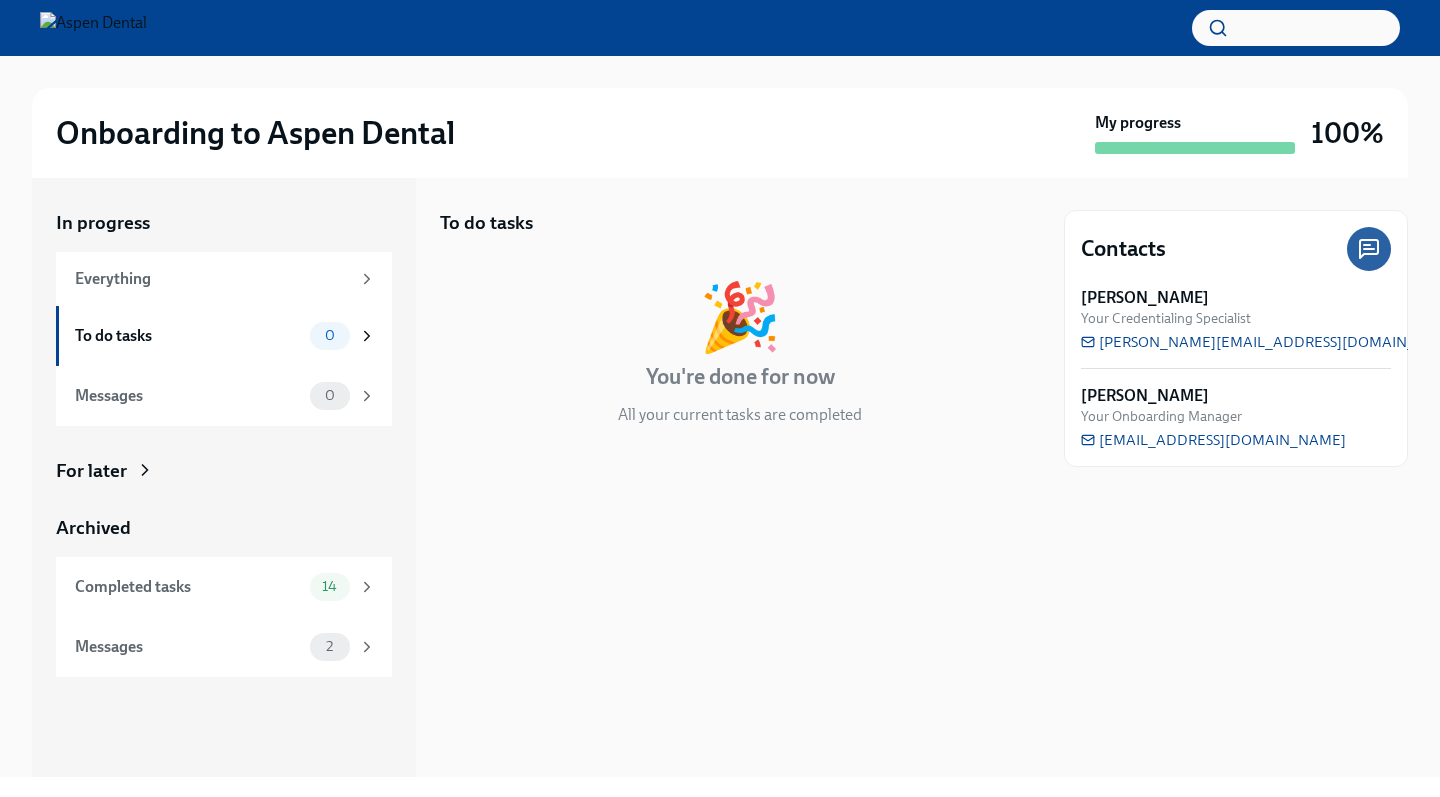 click 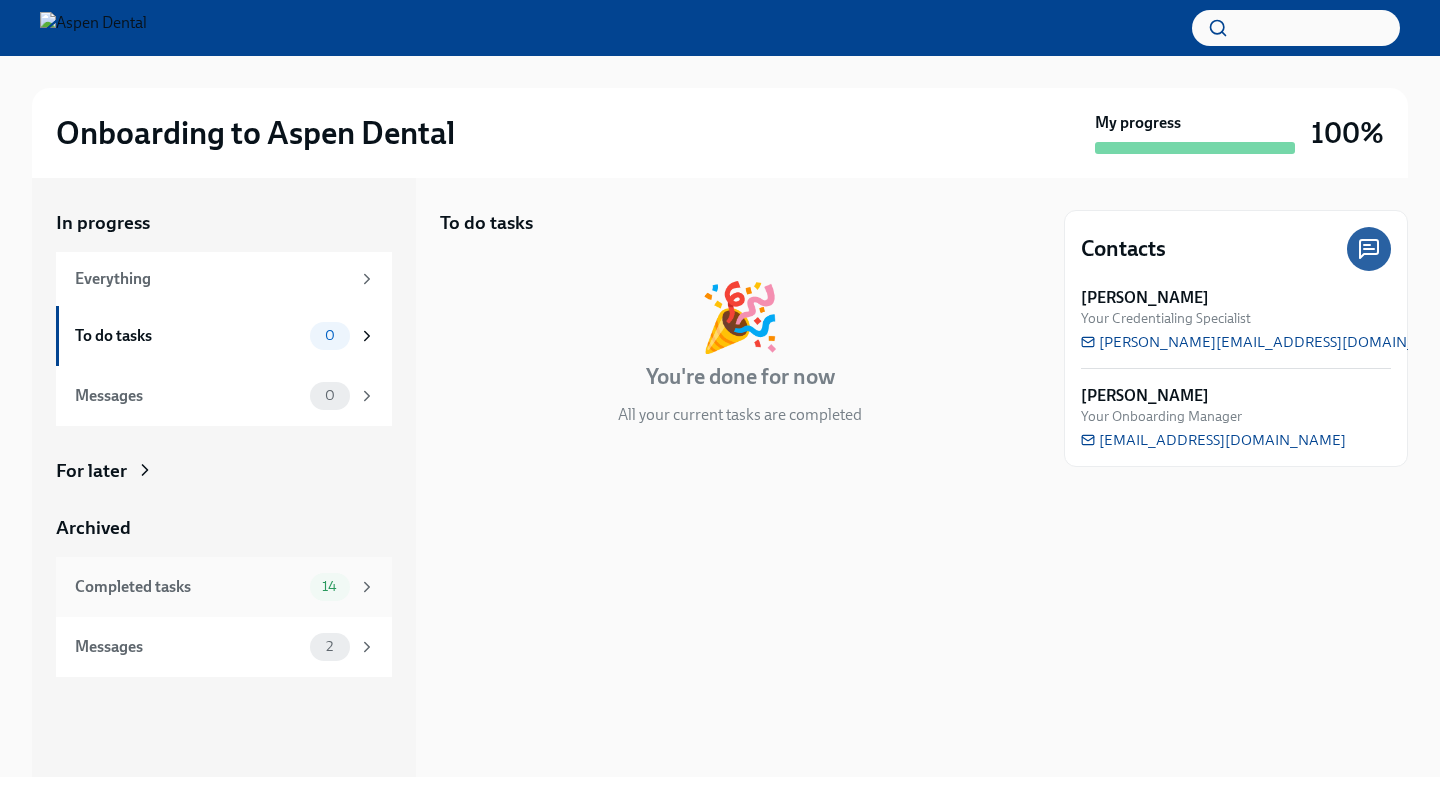 click on "Completed tasks 14" at bounding box center (225, 587) 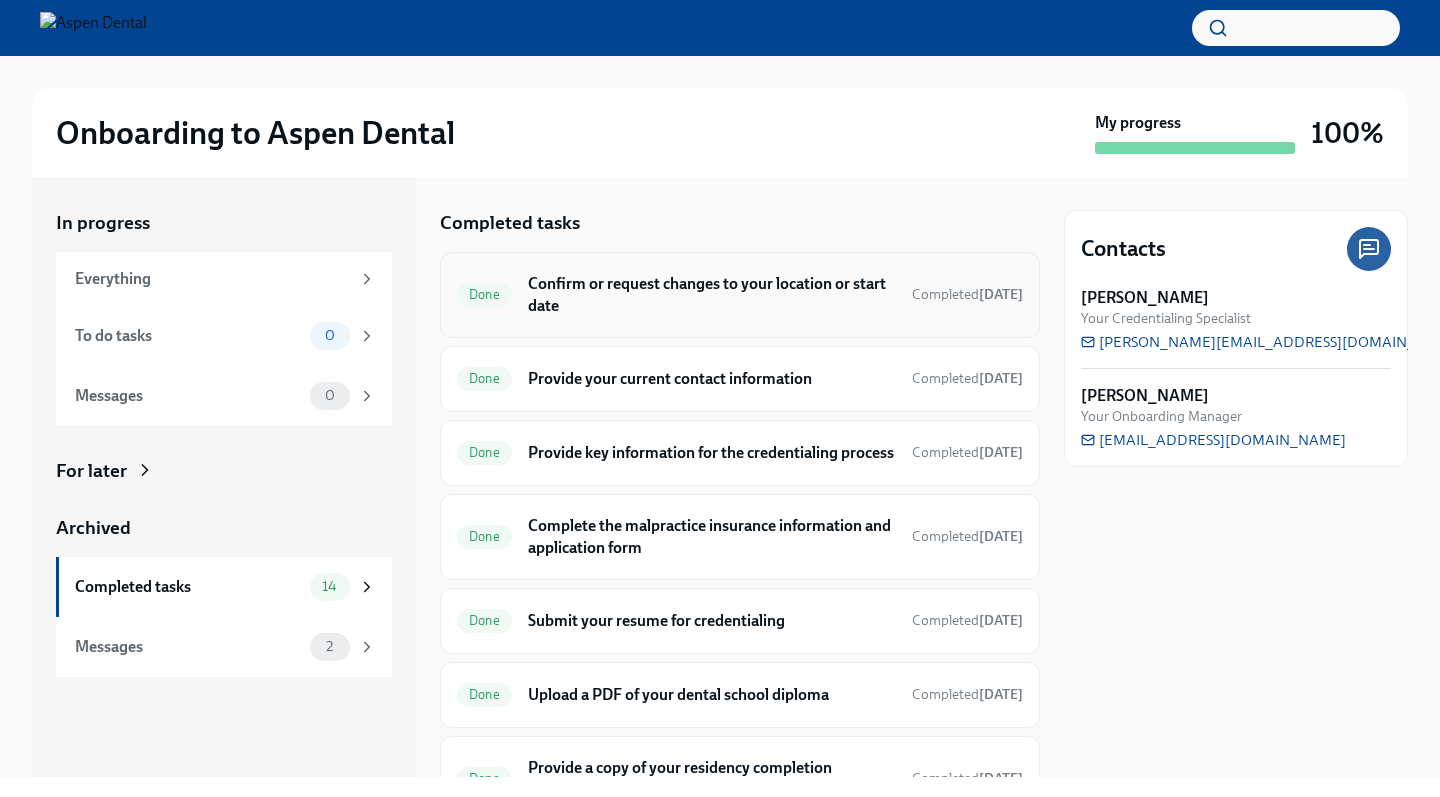 scroll, scrollTop: 0, scrollLeft: 0, axis: both 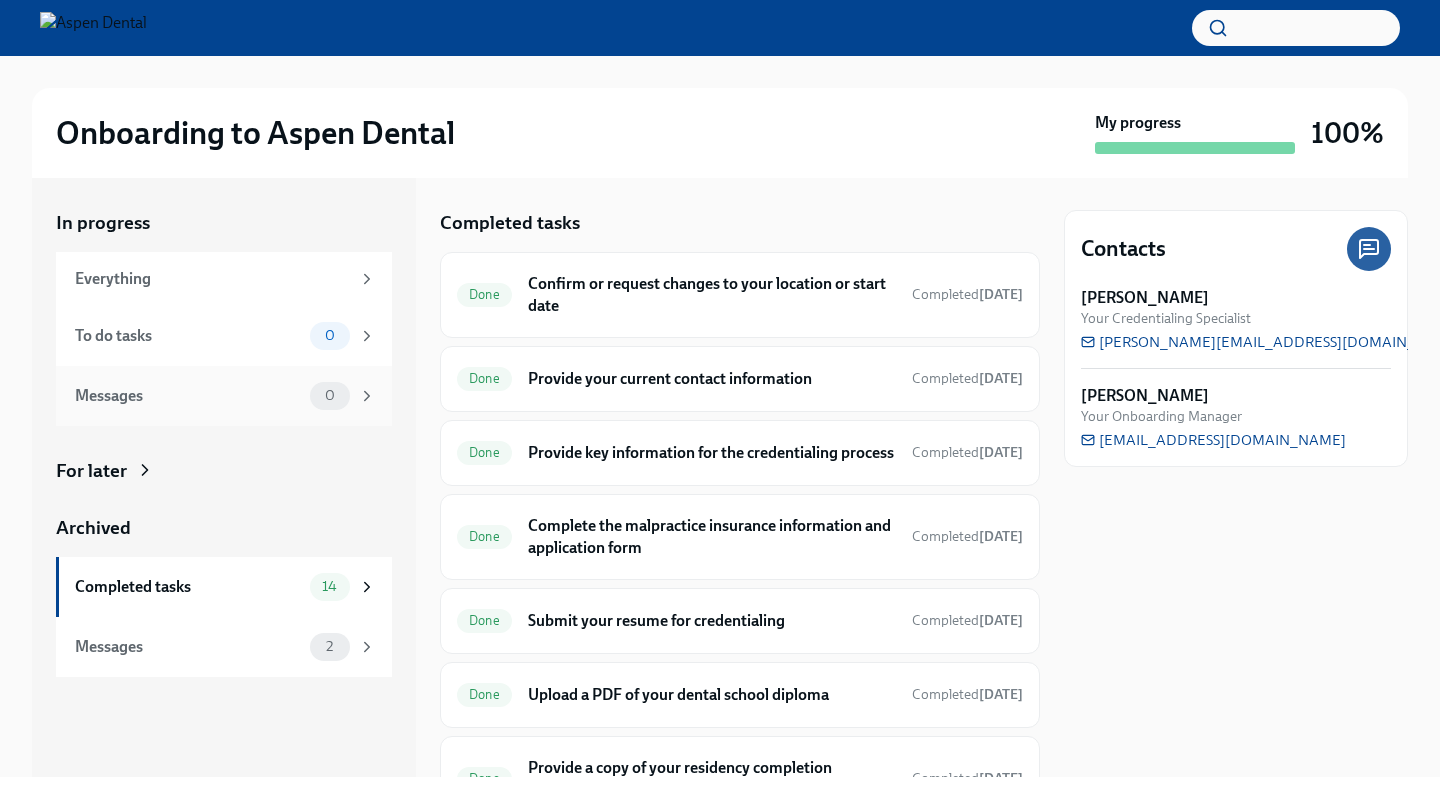 click on "Messages 0" at bounding box center [224, 396] 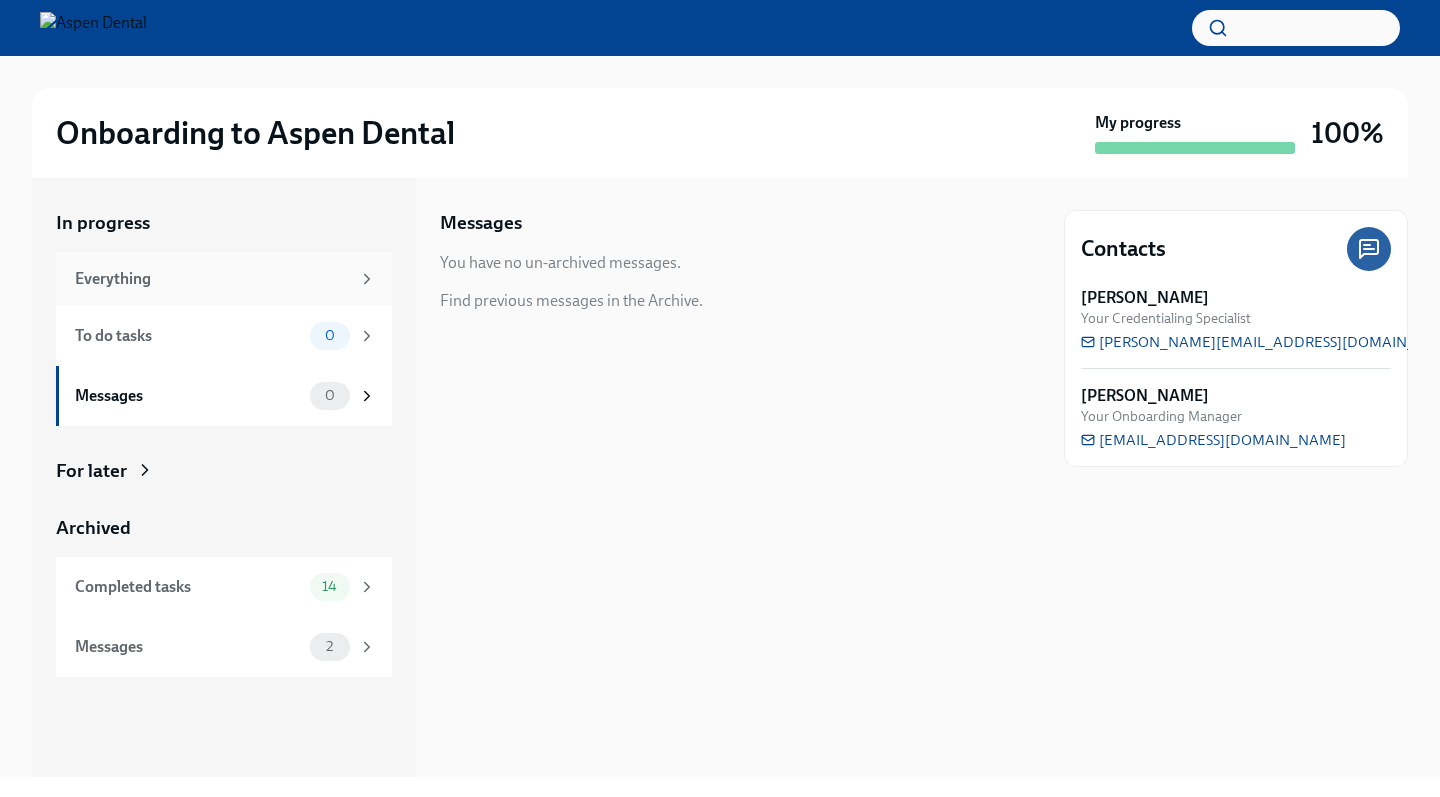 click on "Everything" at bounding box center (212, 279) 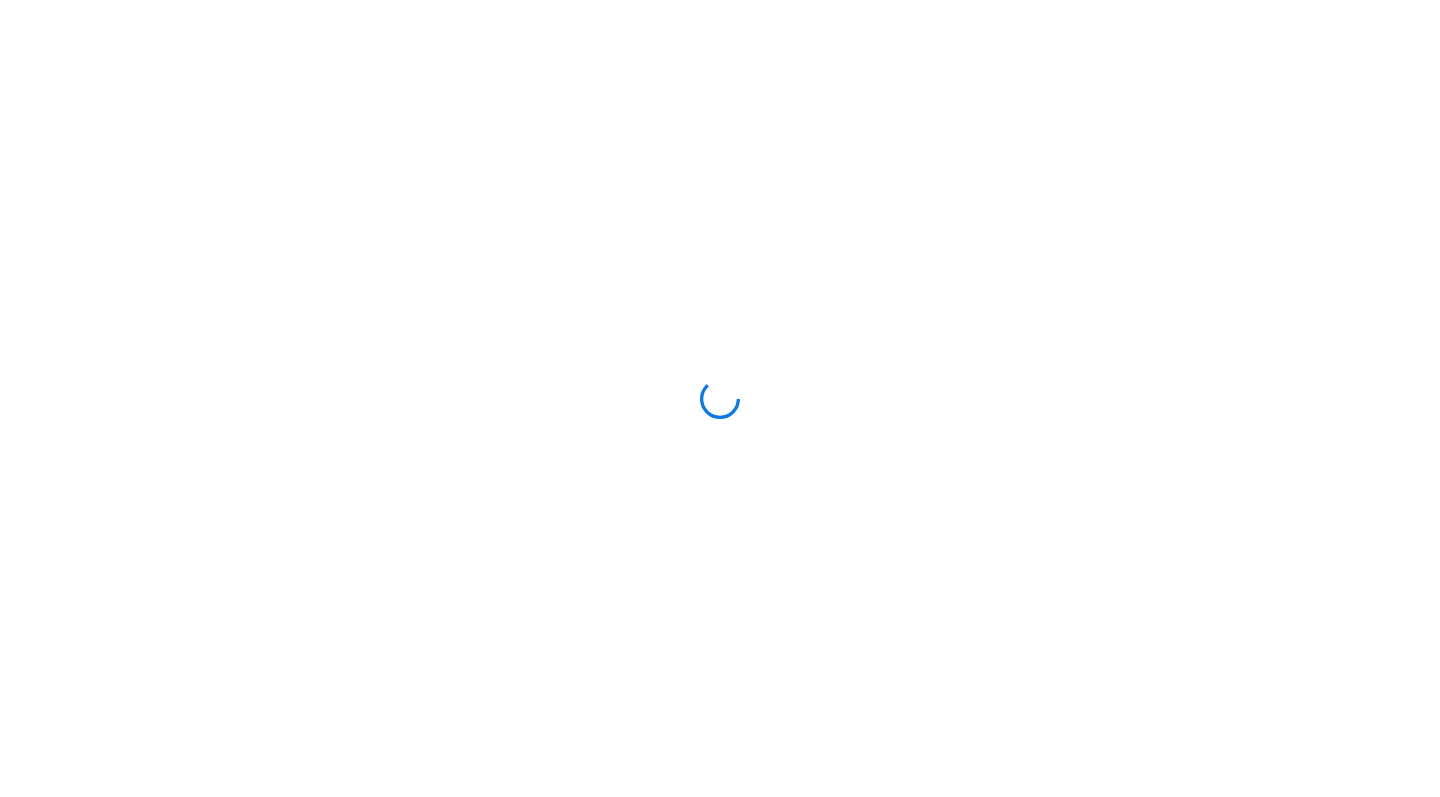 scroll, scrollTop: 0, scrollLeft: 0, axis: both 